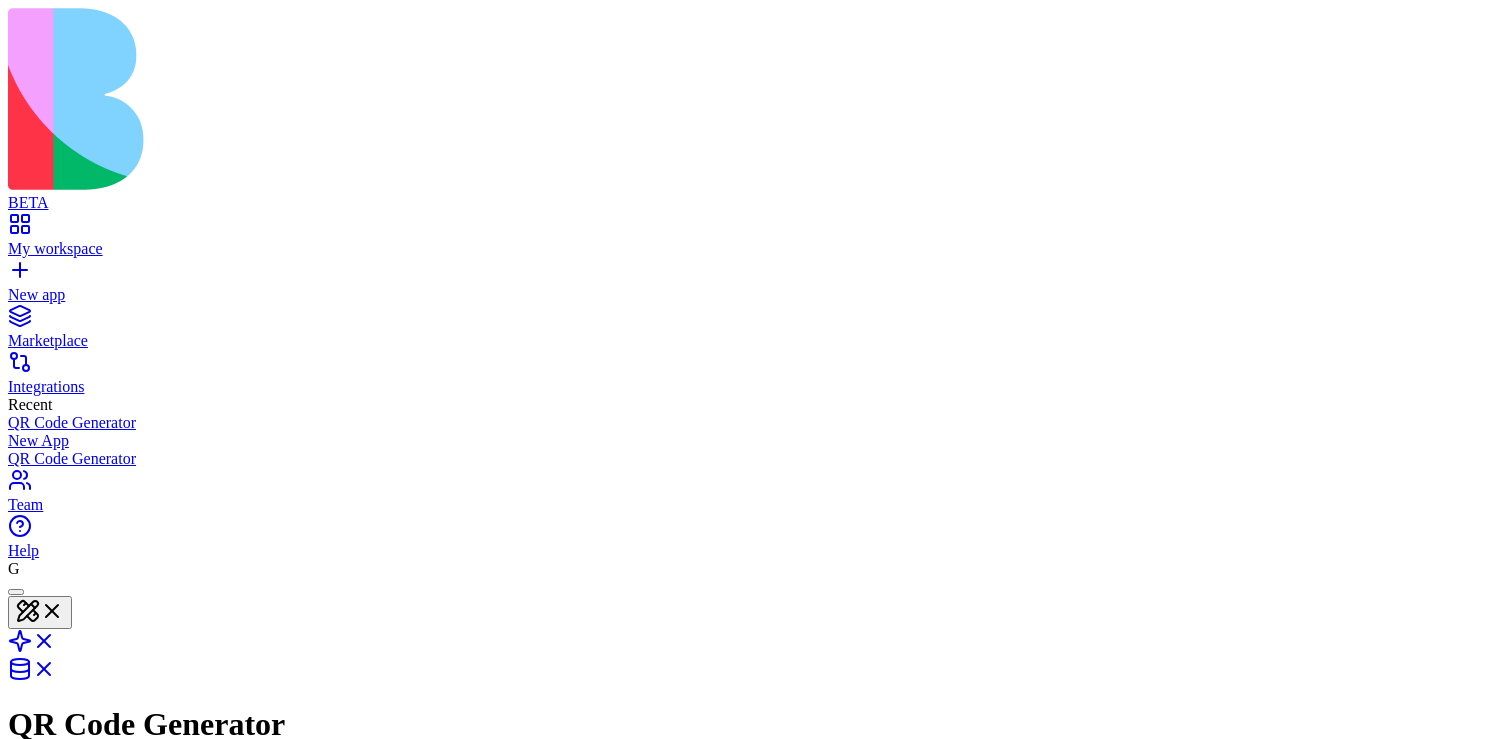 scroll, scrollTop: 0, scrollLeft: 0, axis: both 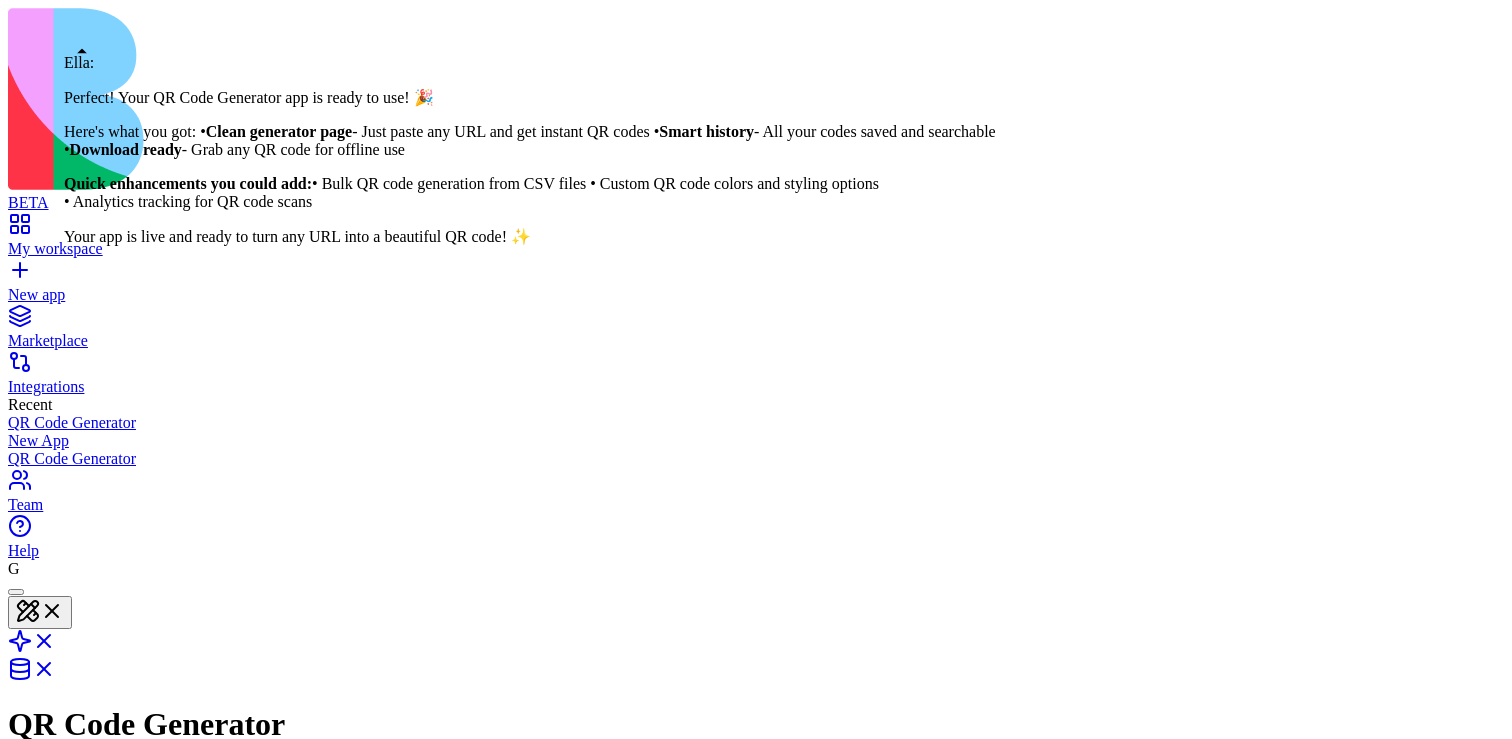 click at bounding box center (16, 592) 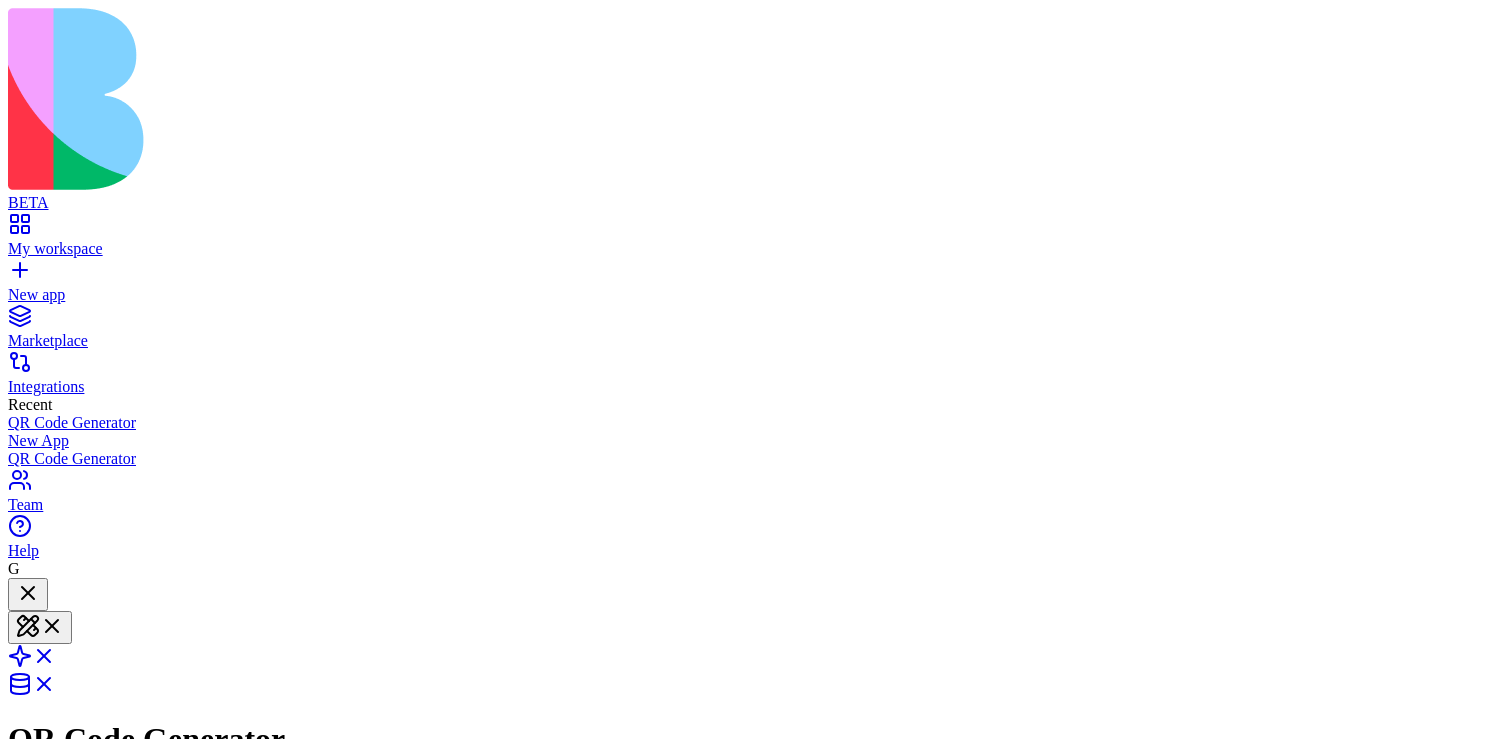 scroll, scrollTop: 0, scrollLeft: 0, axis: both 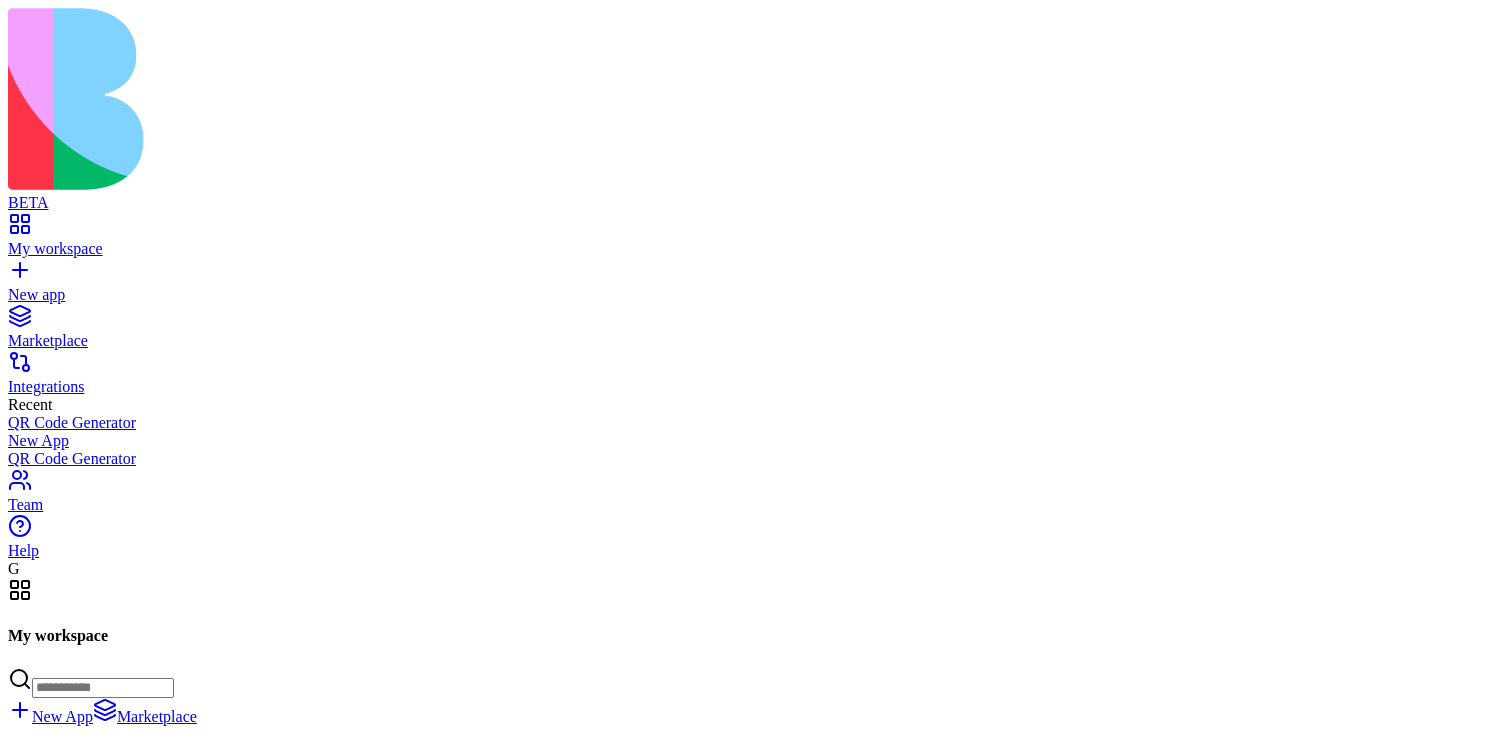 click on "New app" at bounding box center (756, 295) 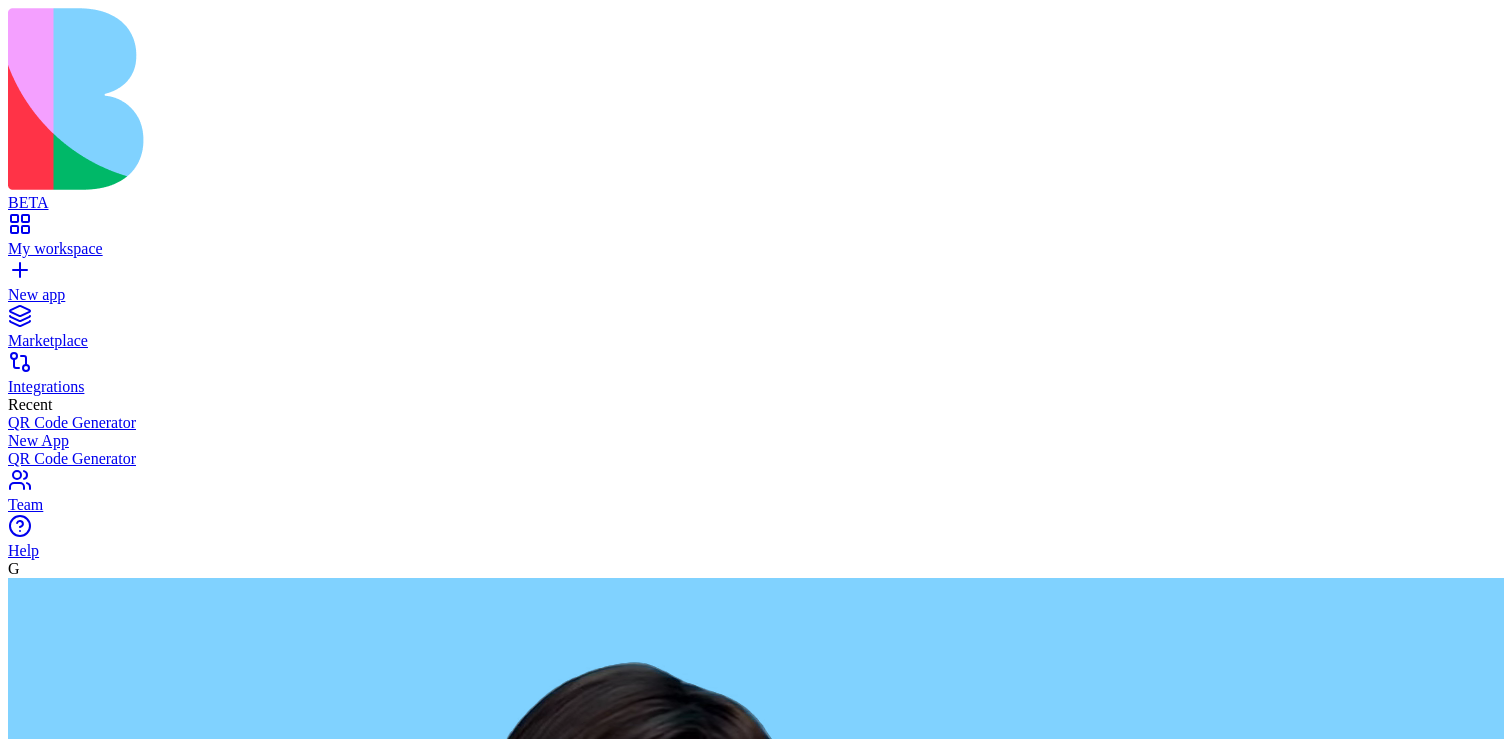 click at bounding box center (85, 2871) 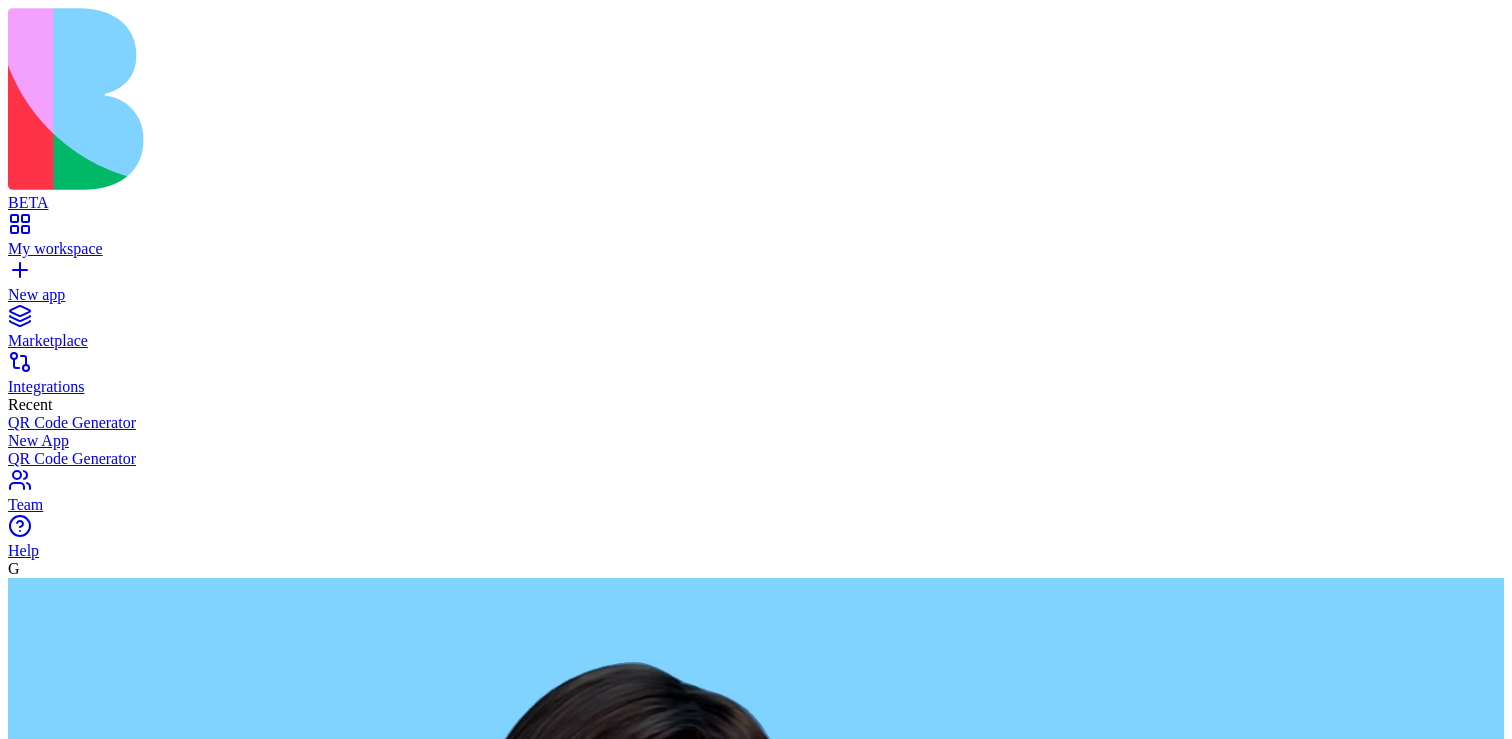 type on "**********" 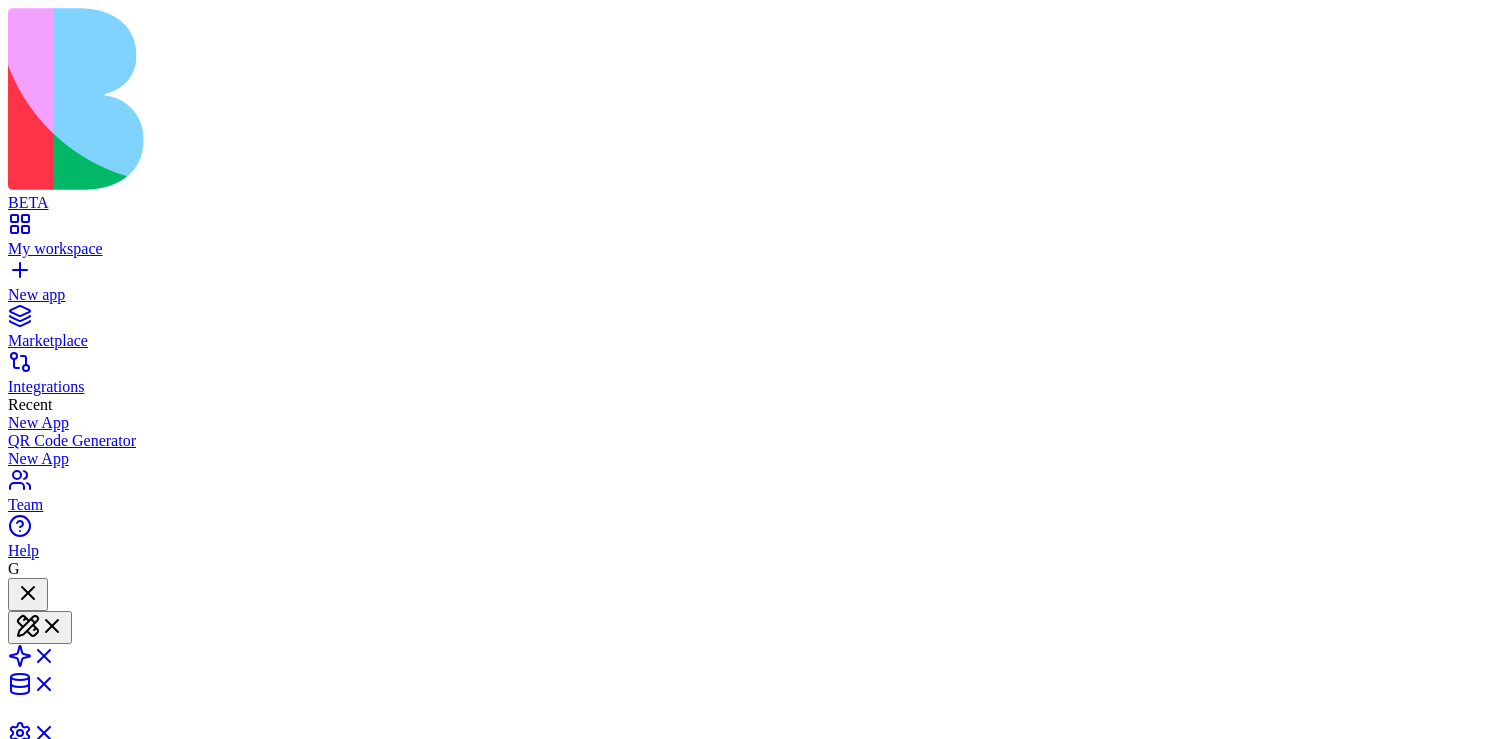 type 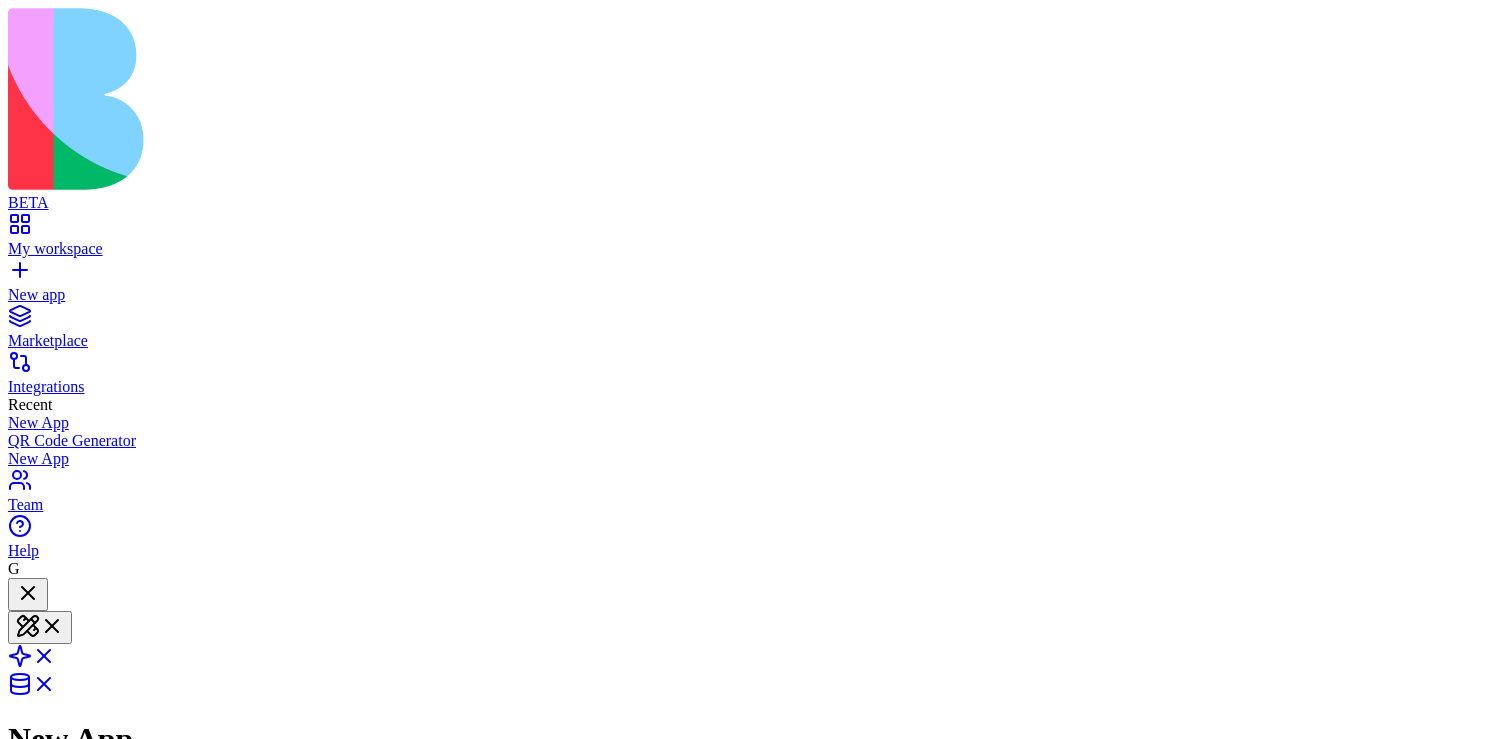 click on "New app" at bounding box center (756, 286) 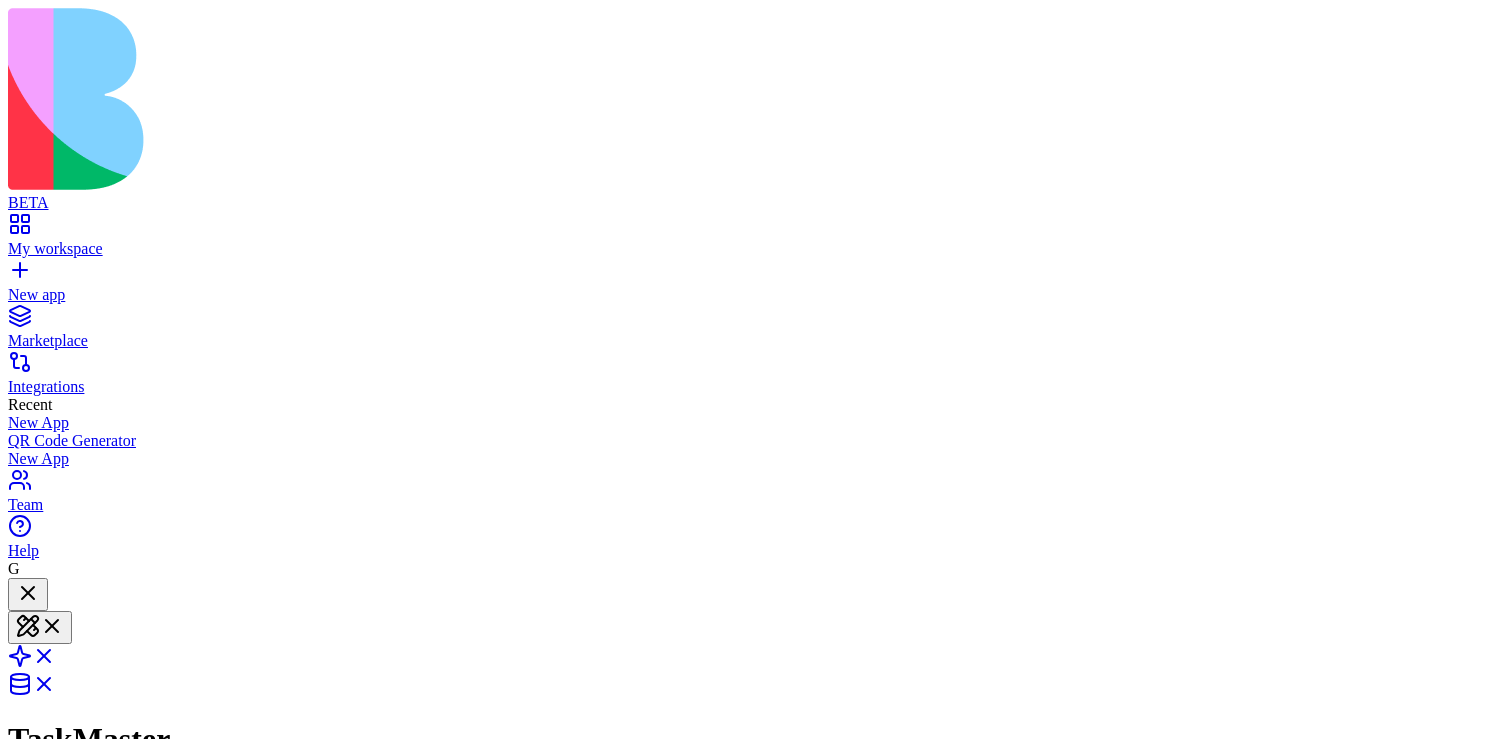 scroll, scrollTop: 344, scrollLeft: 0, axis: vertical 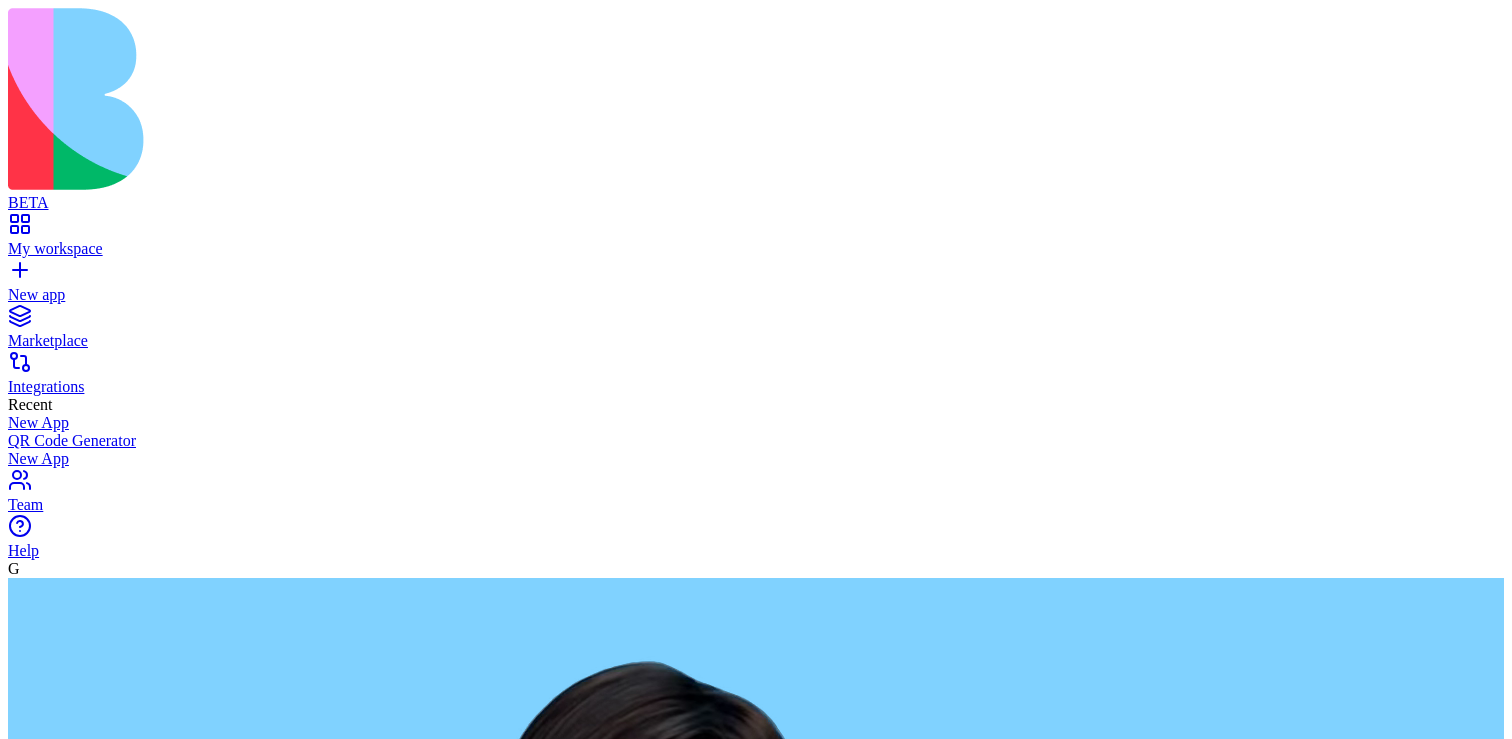 type on "**********" 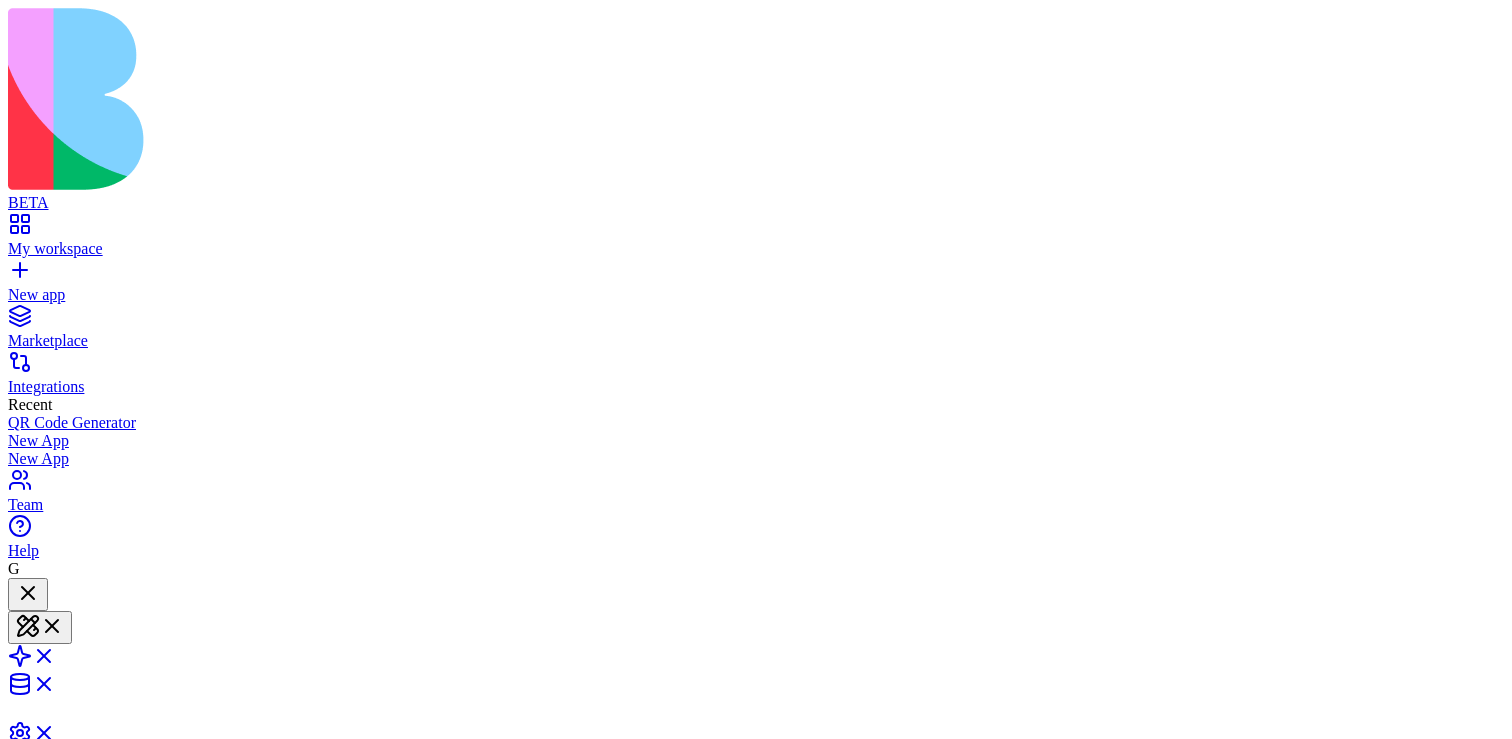 type 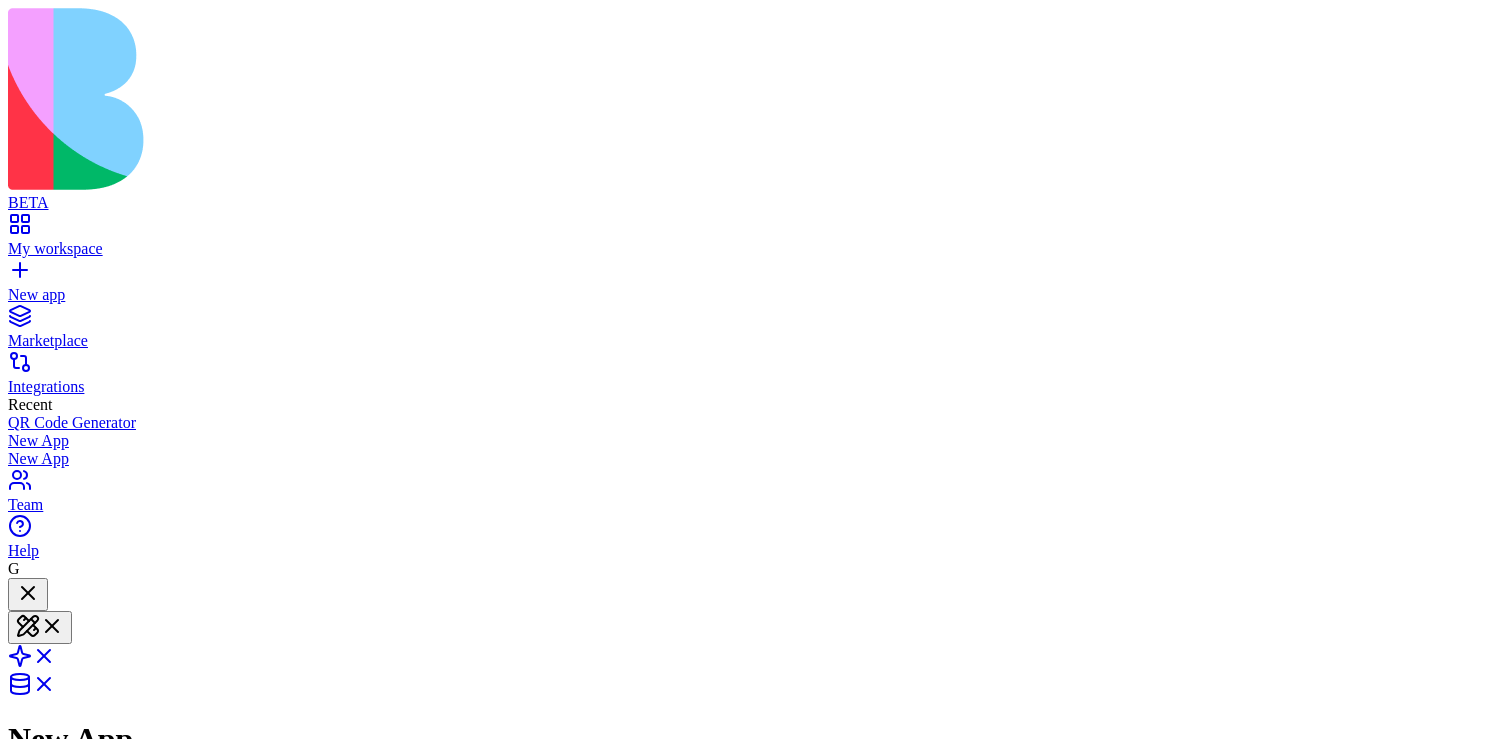 scroll, scrollTop: 256, scrollLeft: 0, axis: vertical 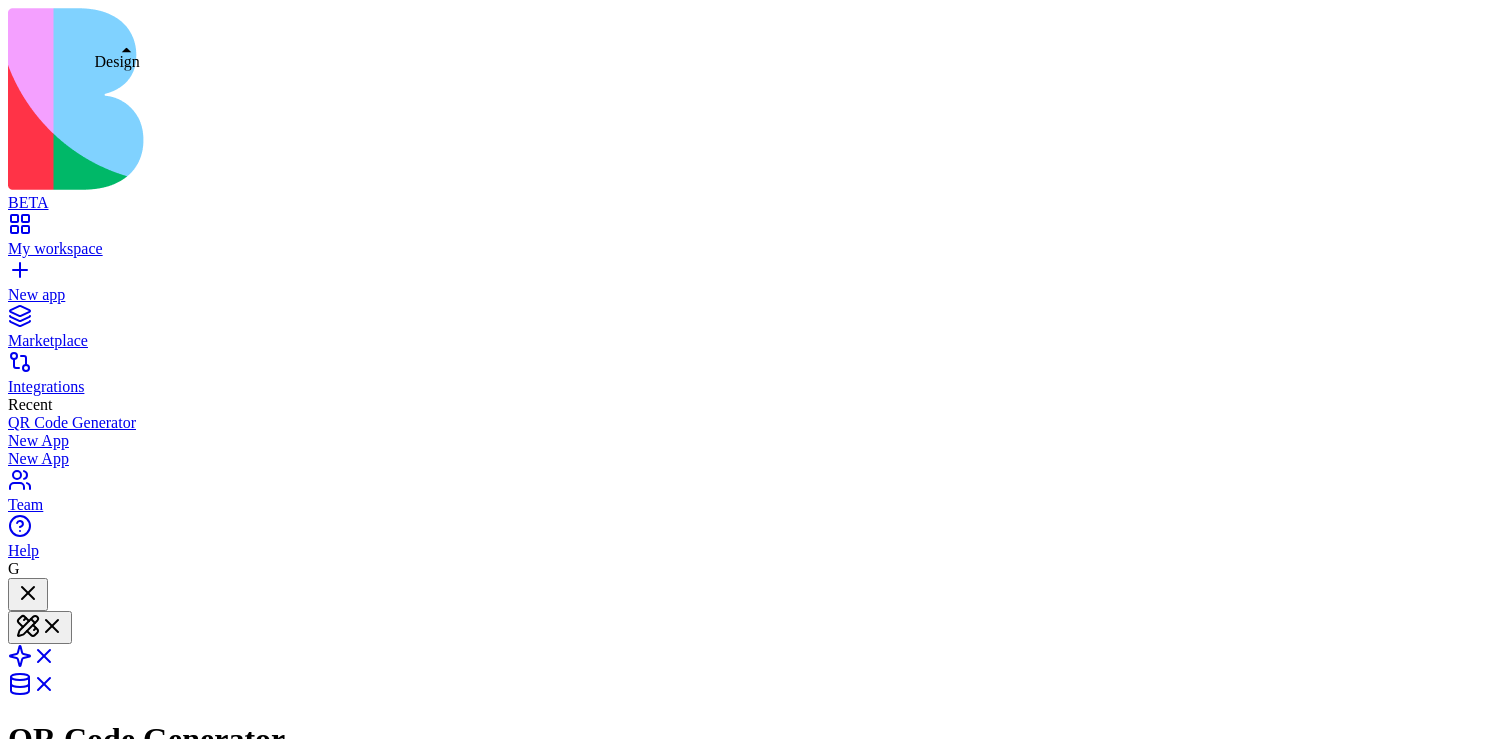 click at bounding box center [40, 627] 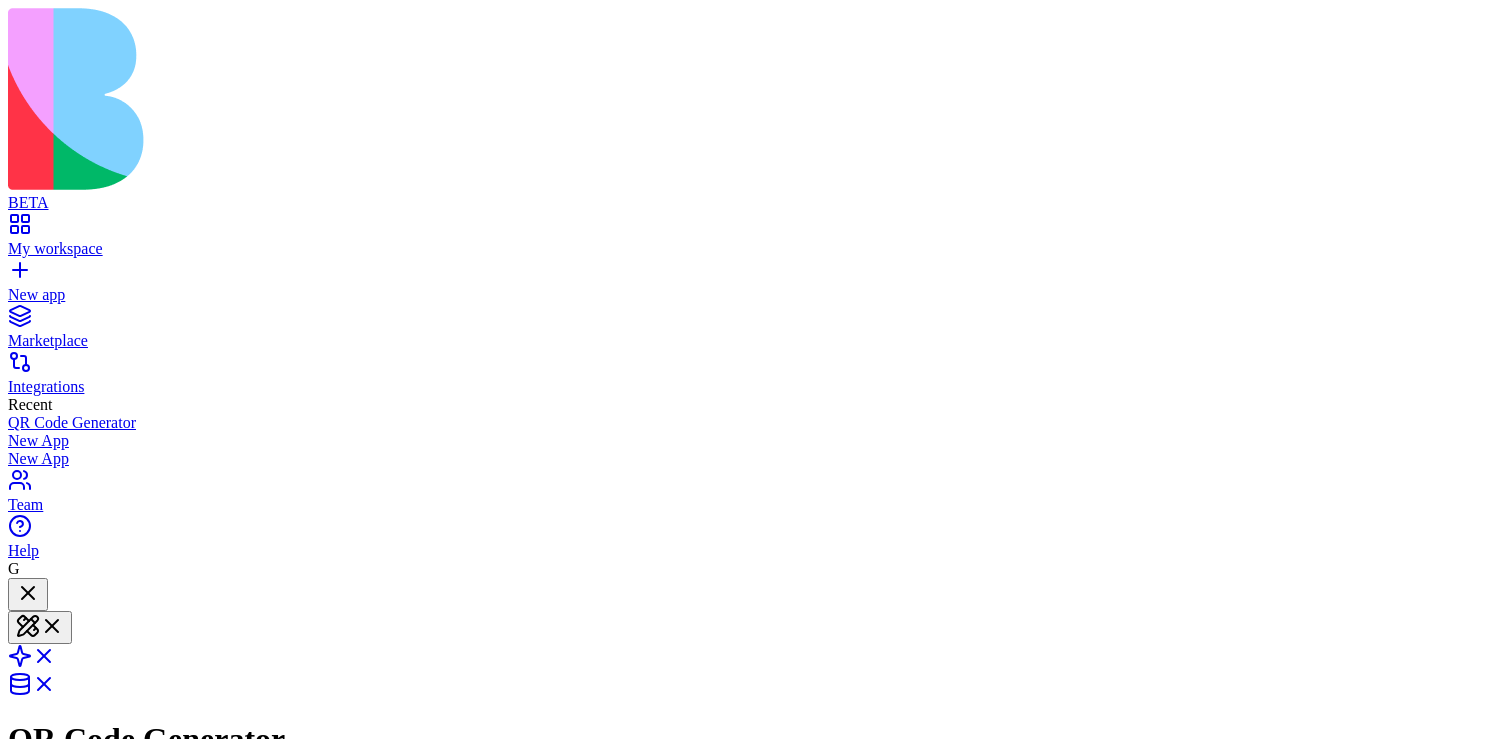 click at bounding box center (32, 662) 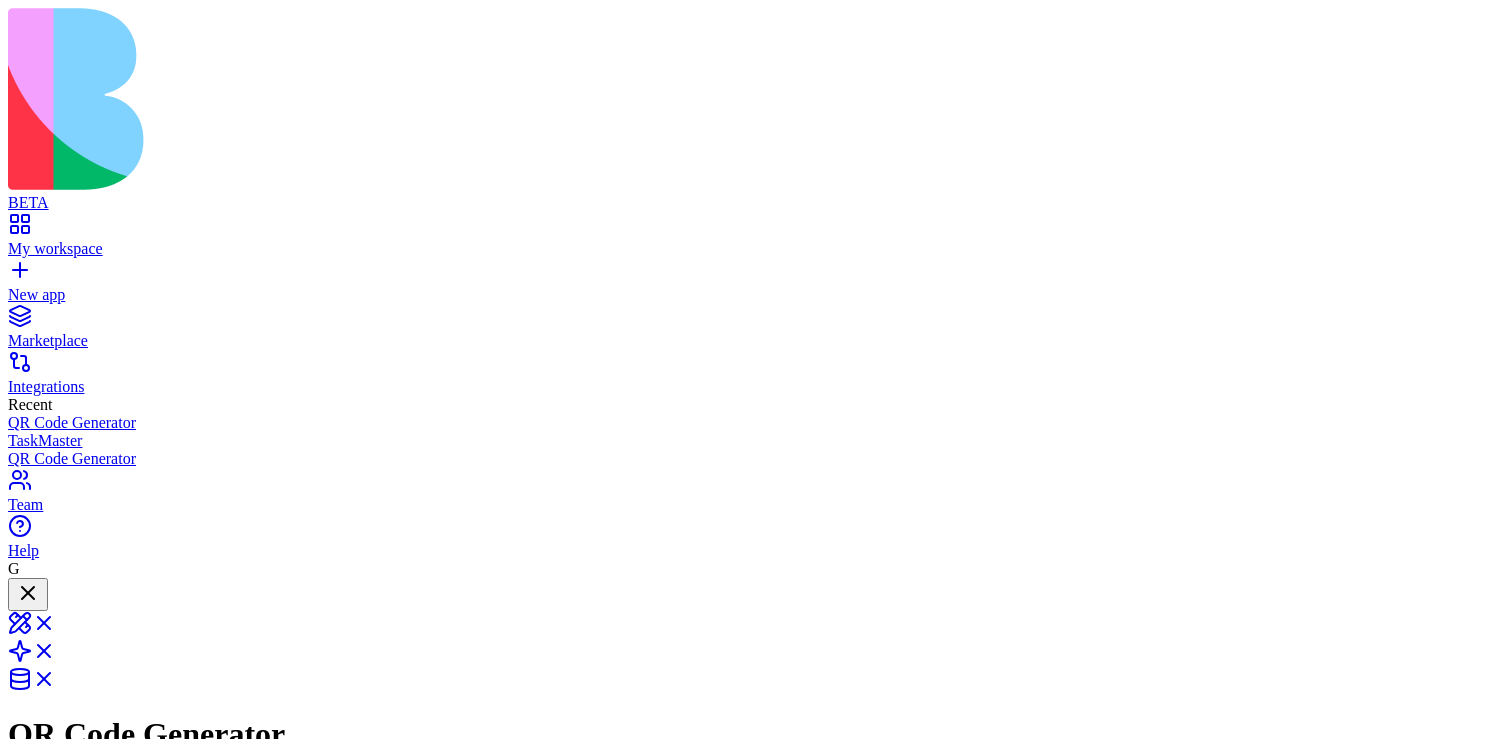 click on "GenerateQRCode" at bounding box center (123, 5238) 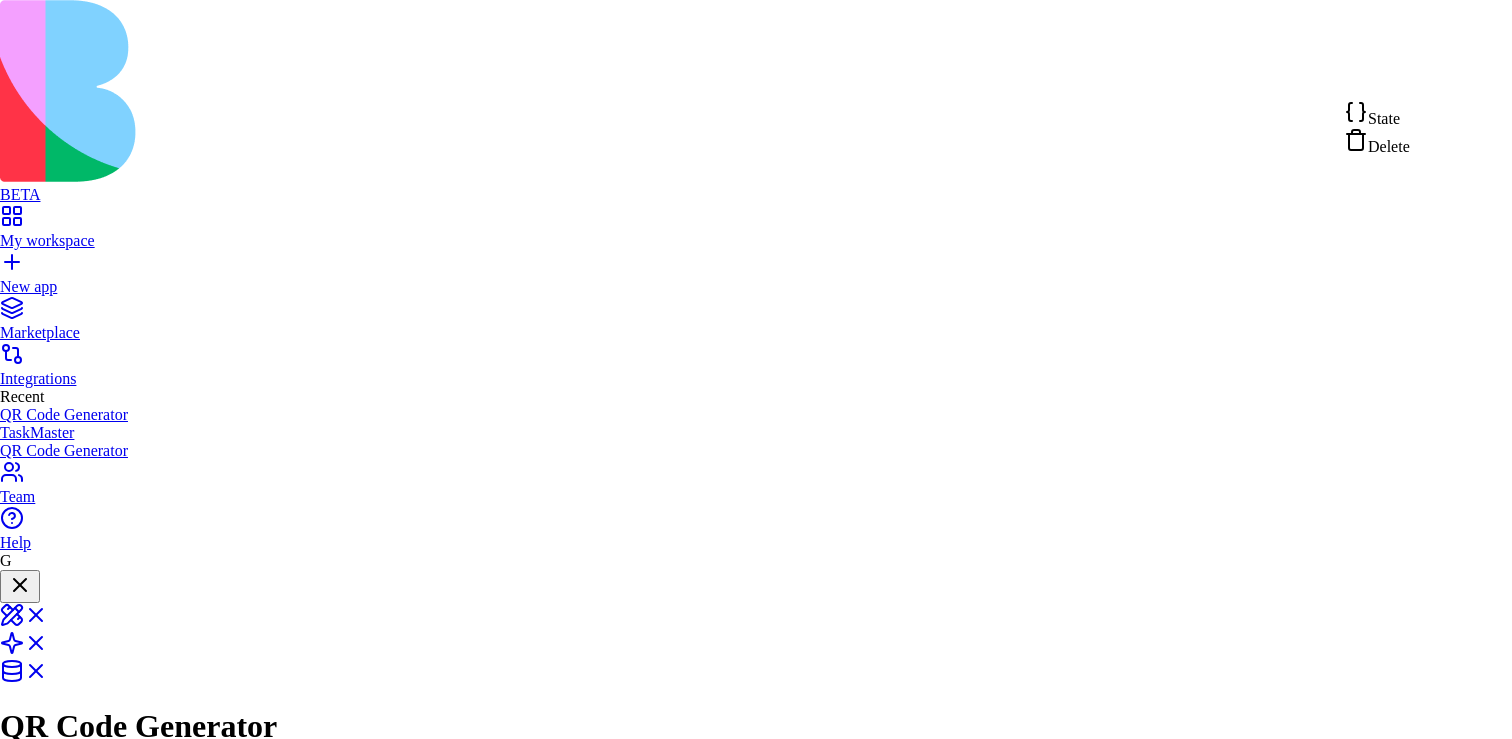 click on "State" at bounding box center [1377, 114] 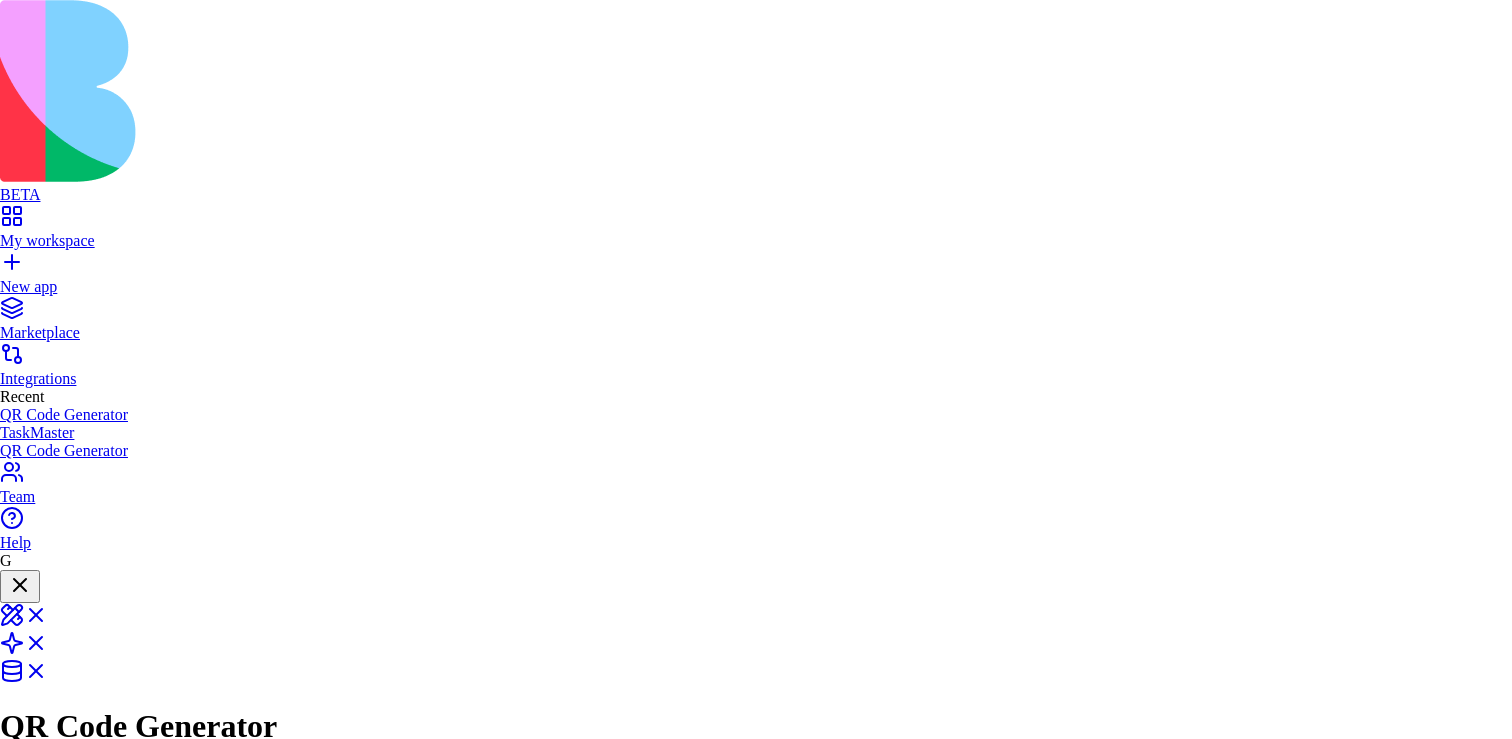 scroll, scrollTop: 0, scrollLeft: 0, axis: both 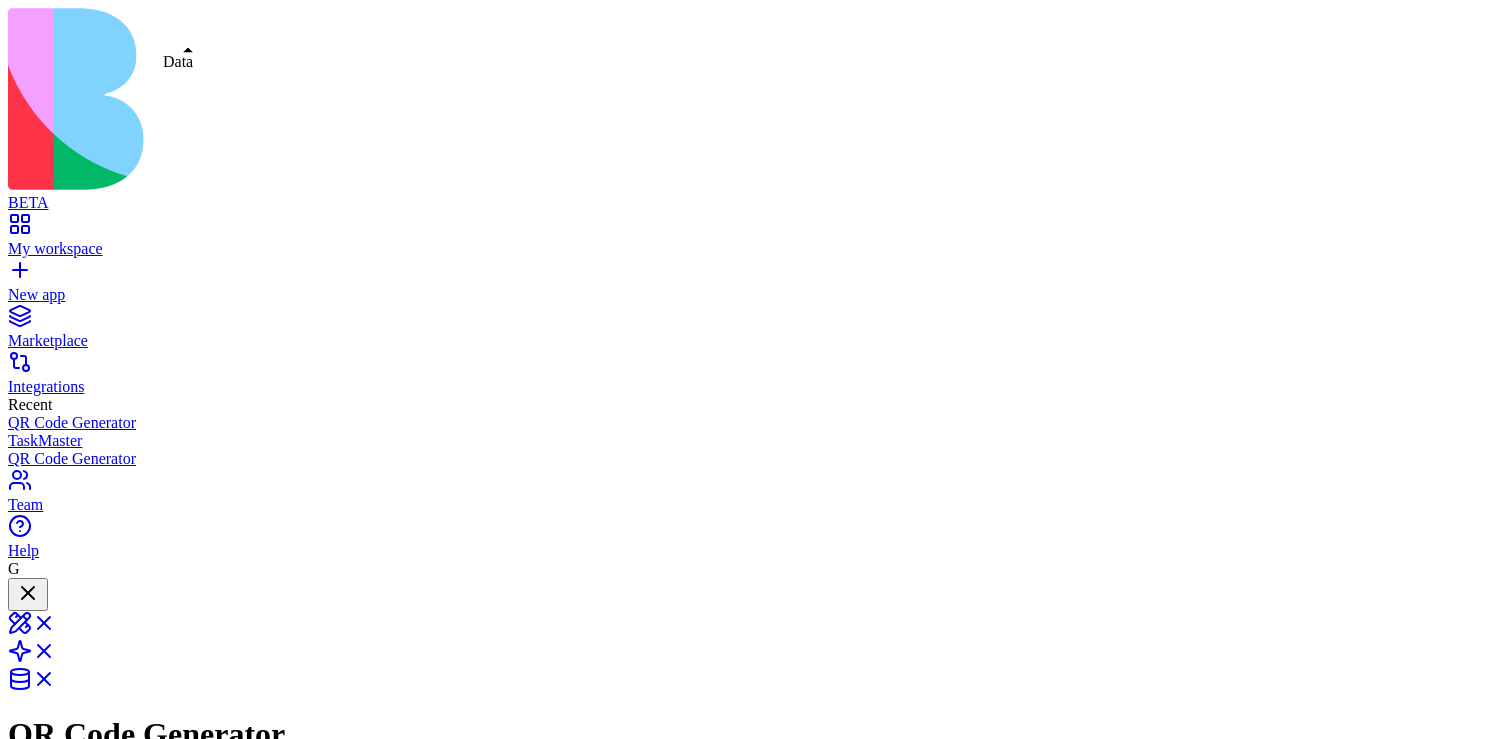 click at bounding box center [32, 685] 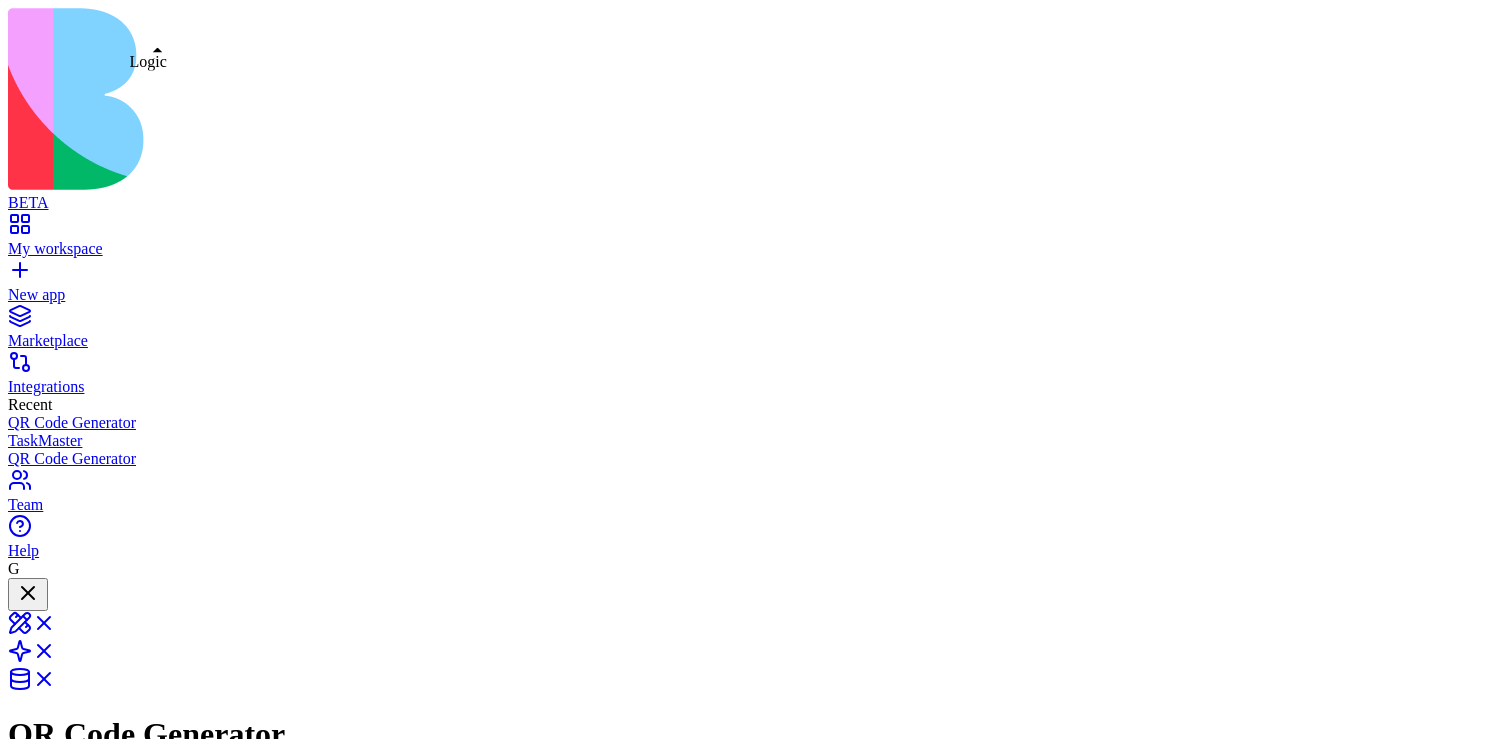 click at bounding box center [32, 657] 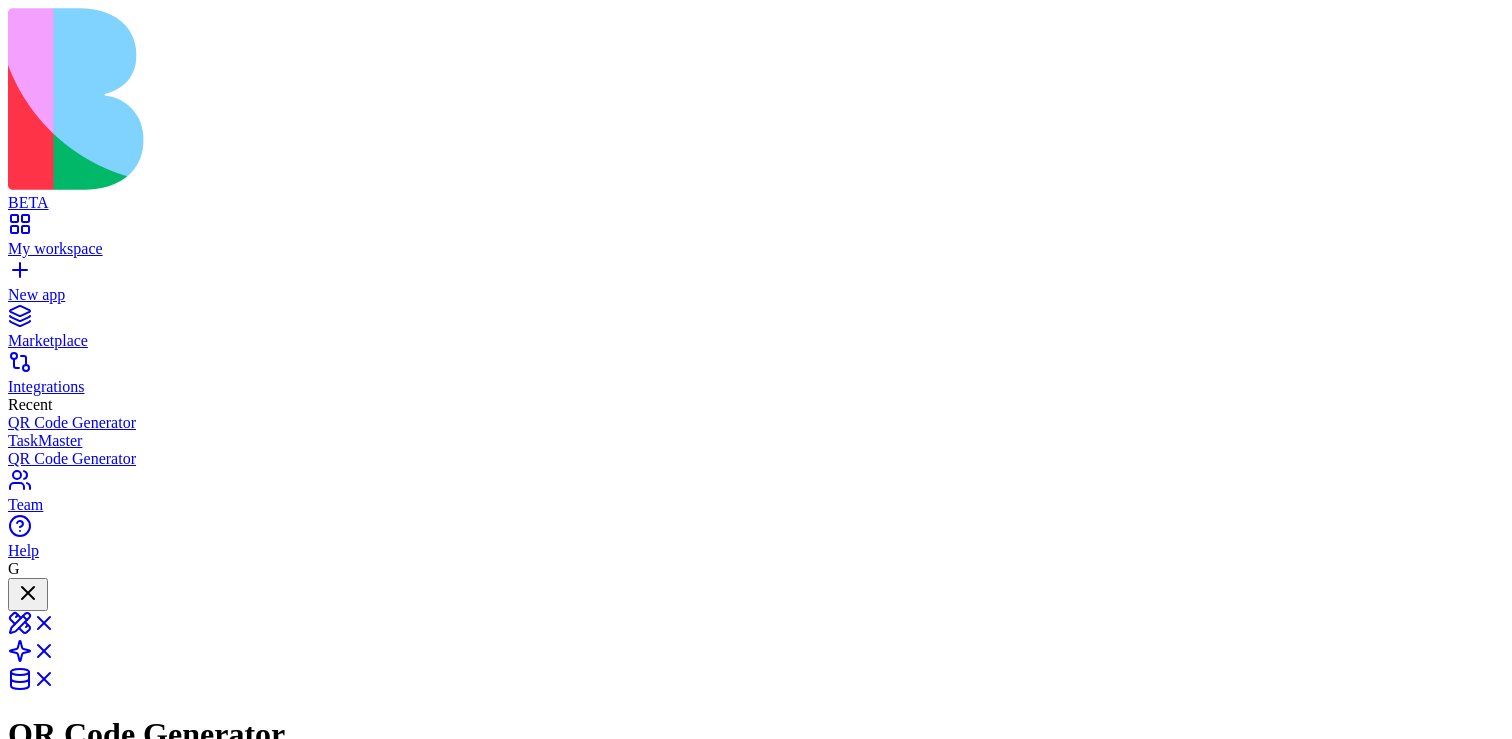 scroll, scrollTop: 528, scrollLeft: 0, axis: vertical 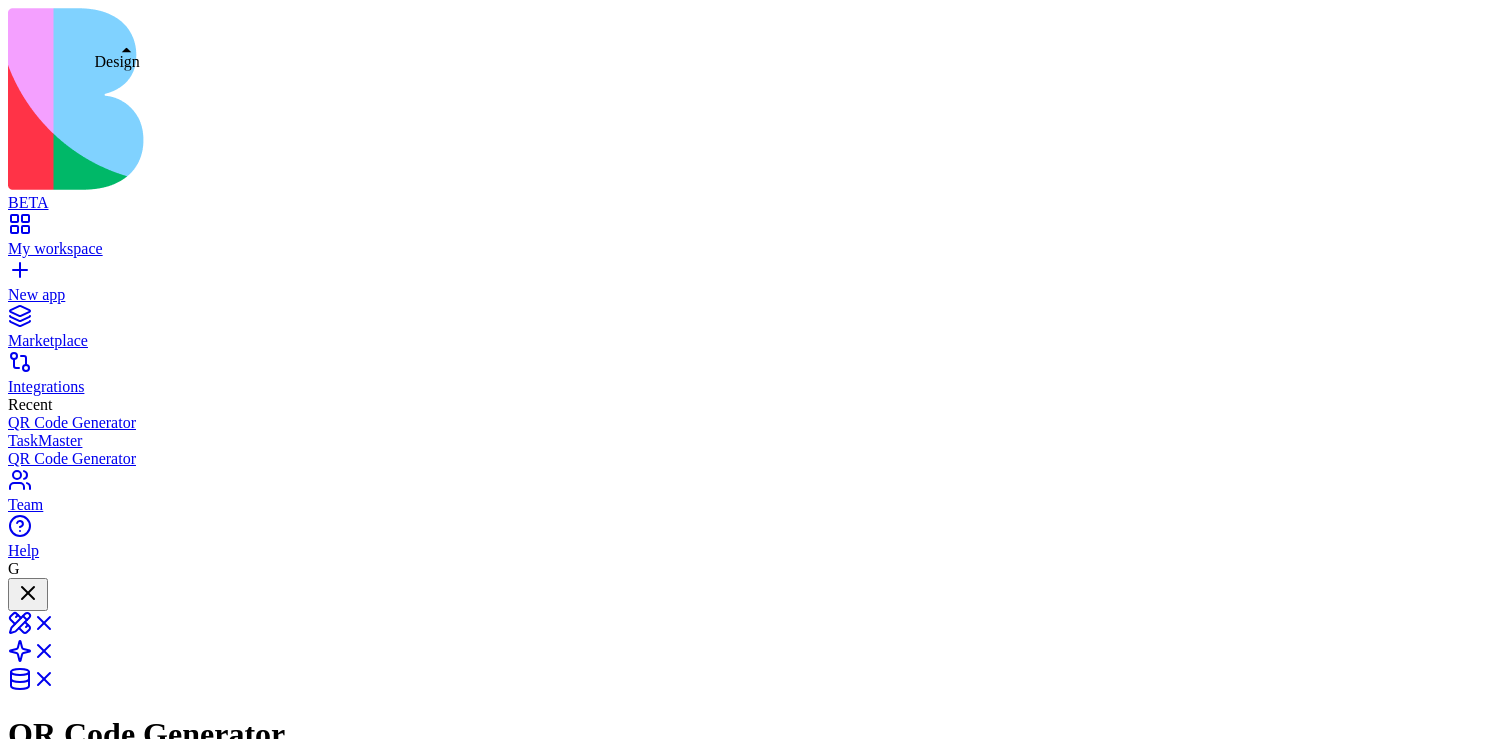 click at bounding box center [32, 629] 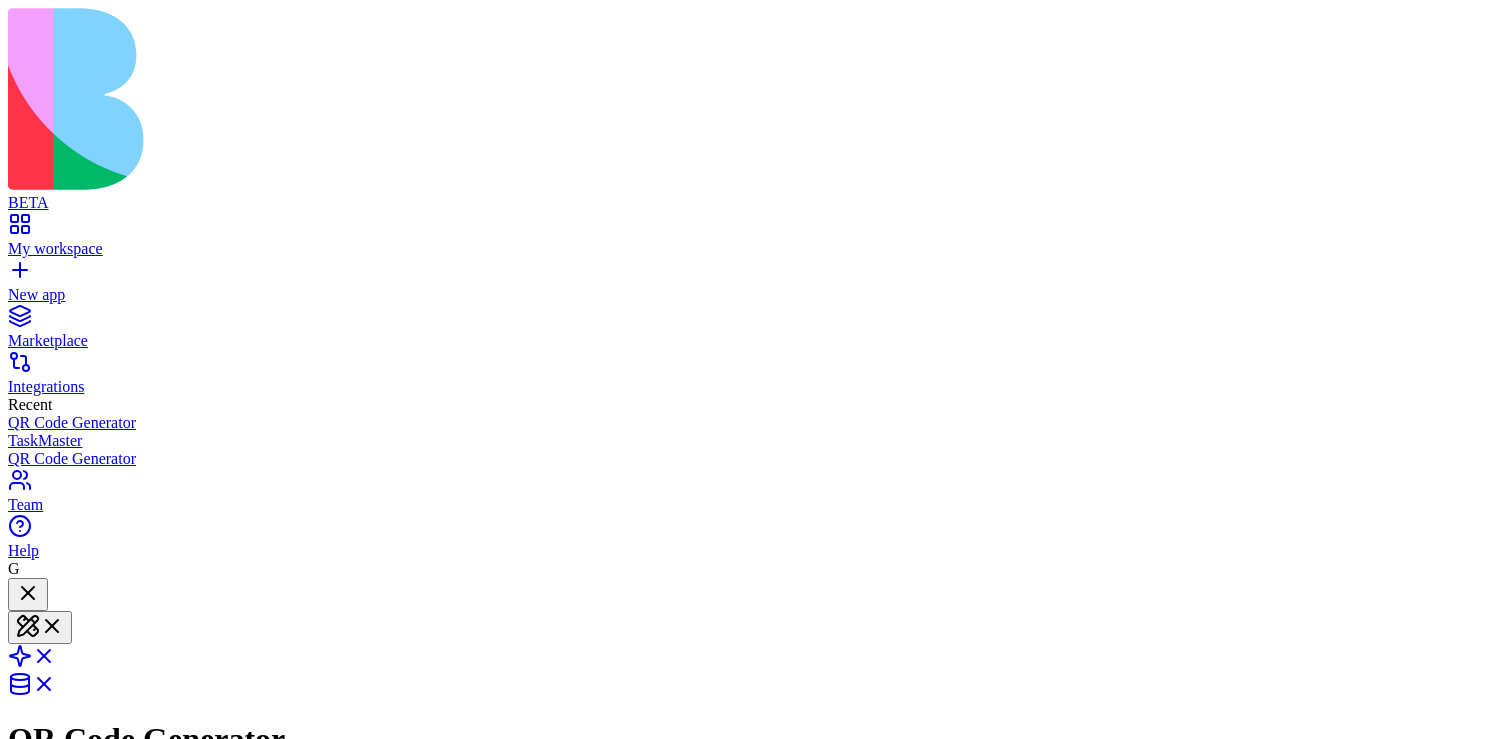 scroll, scrollTop: 0, scrollLeft: 0, axis: both 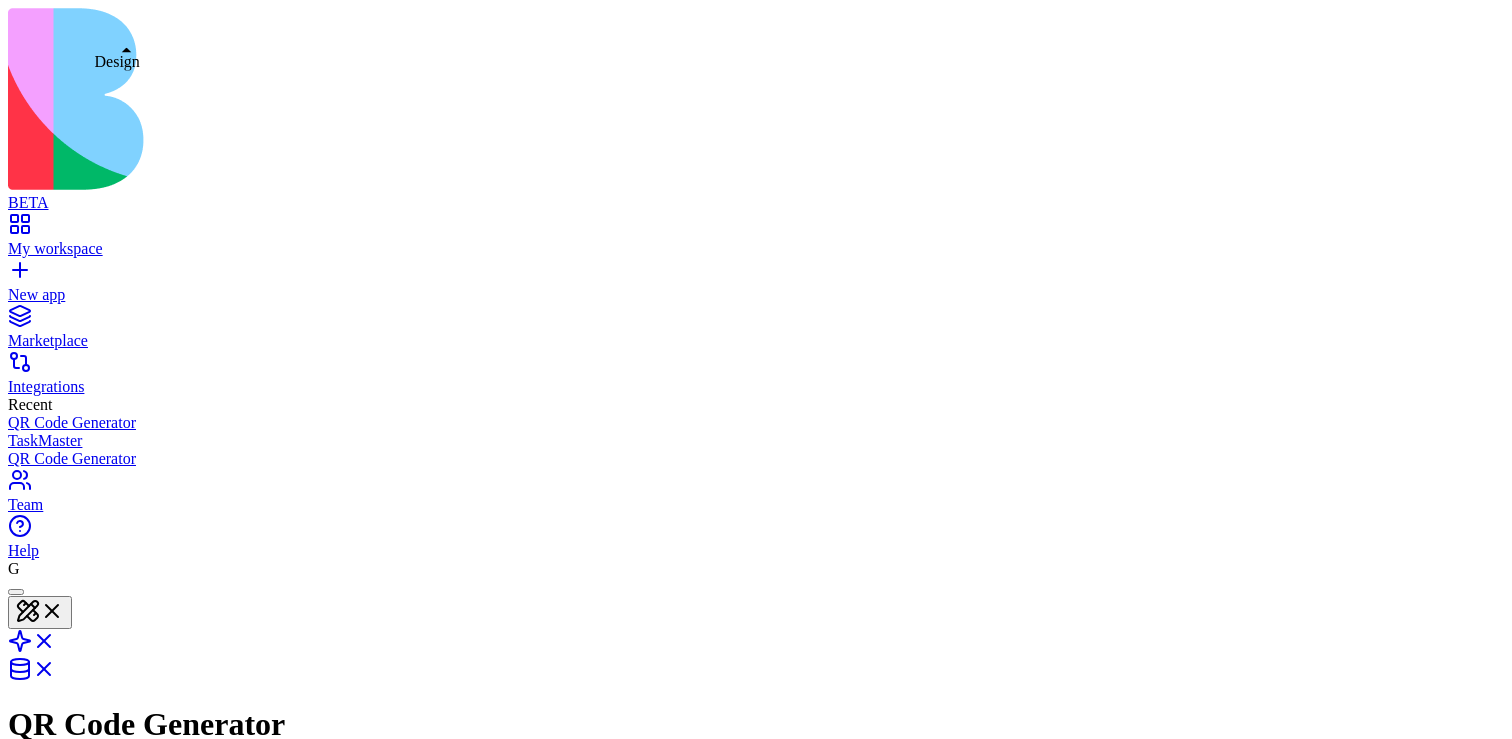 click at bounding box center [40, 612] 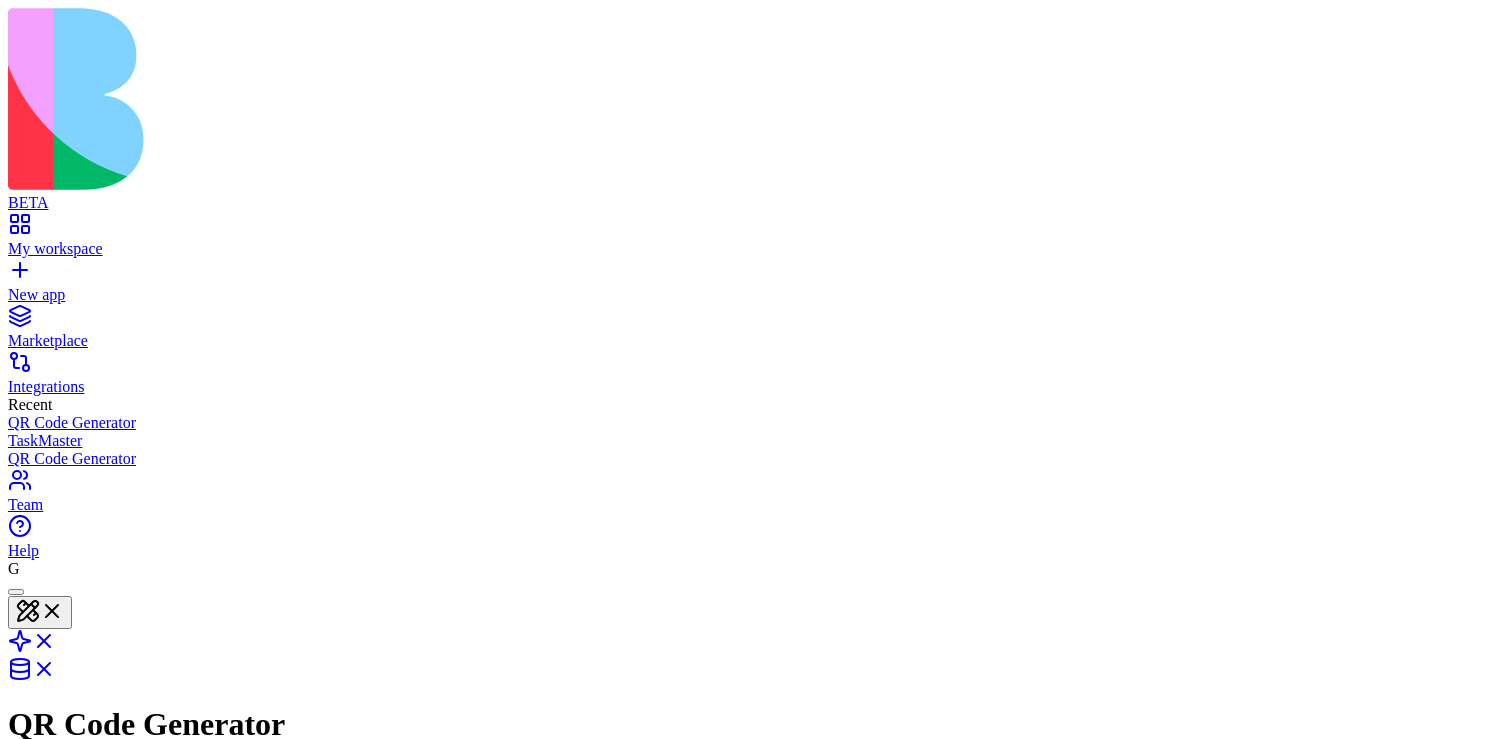 click on "Dev Mode" at bounding box center [16, 990] 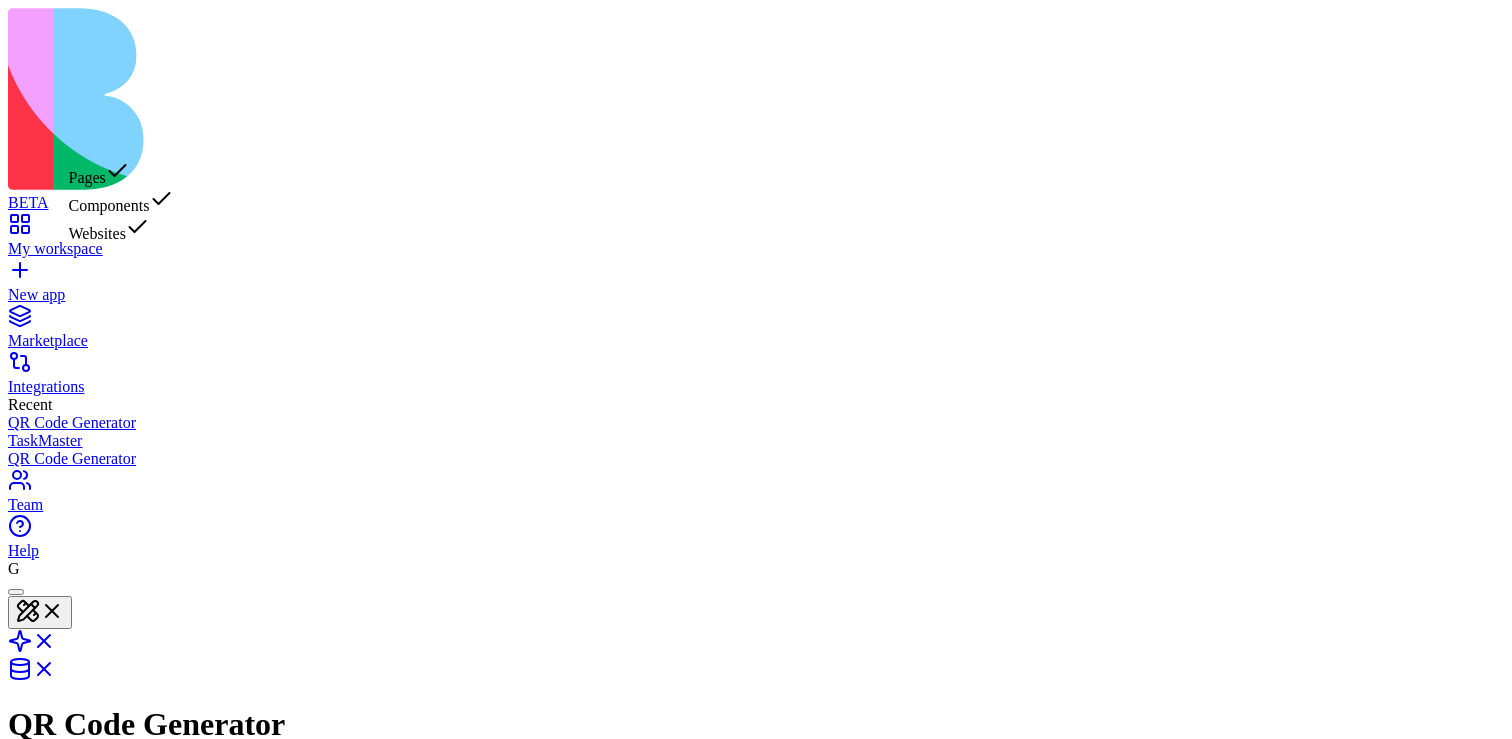 click on "Components" at bounding box center [121, 201] 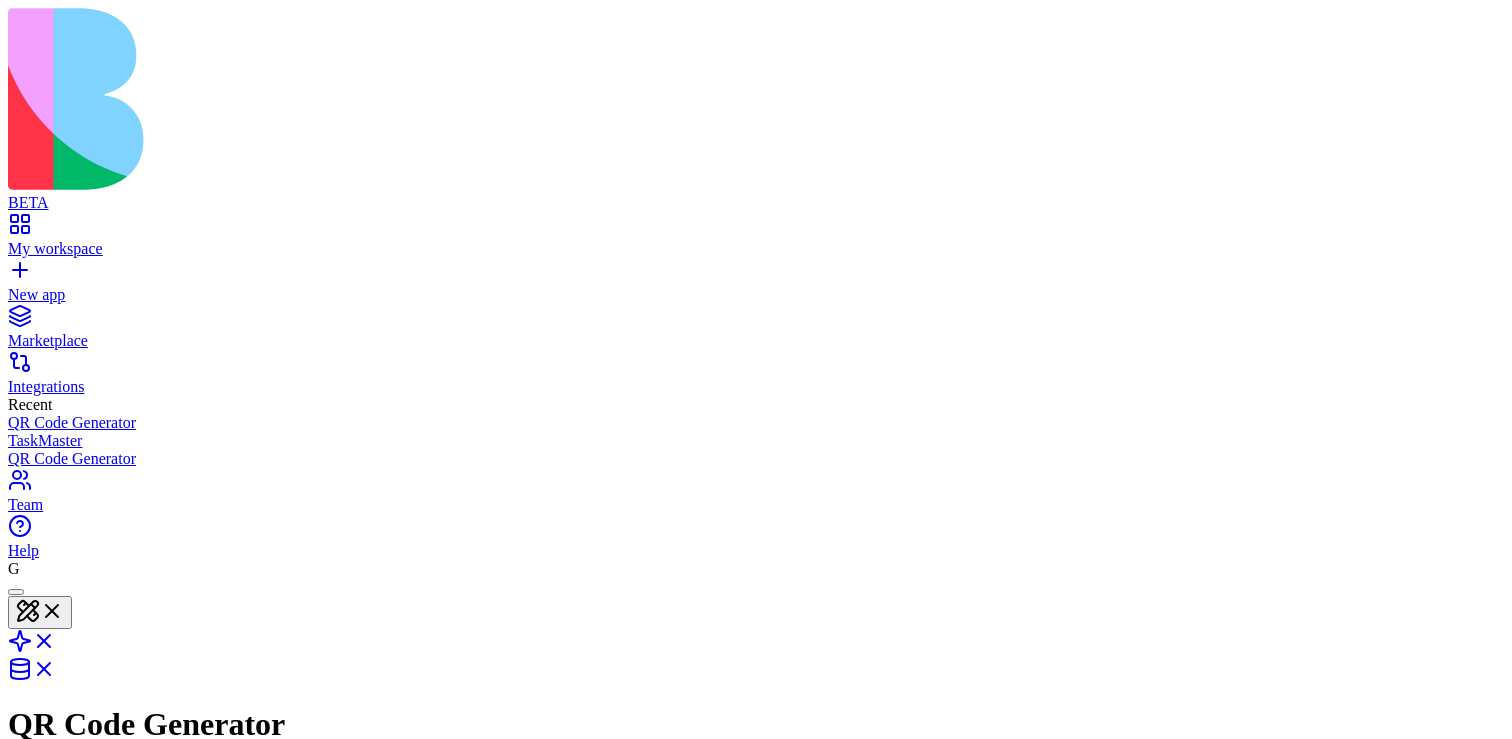 click on "Components" at bounding box center (66, 908) 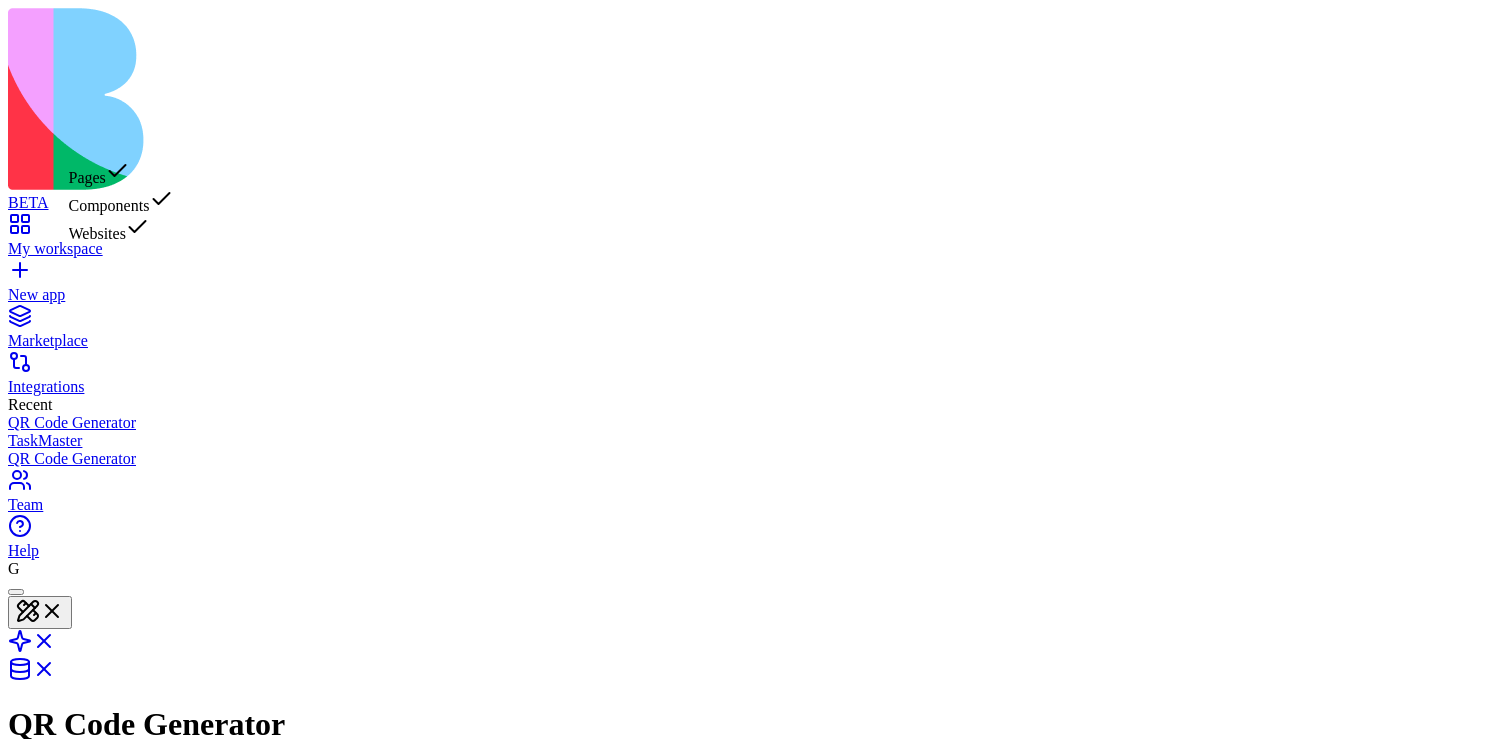 click on "Pages" at bounding box center (121, 173) 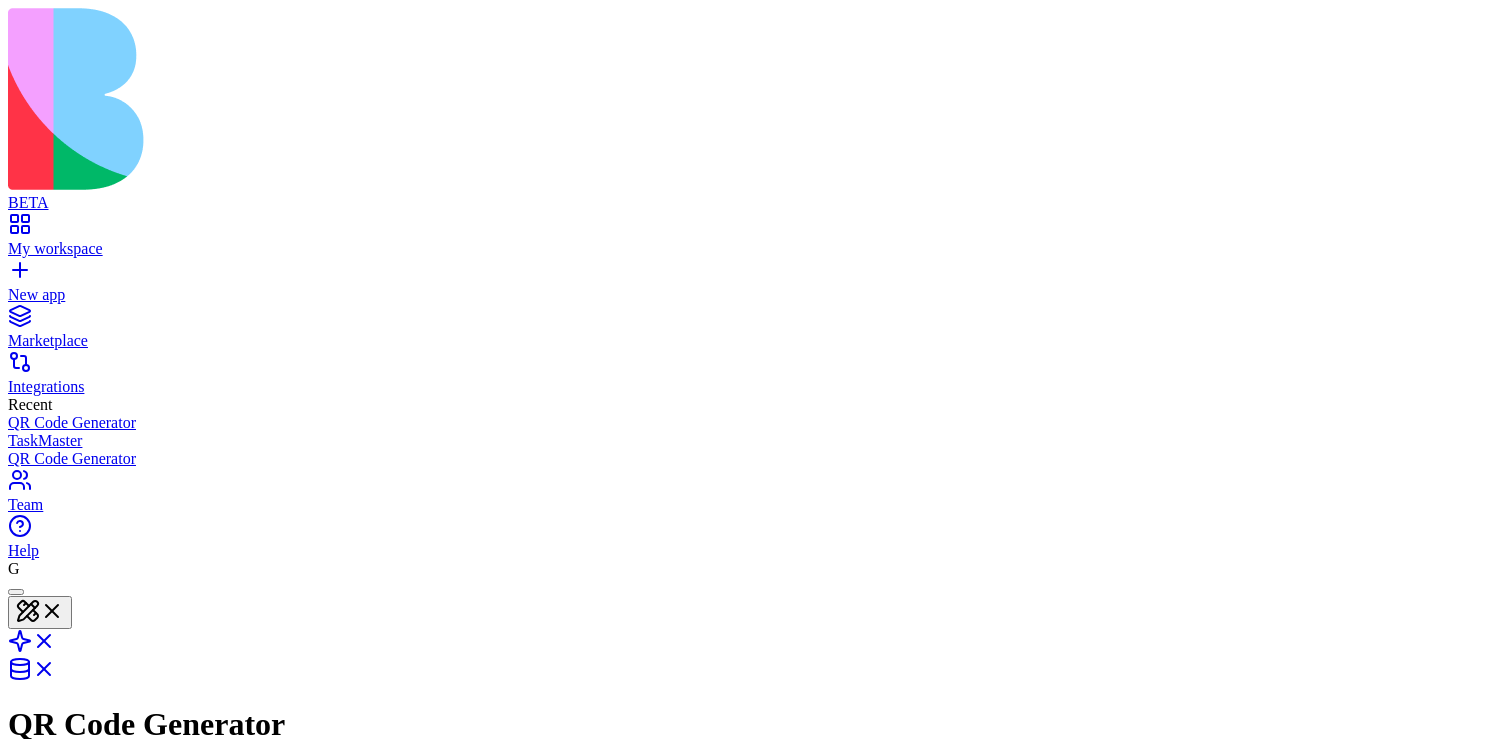 scroll, scrollTop: 0, scrollLeft: 0, axis: both 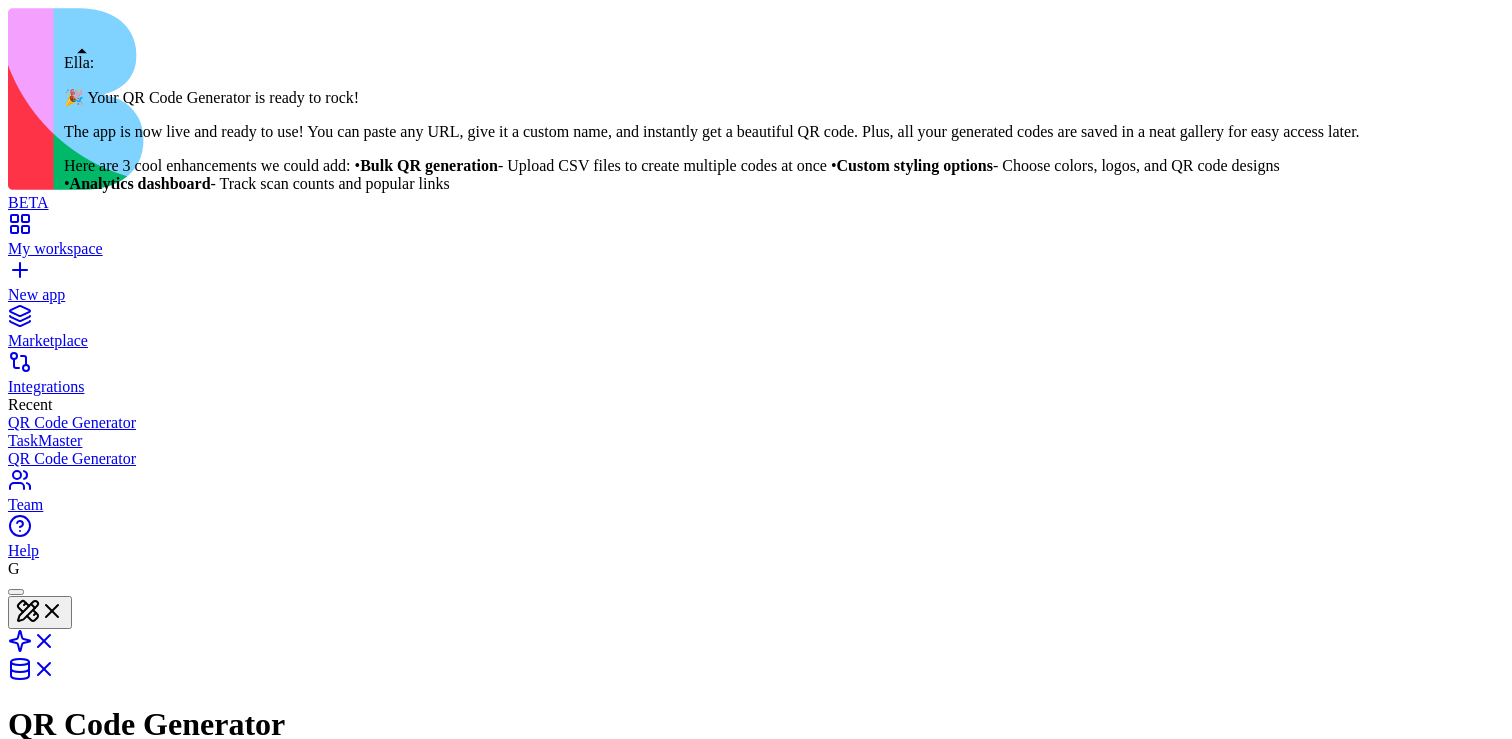 click at bounding box center (16, 592) 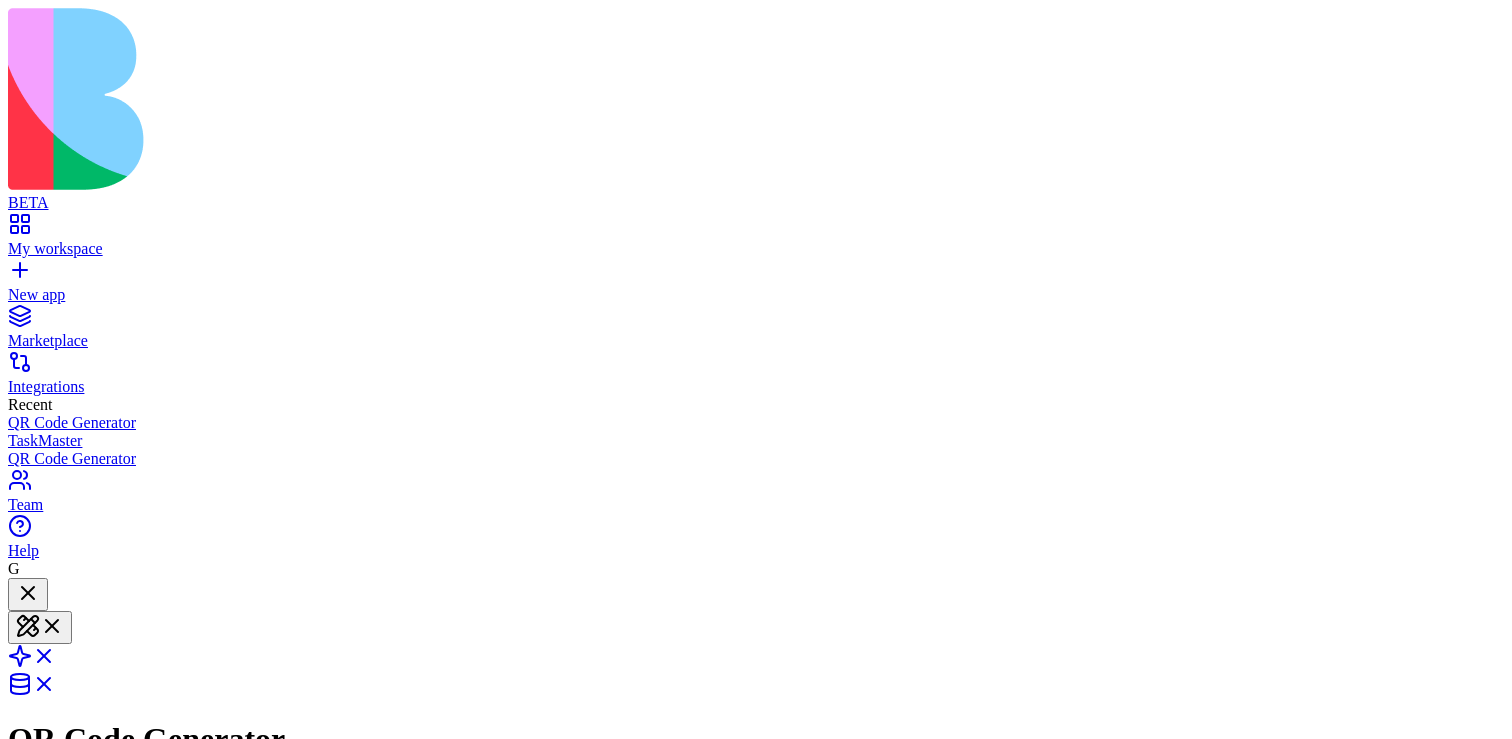scroll, scrollTop: 692, scrollLeft: 0, axis: vertical 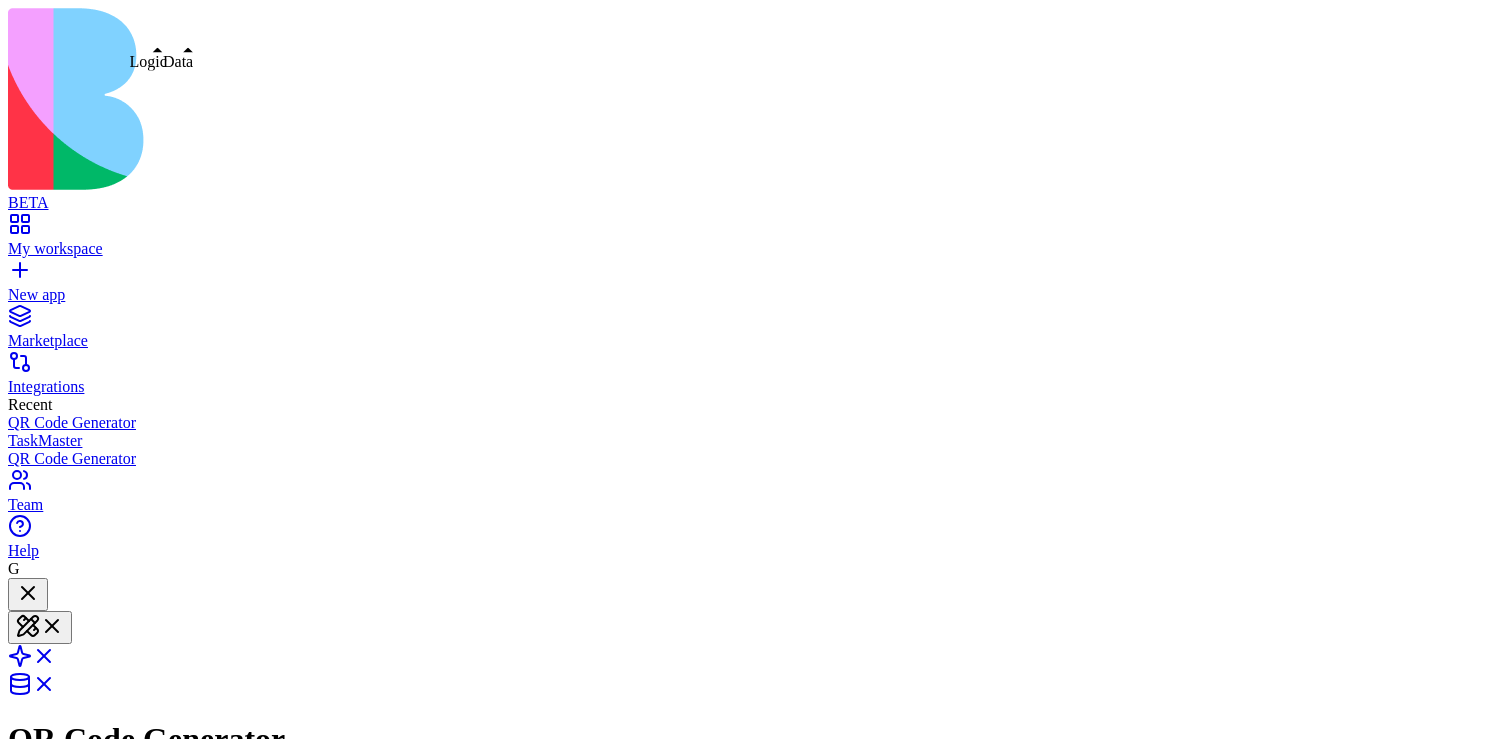 click at bounding box center [32, 662] 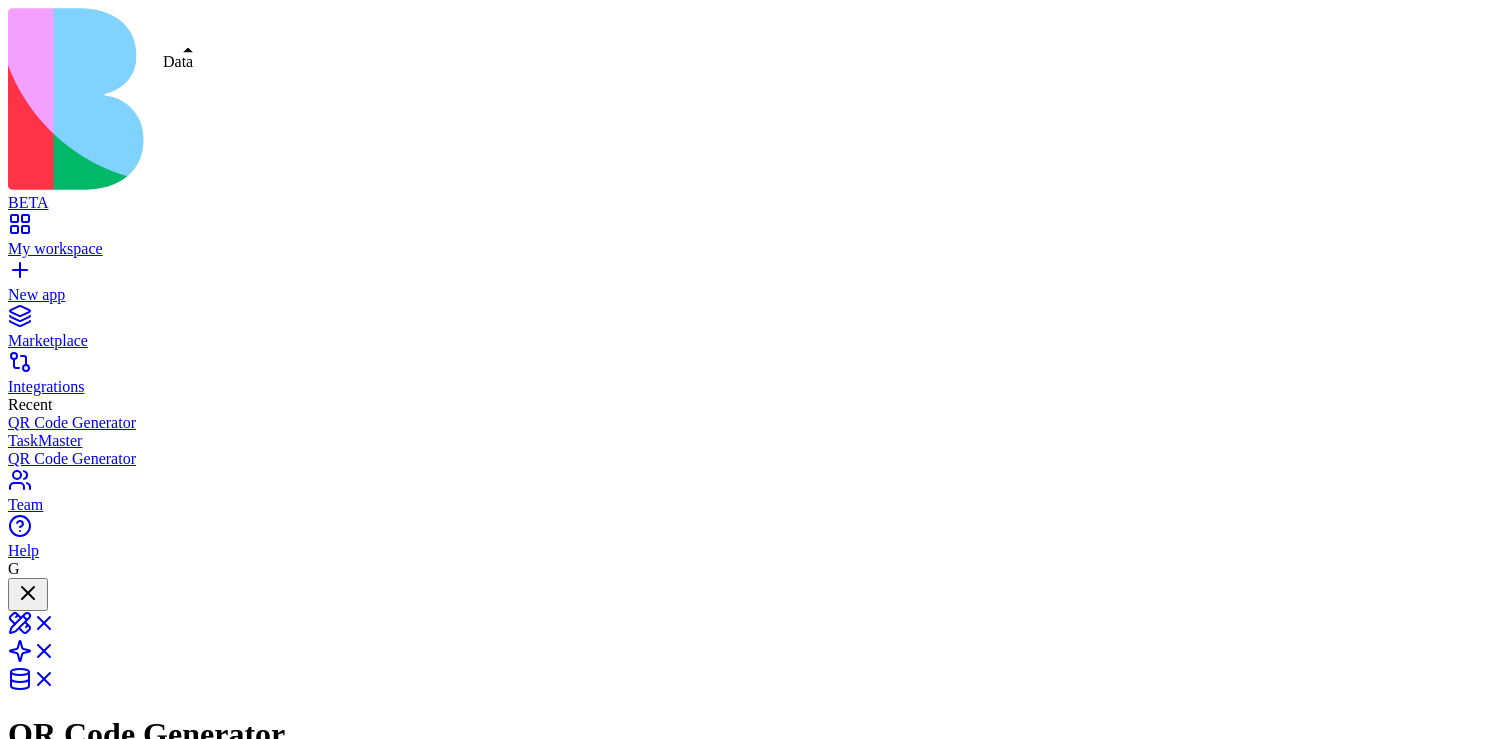 click on "GenerateQRCode" at bounding box center (123, 7742) 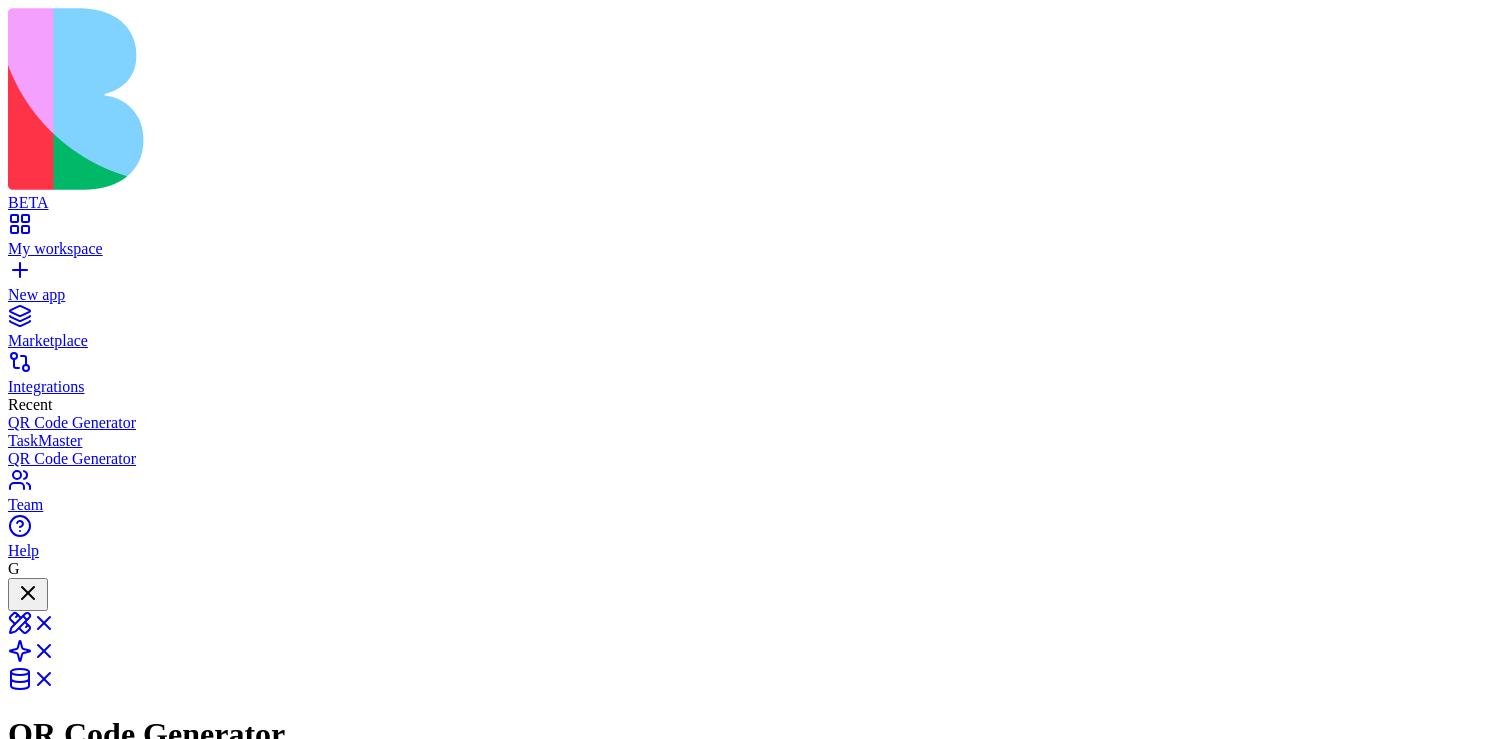 click on "AgentCall" at bounding box center [412, 7935] 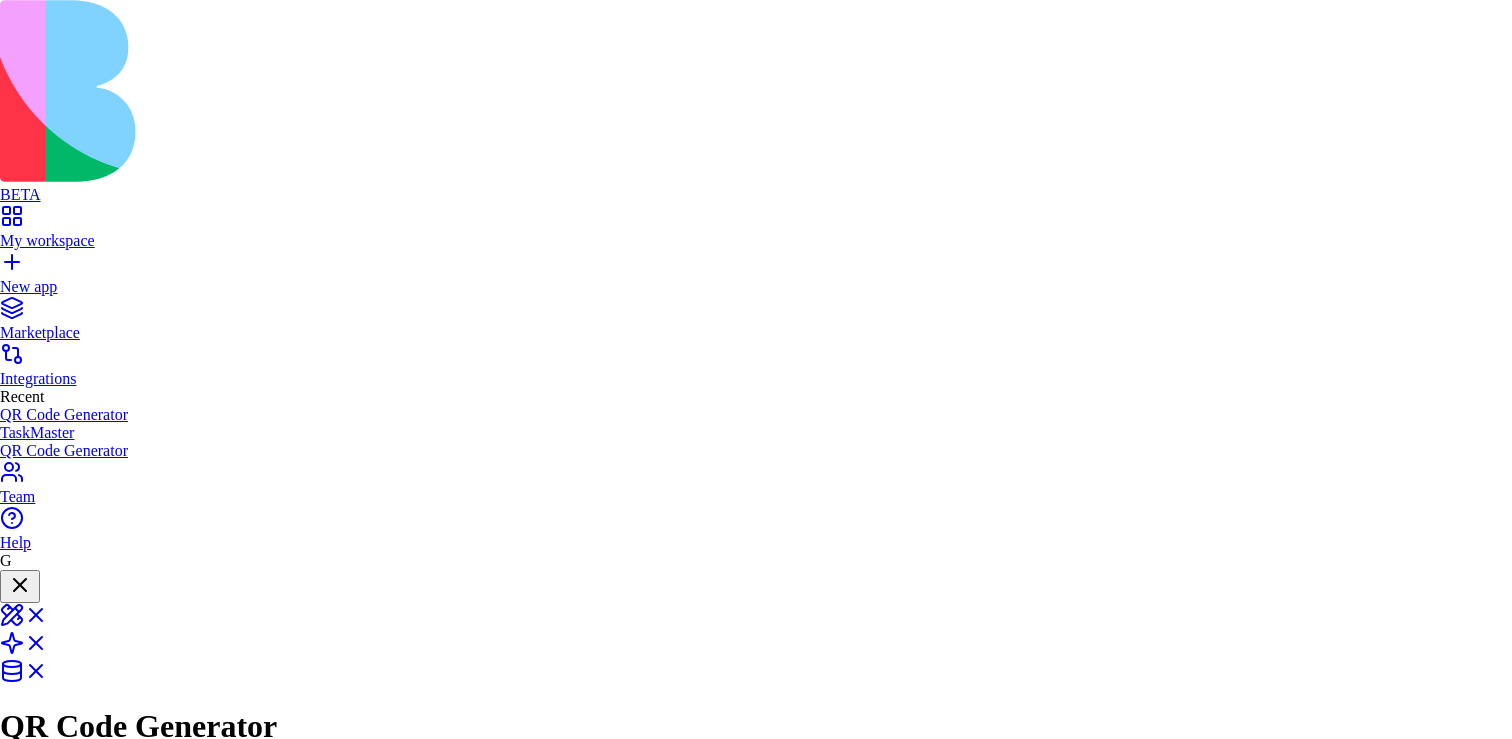 scroll, scrollTop: 0, scrollLeft: 0, axis: both 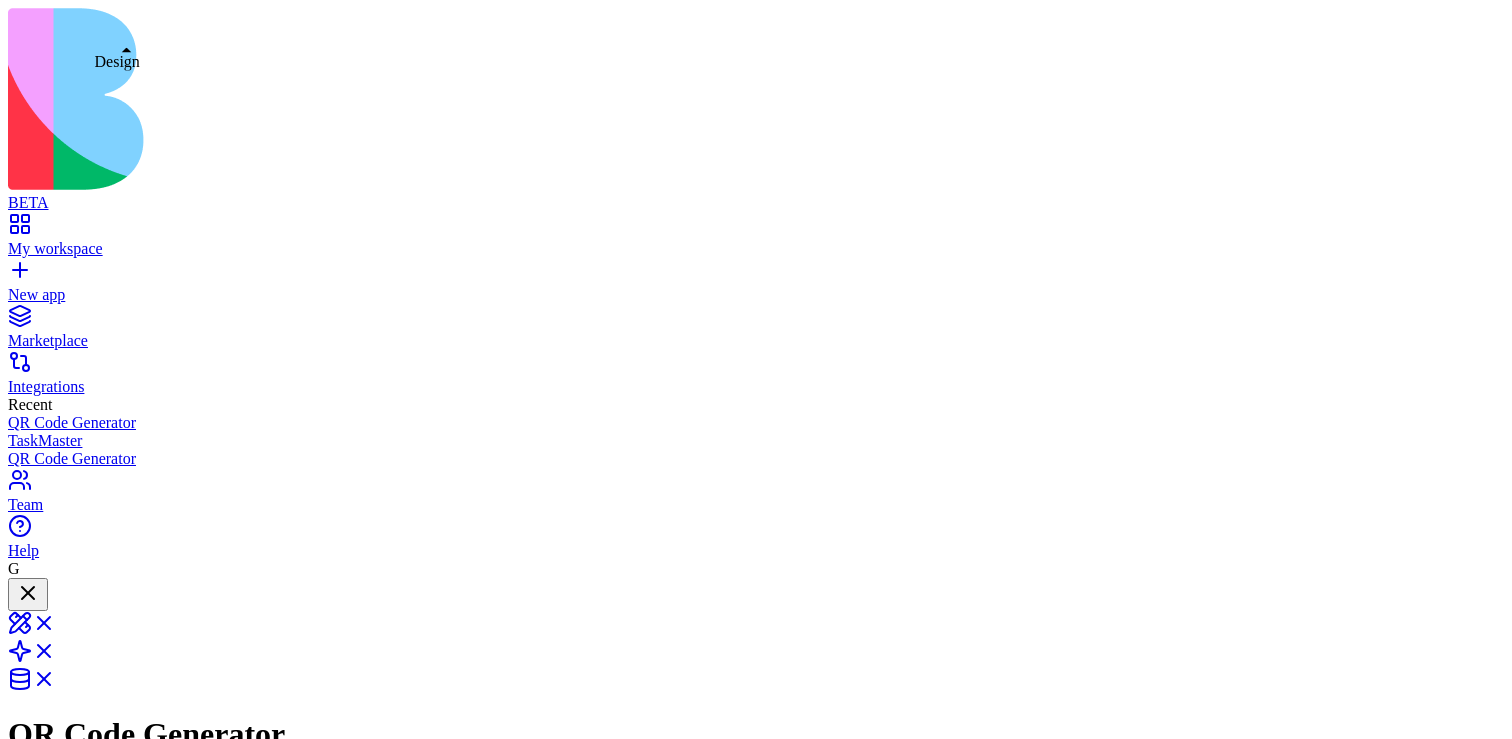 click at bounding box center [32, 629] 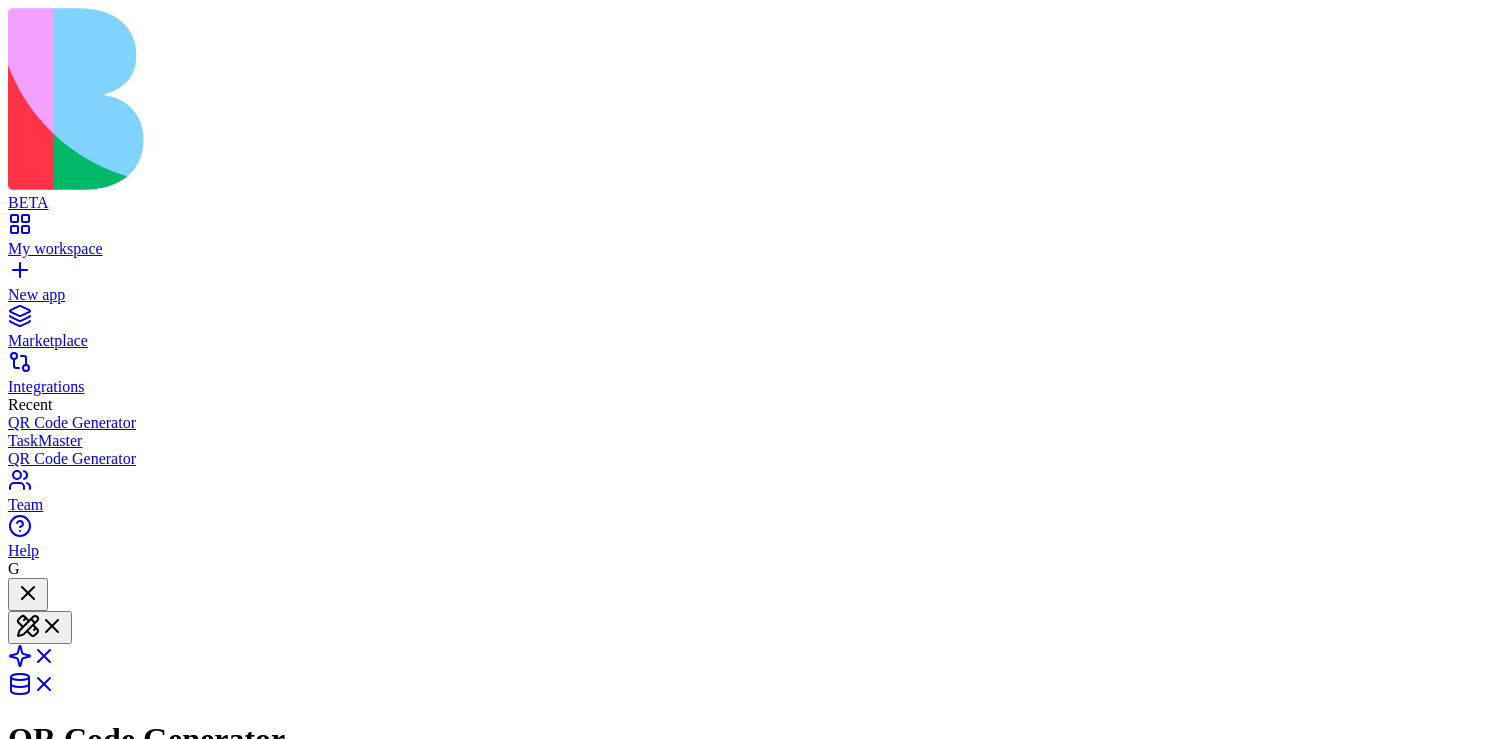 scroll, scrollTop: 0, scrollLeft: 0, axis: both 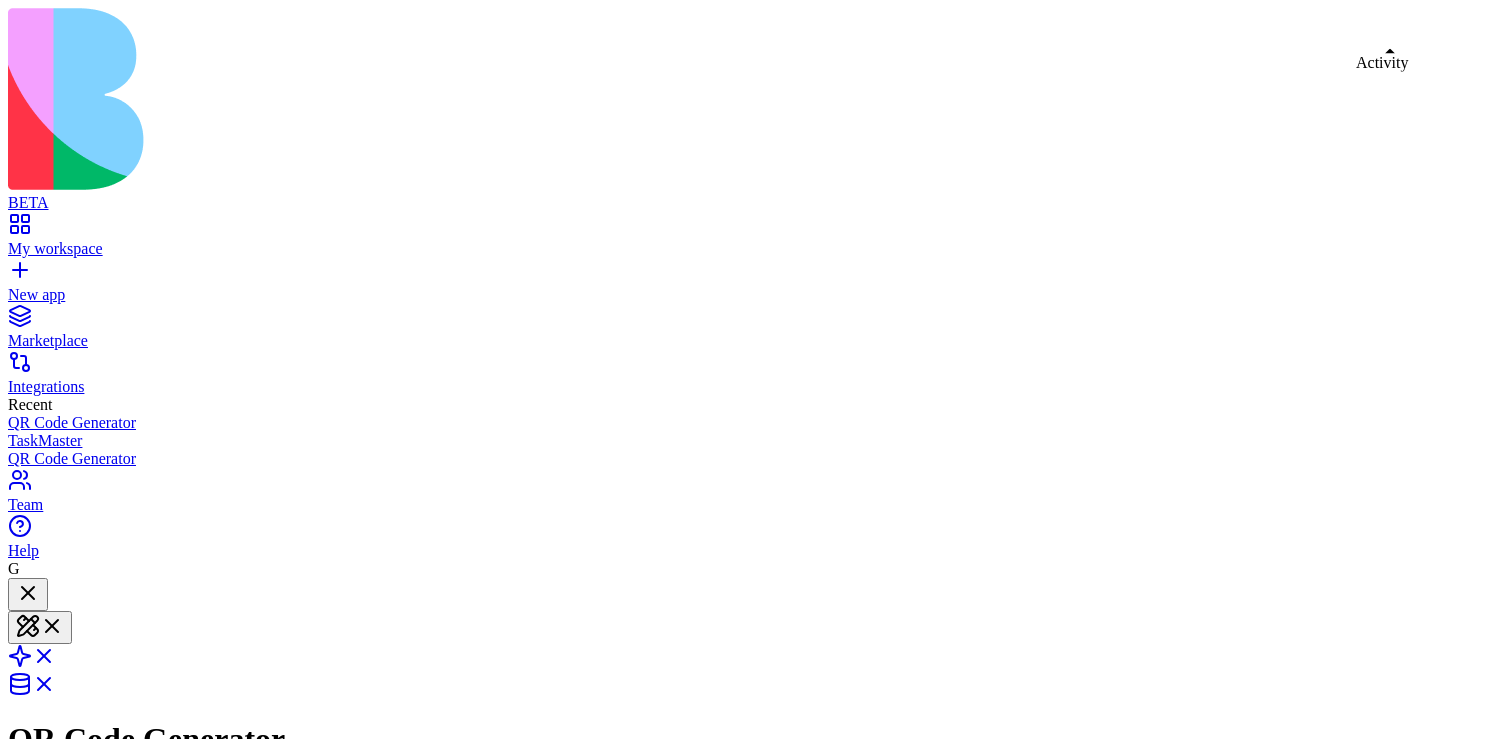click at bounding box center [28, 8866] 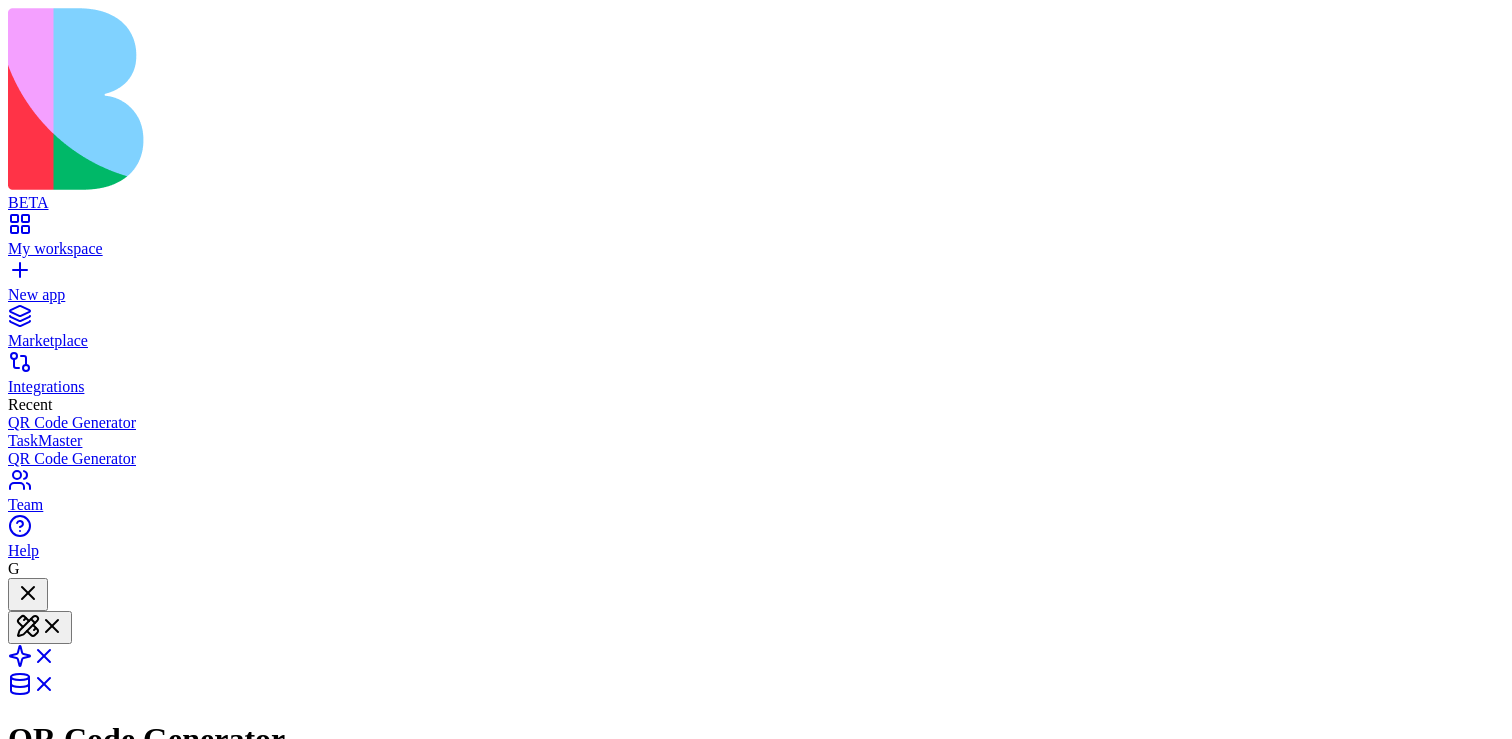 scroll, scrollTop: 1212, scrollLeft: 0, axis: vertical 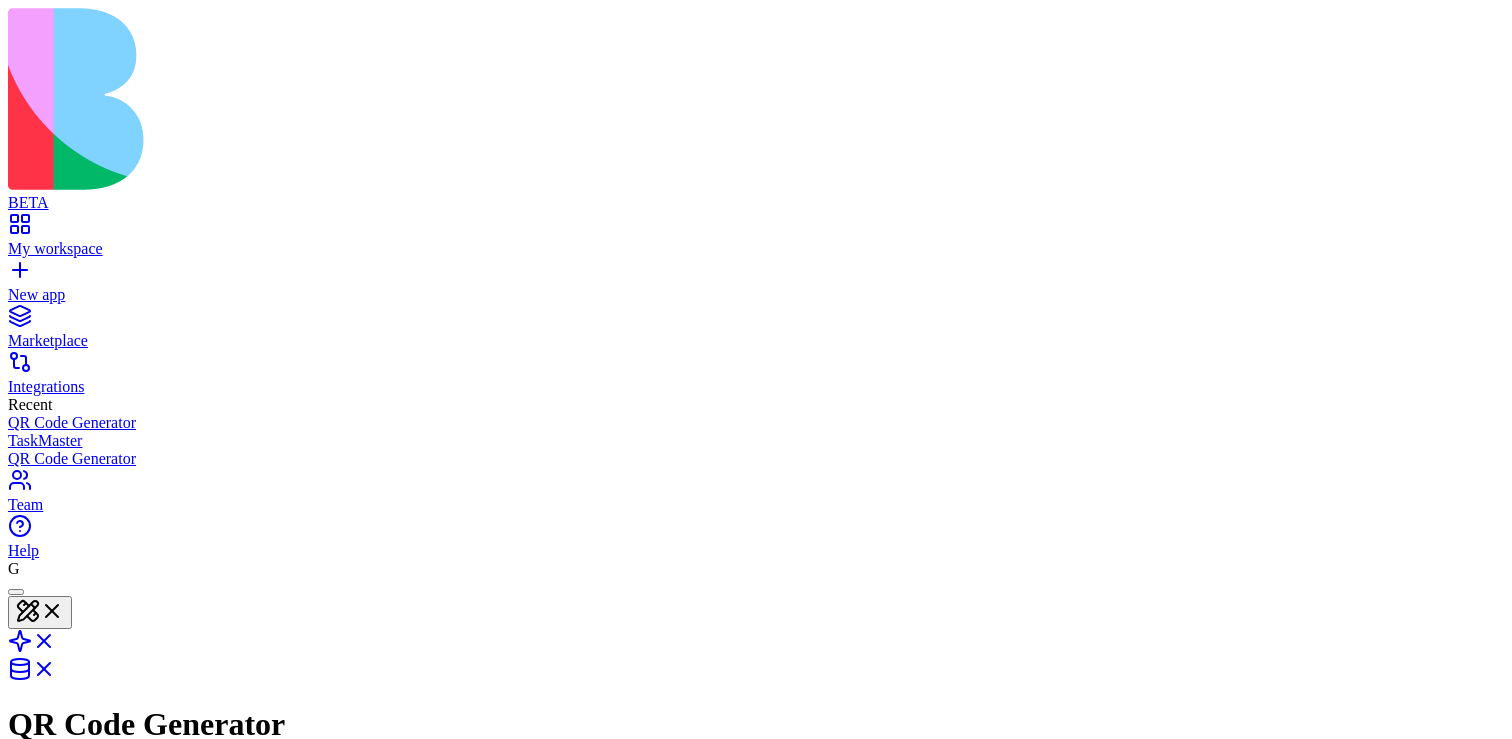 click at bounding box center [158, 1705] 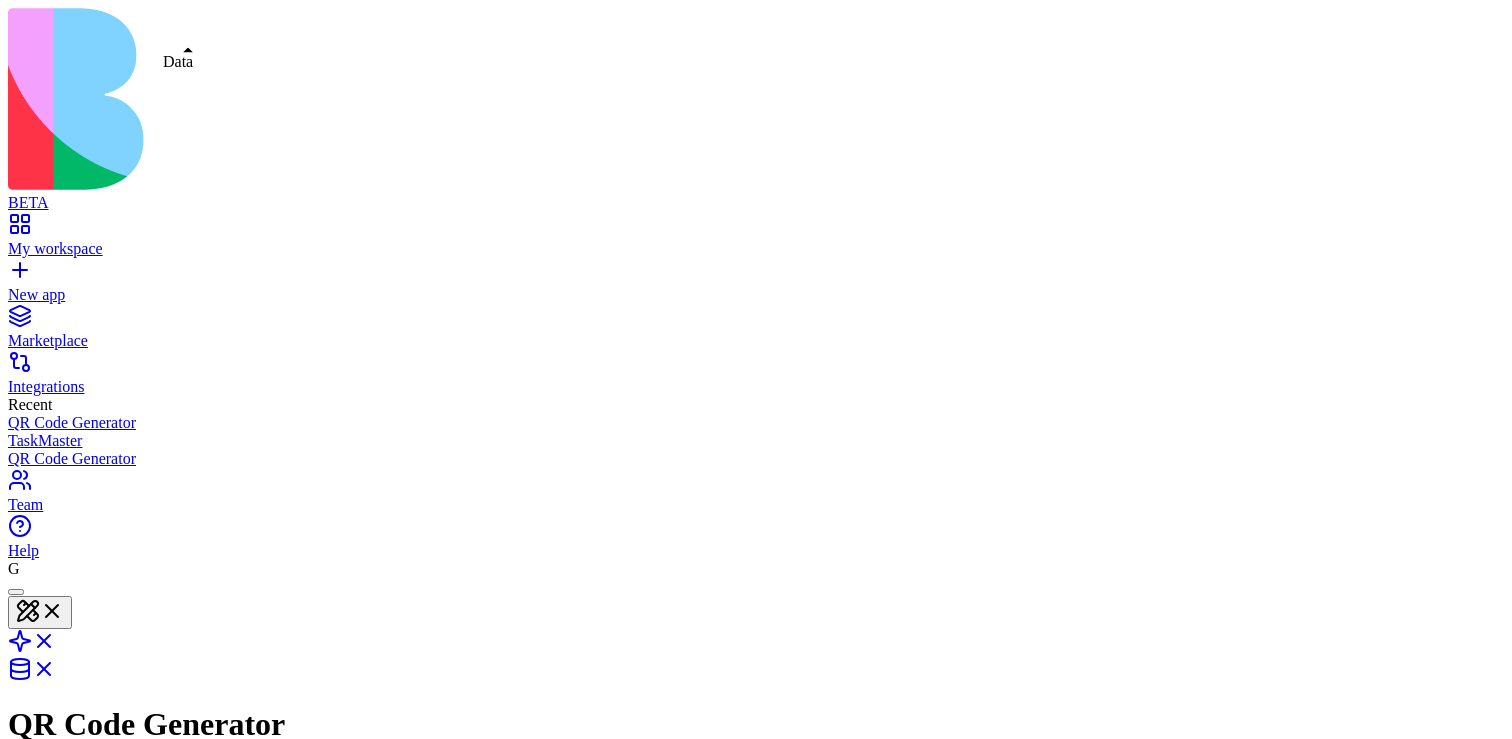 click at bounding box center [32, 675] 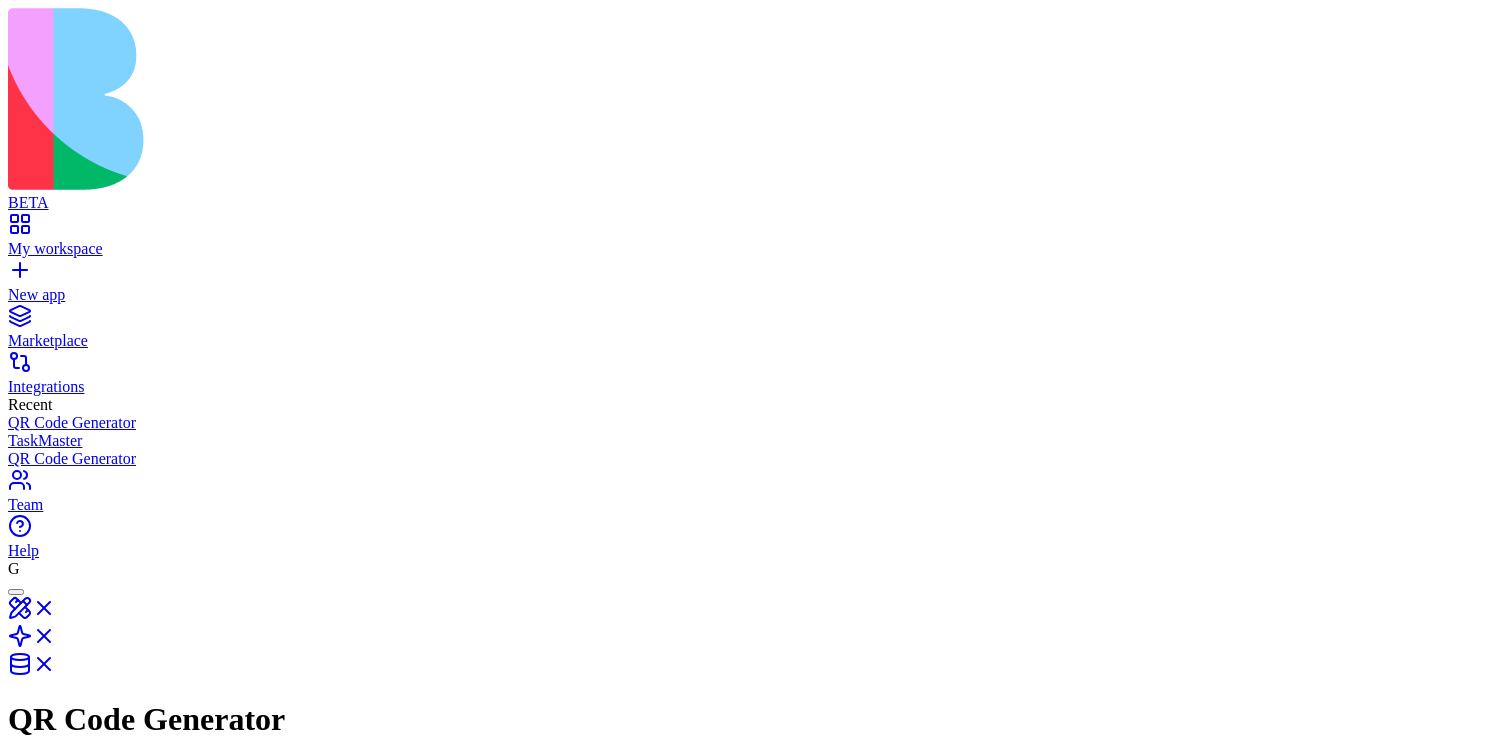 click on "**********" at bounding box center (489, 1591) 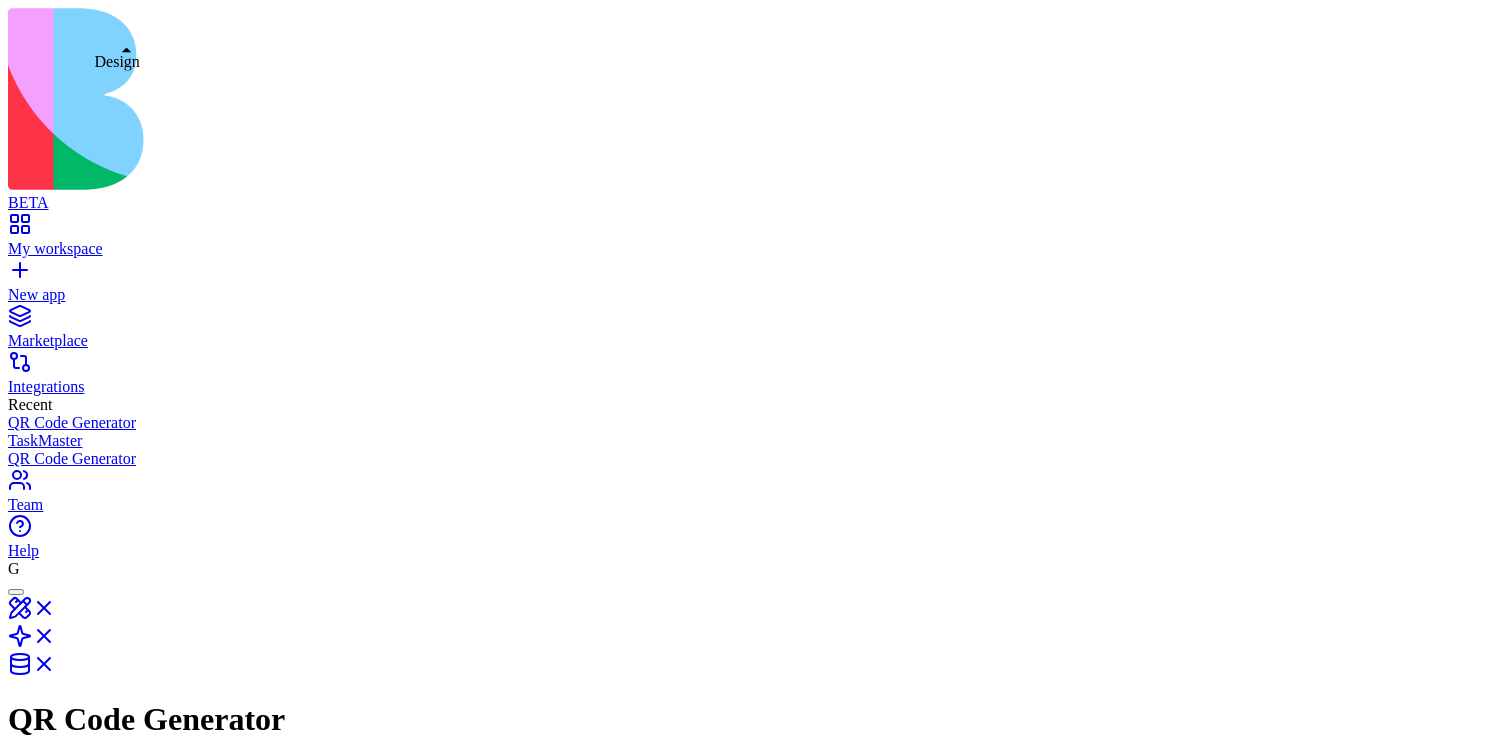 click at bounding box center [32, 614] 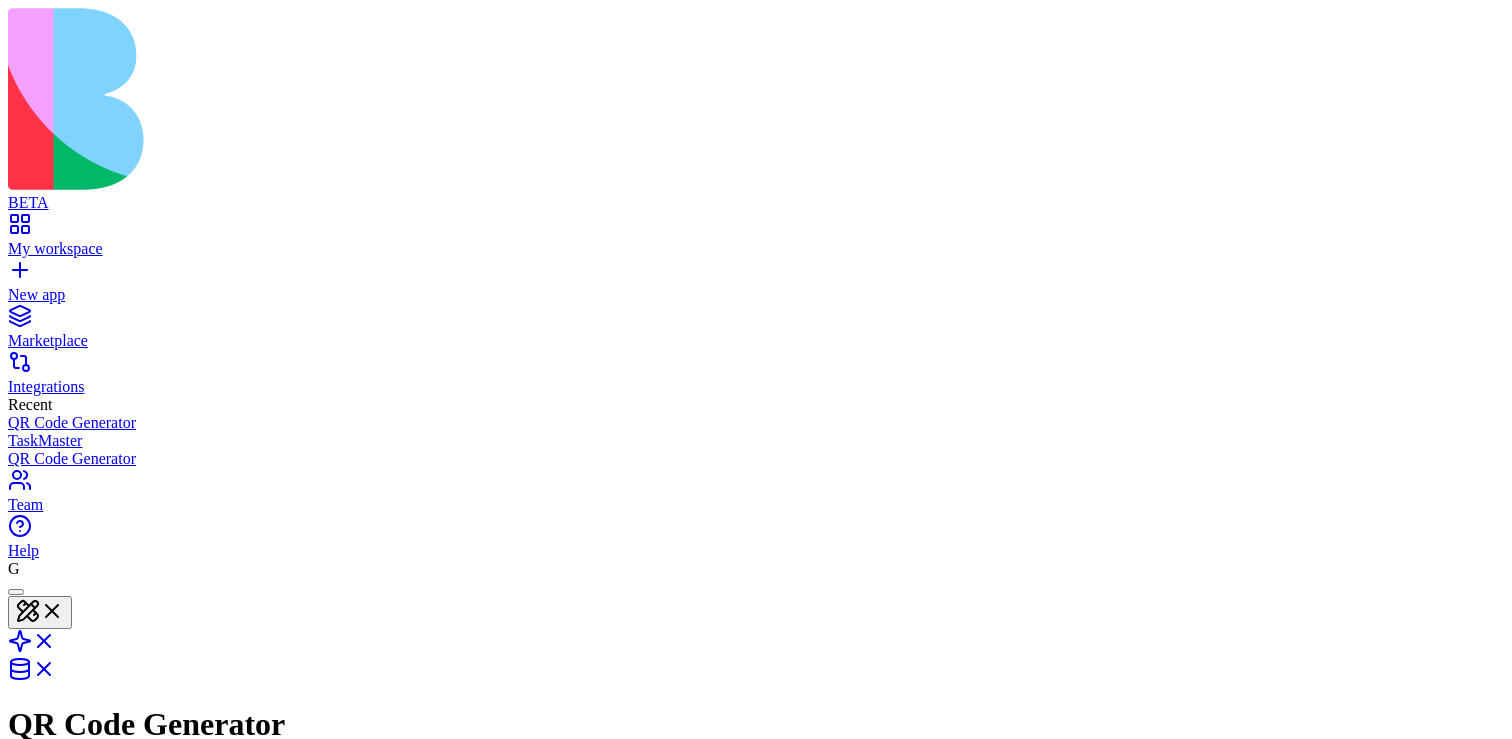 scroll, scrollTop: 0, scrollLeft: 0, axis: both 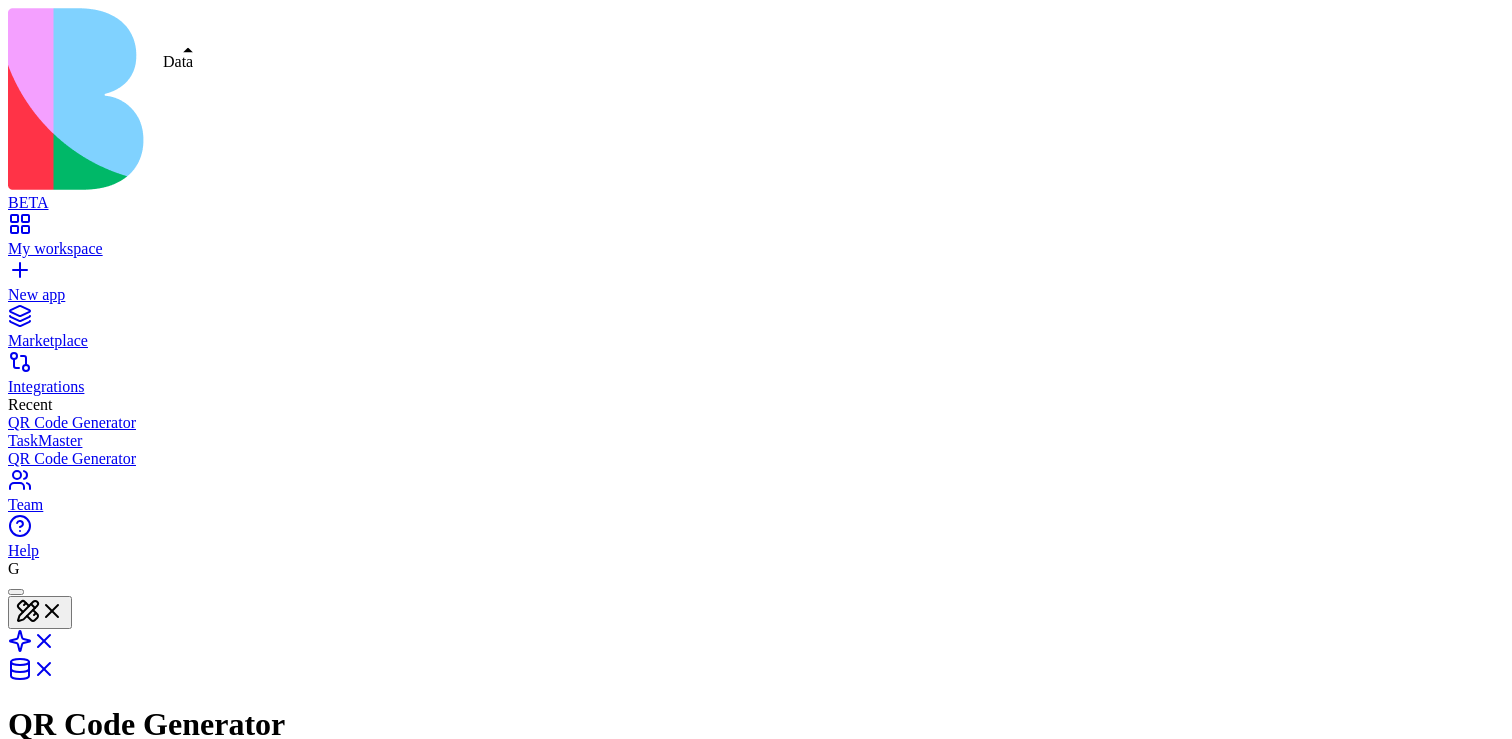 click at bounding box center (32, 675) 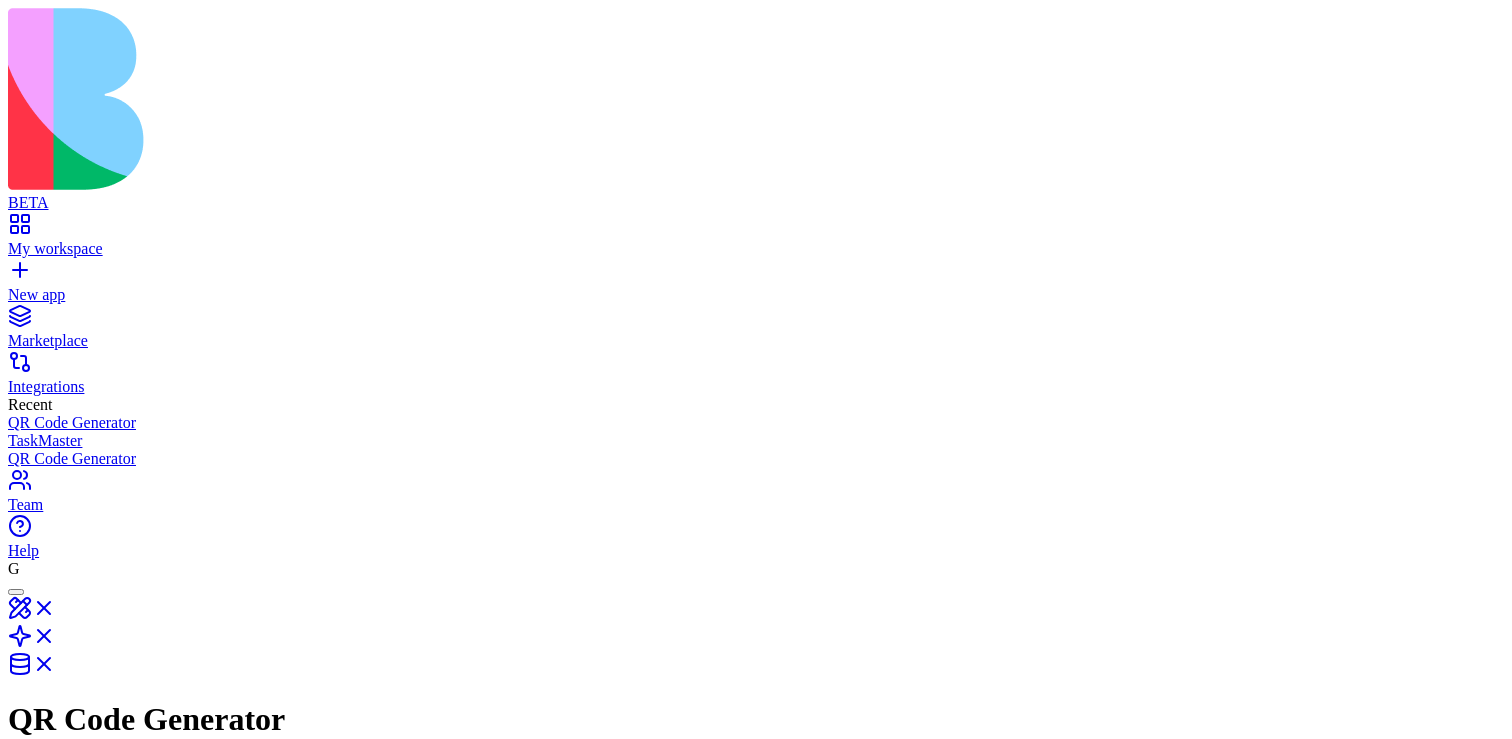 click on "QR Code Generator" at bounding box center (756, 658) 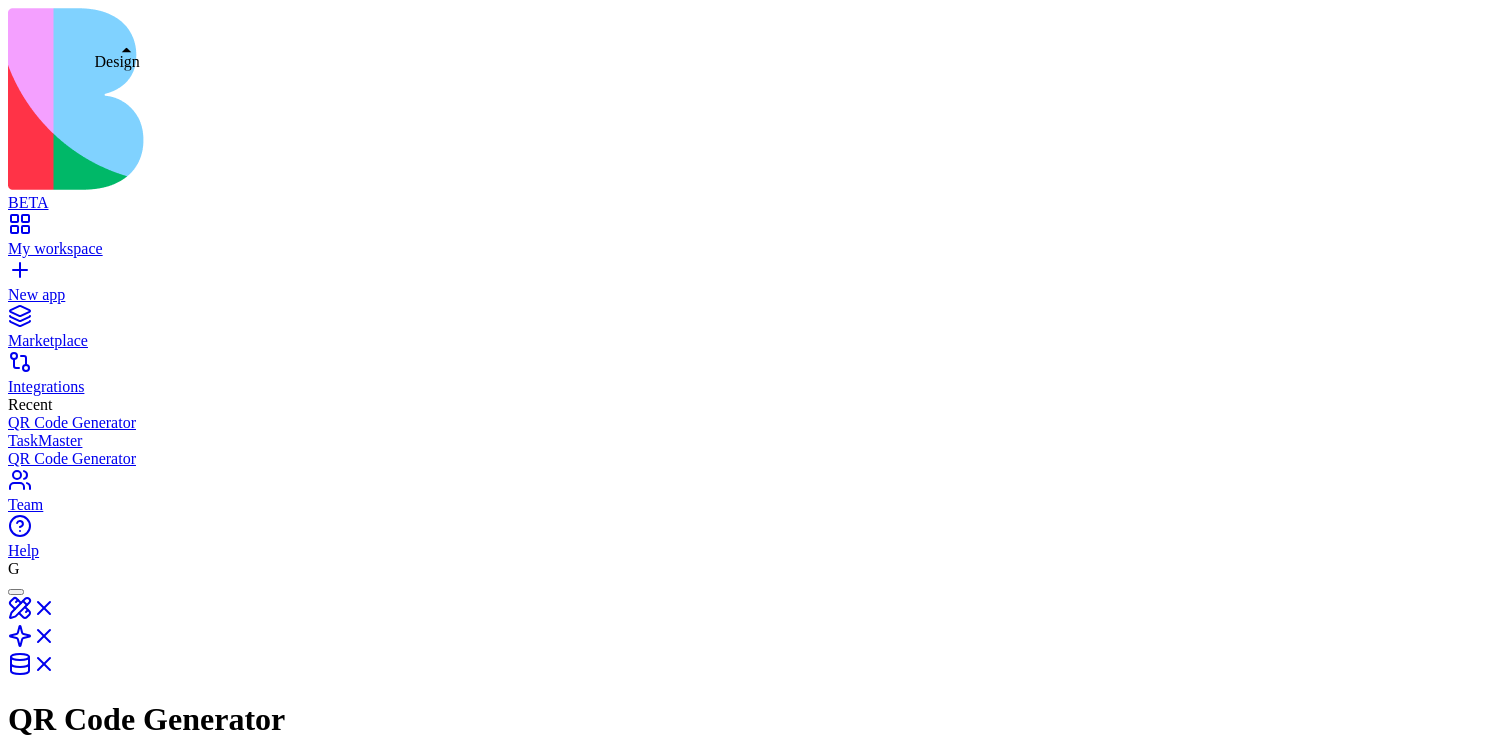 click at bounding box center [32, 614] 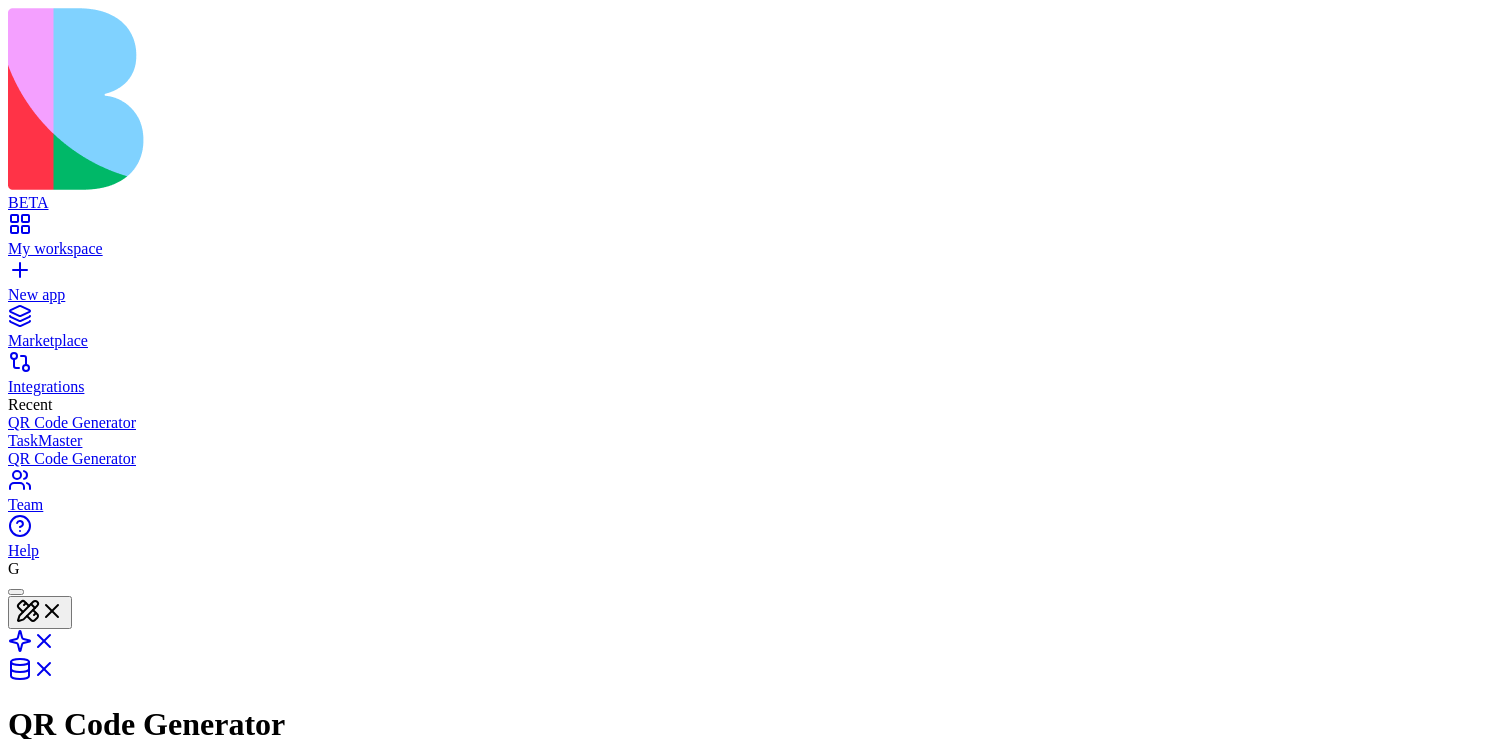 scroll, scrollTop: 0, scrollLeft: 0, axis: both 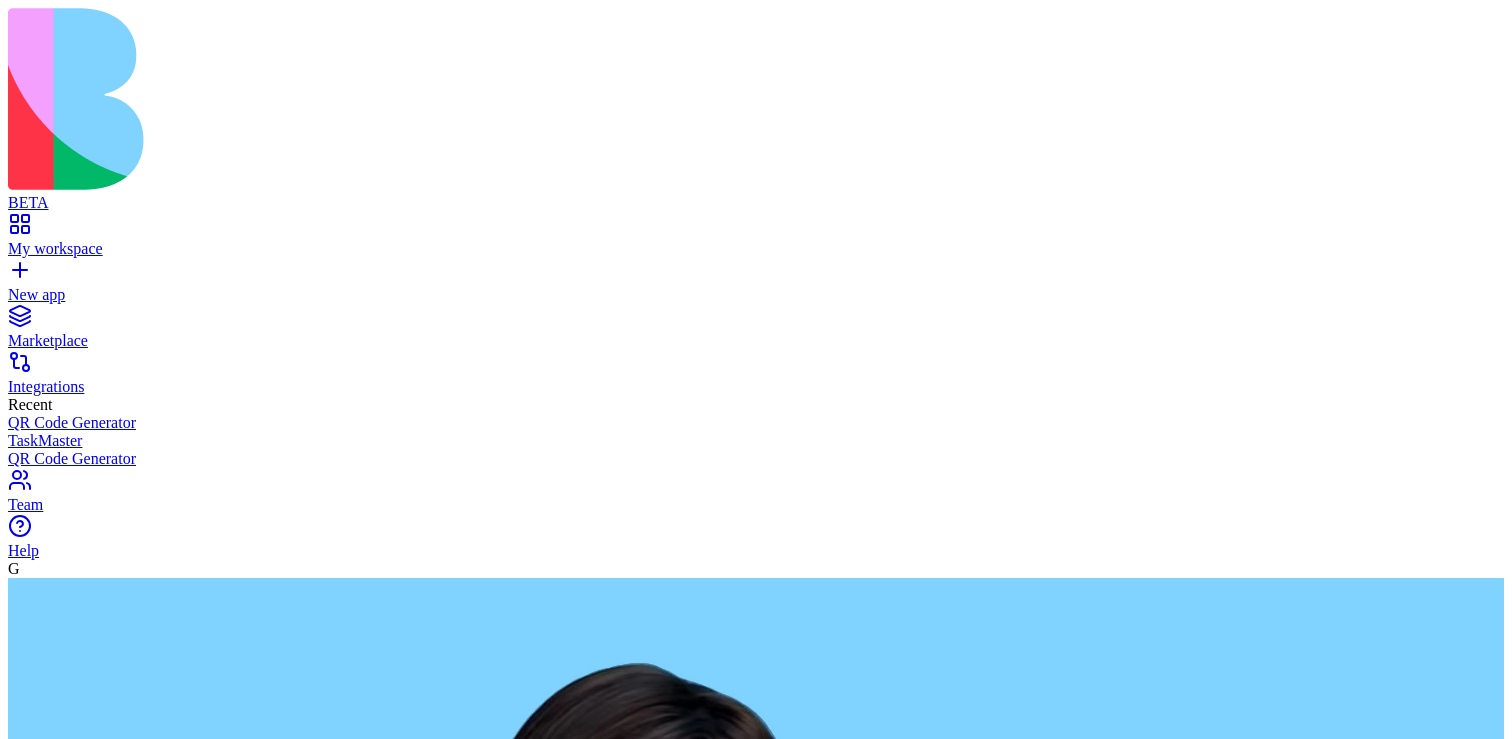 click at bounding box center (85, 2871) 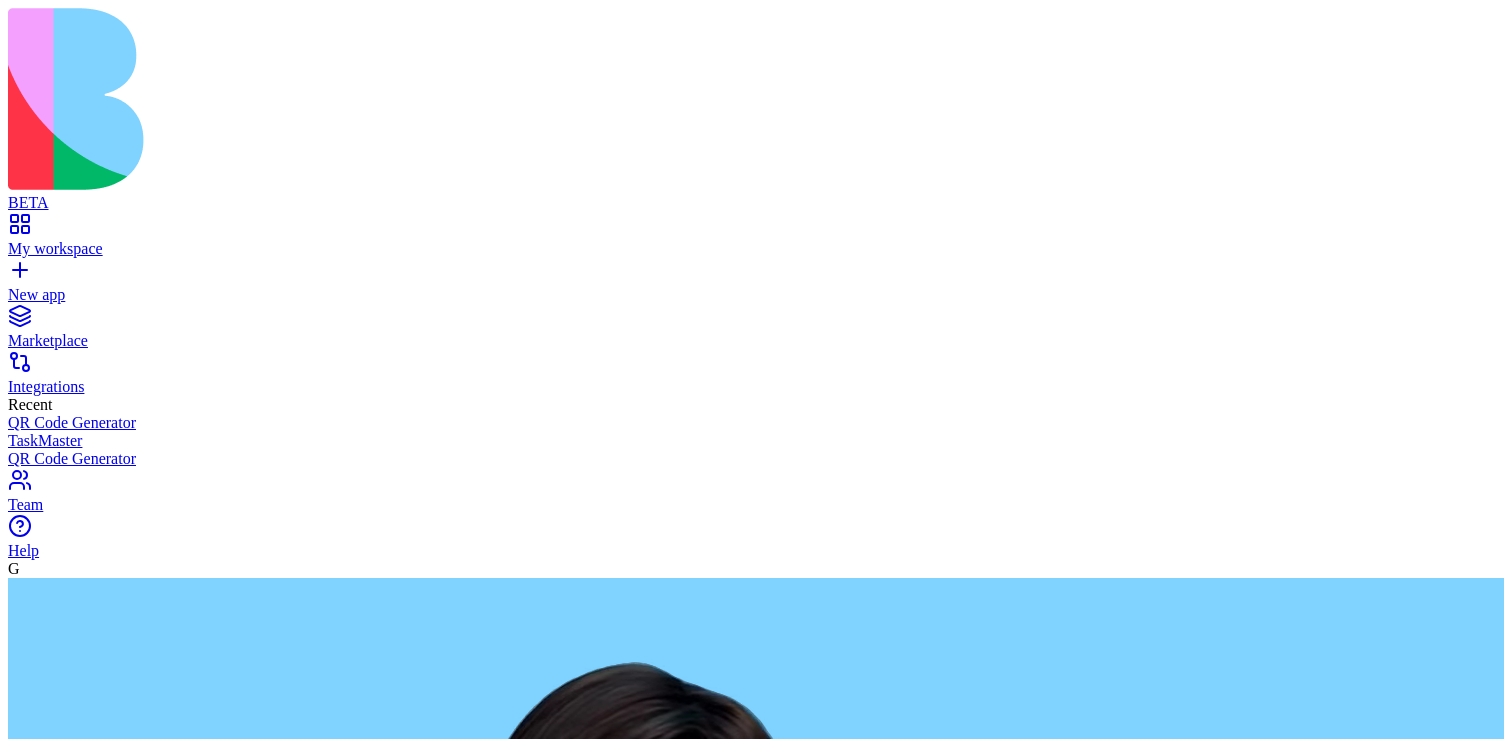 type on "**********" 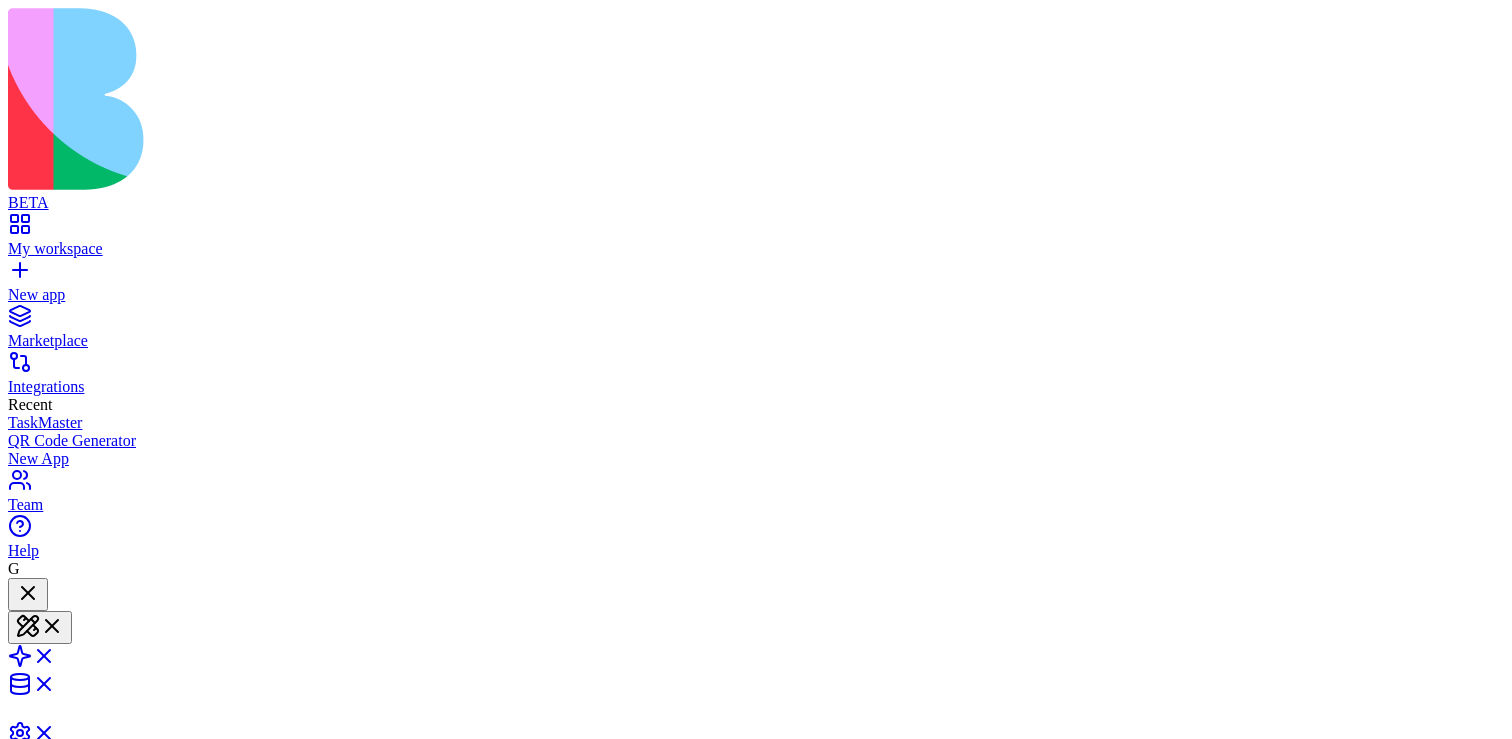 type 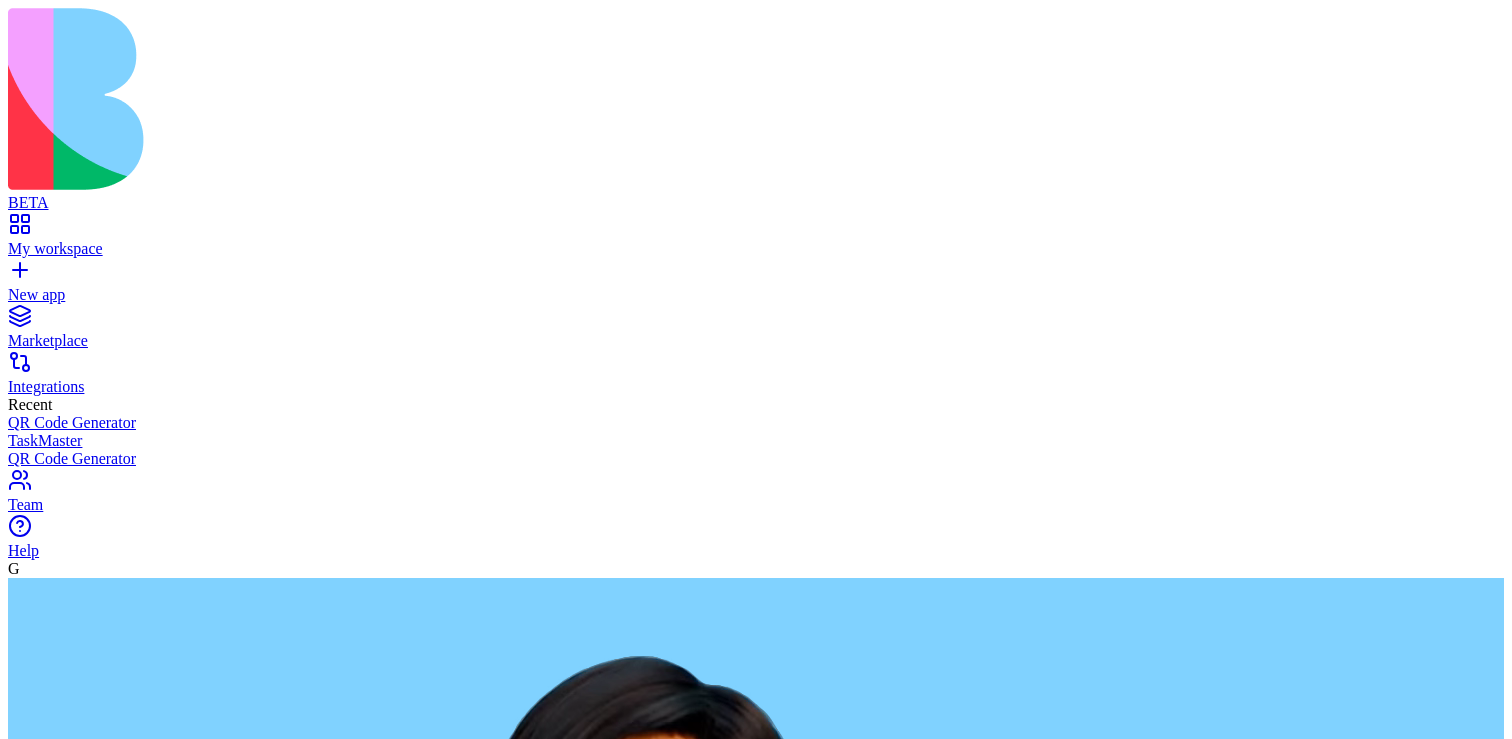 scroll, scrollTop: 0, scrollLeft: 0, axis: both 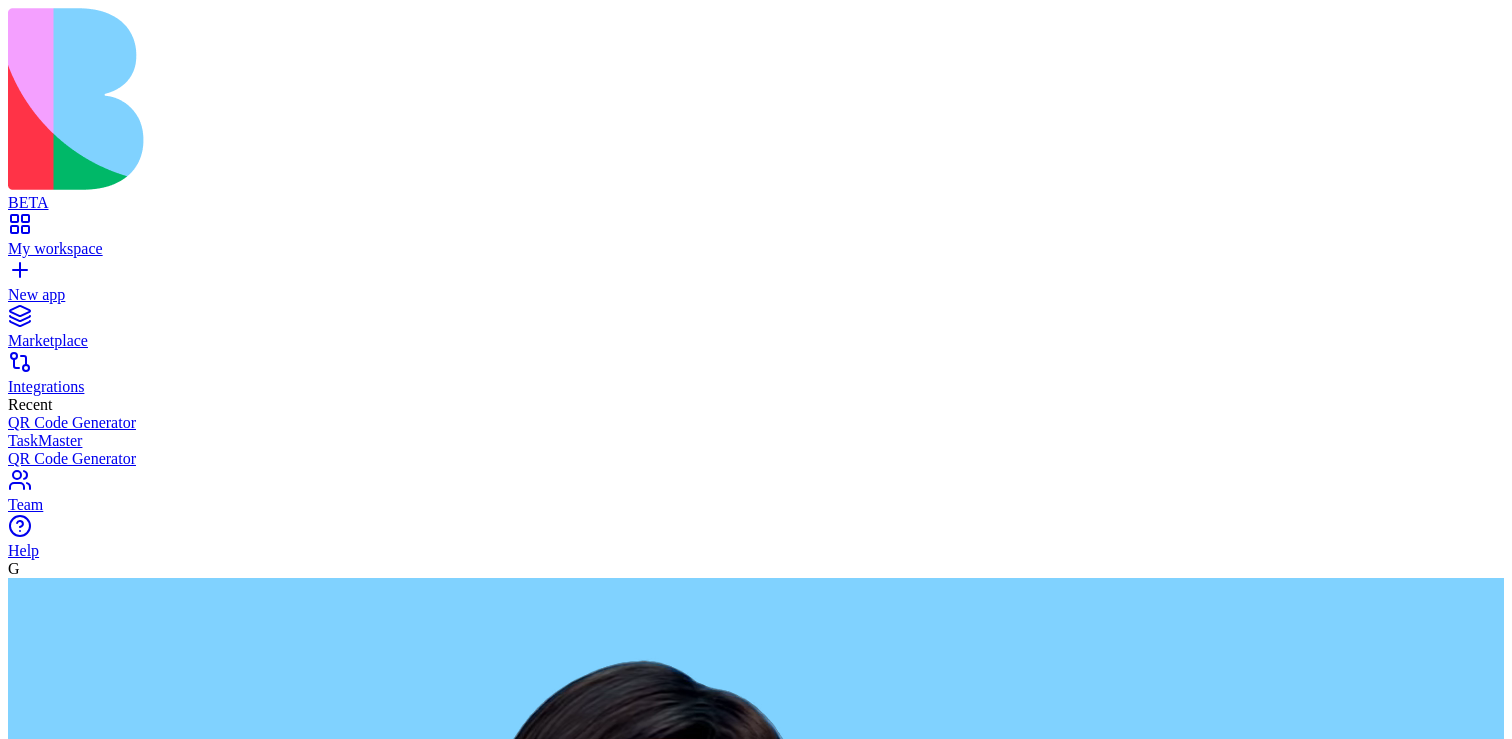 click at bounding box center [85, 2871] 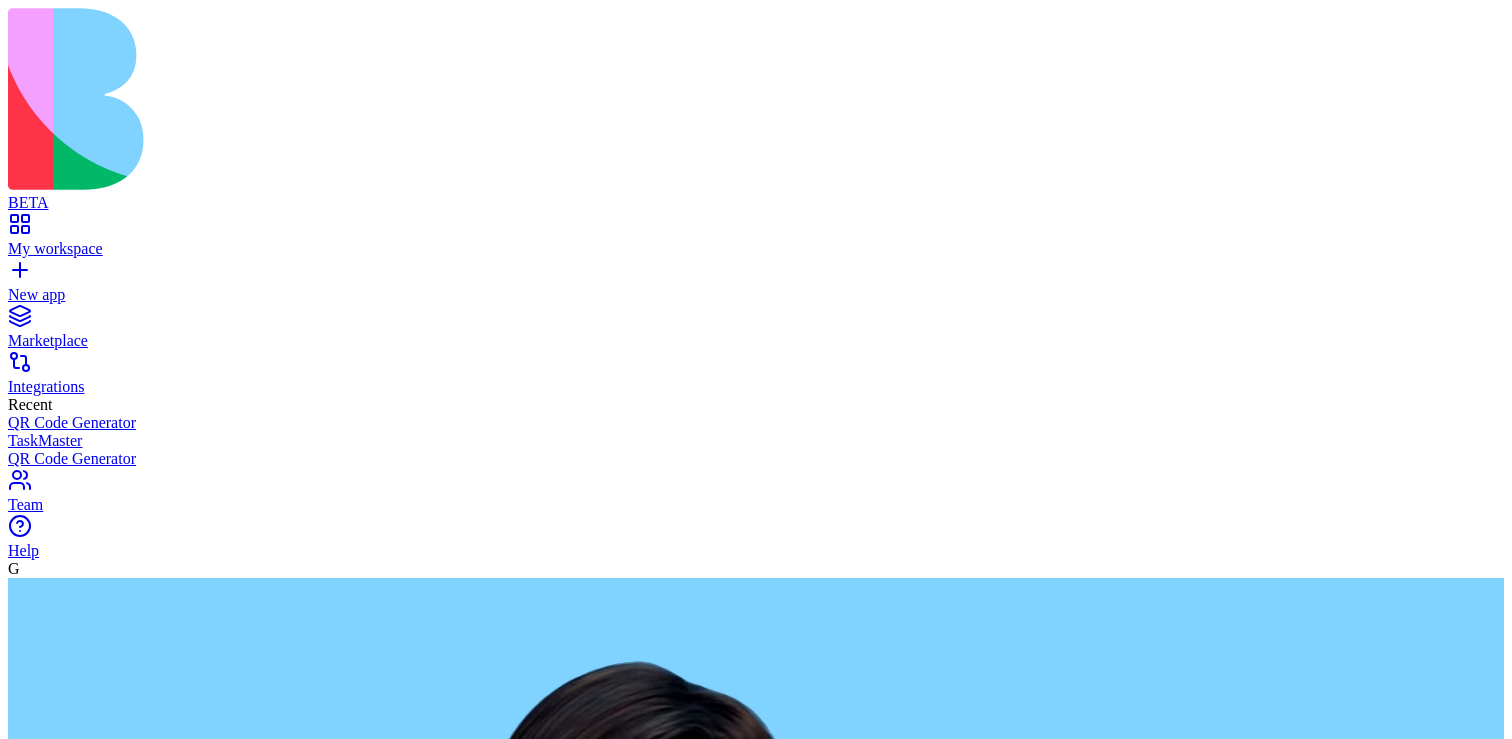 paste on "**********" 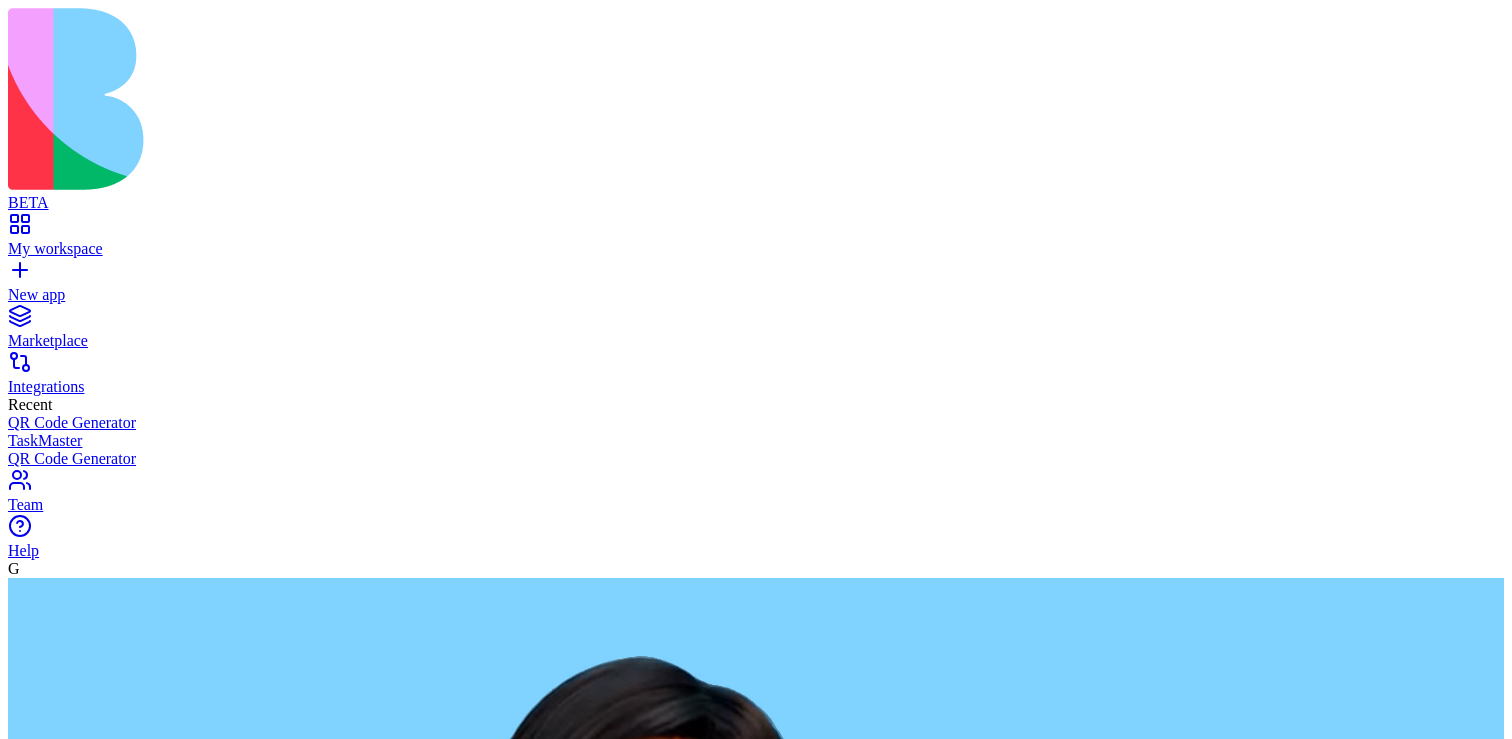 type on "**********" 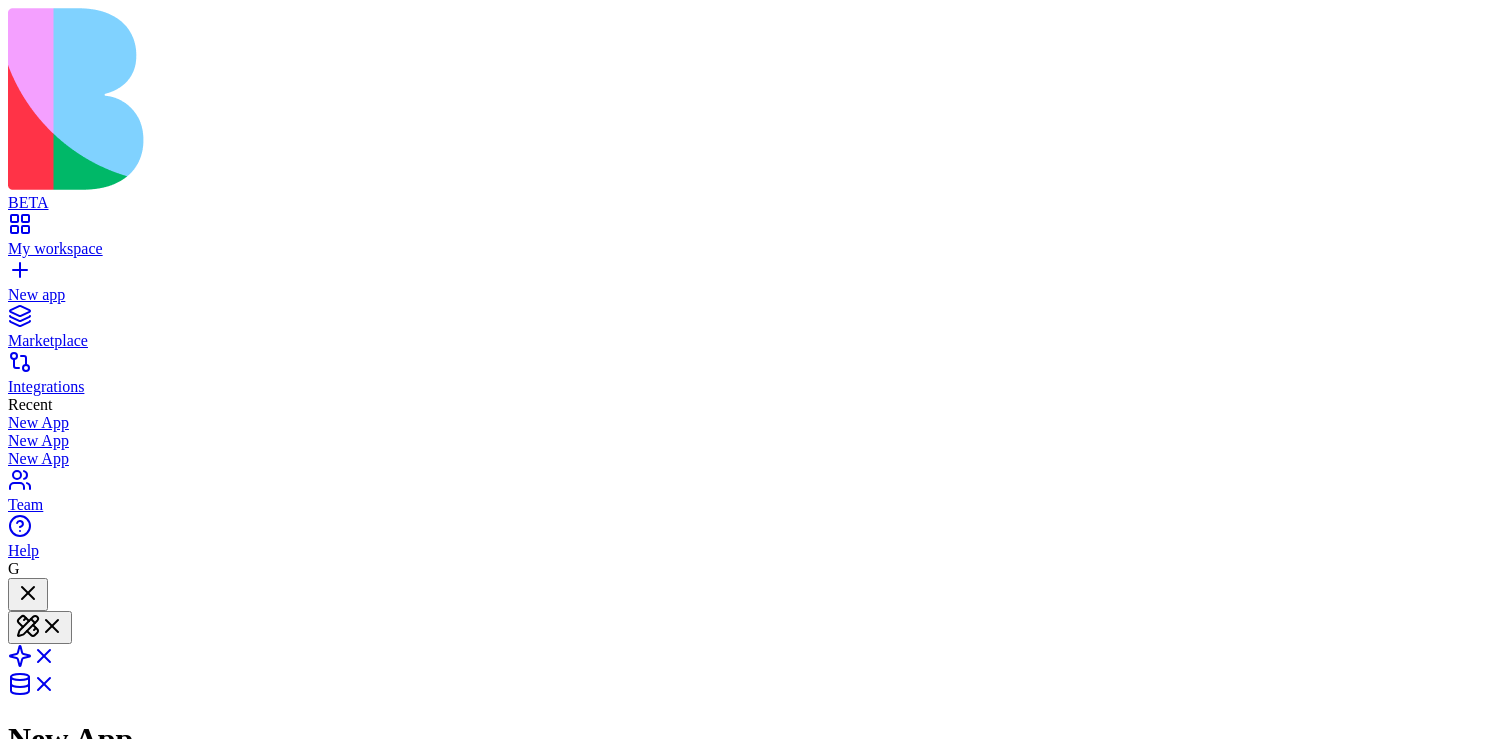 type 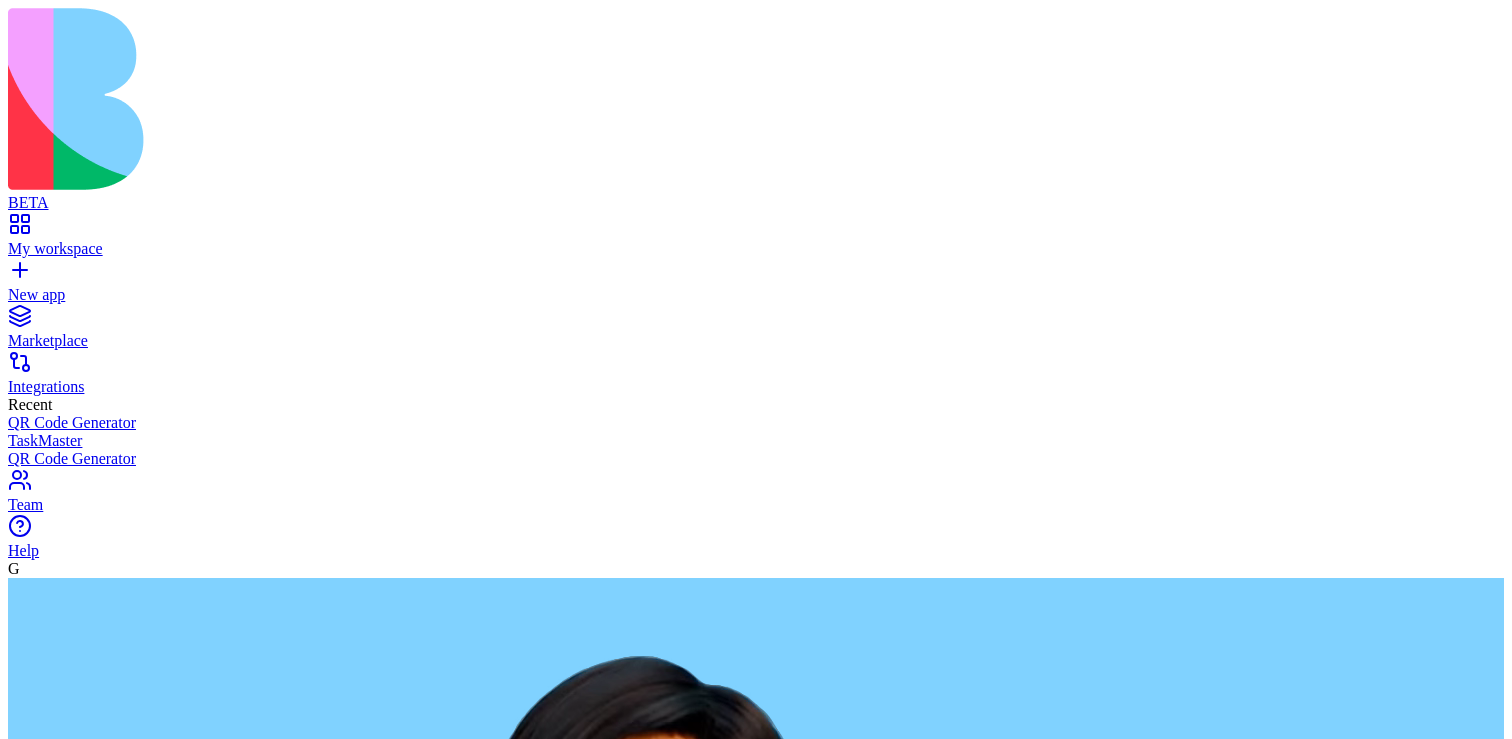 scroll, scrollTop: 0, scrollLeft: 0, axis: both 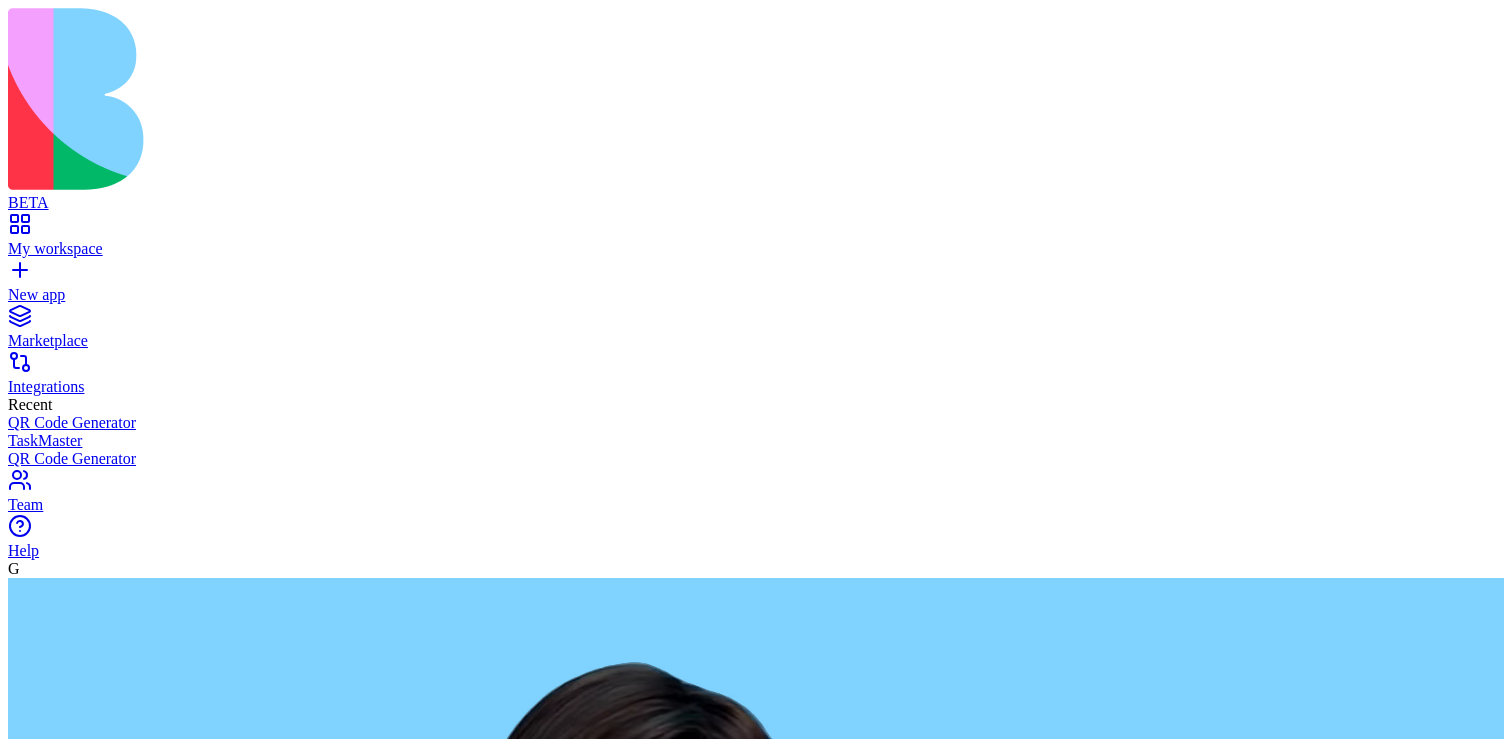 click at bounding box center (85, 2871) 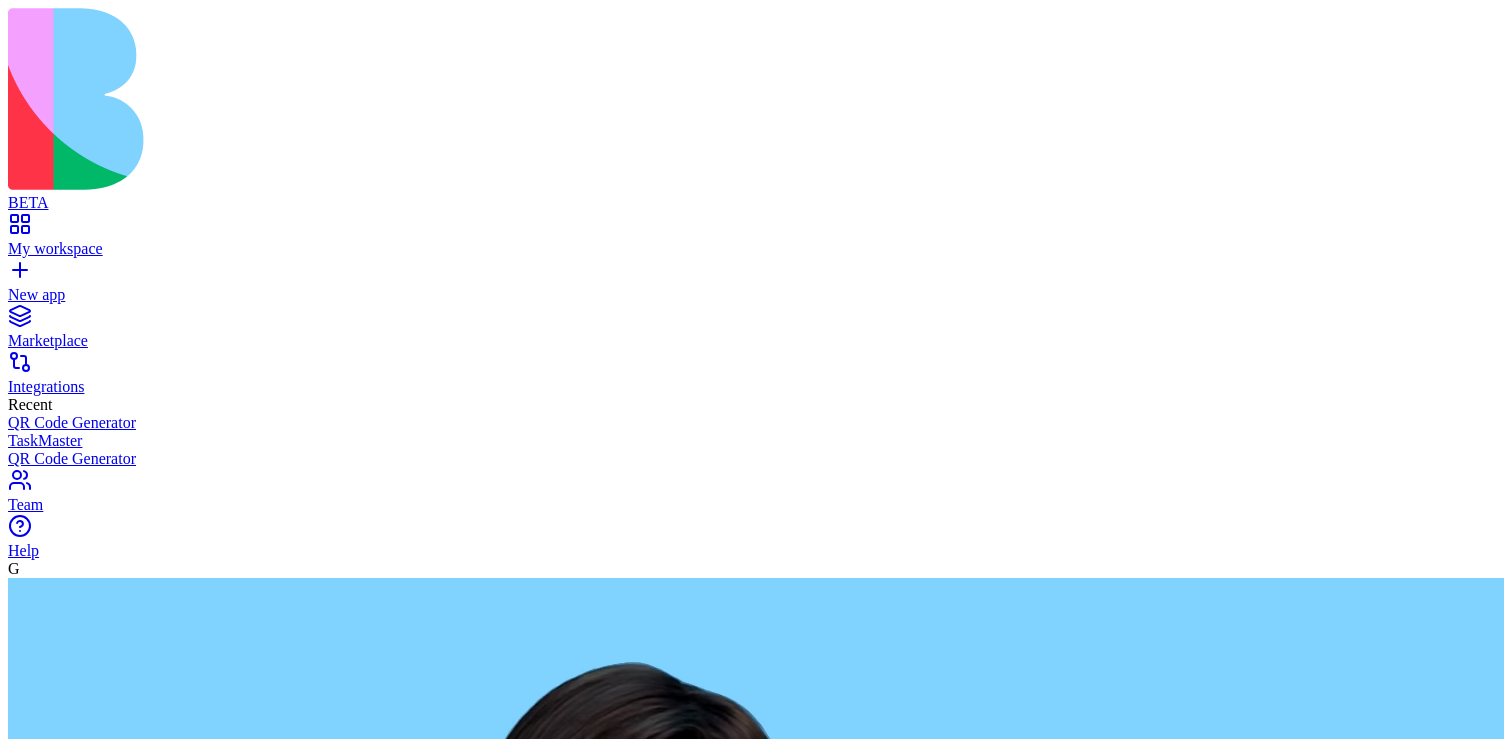 paste on "**********" 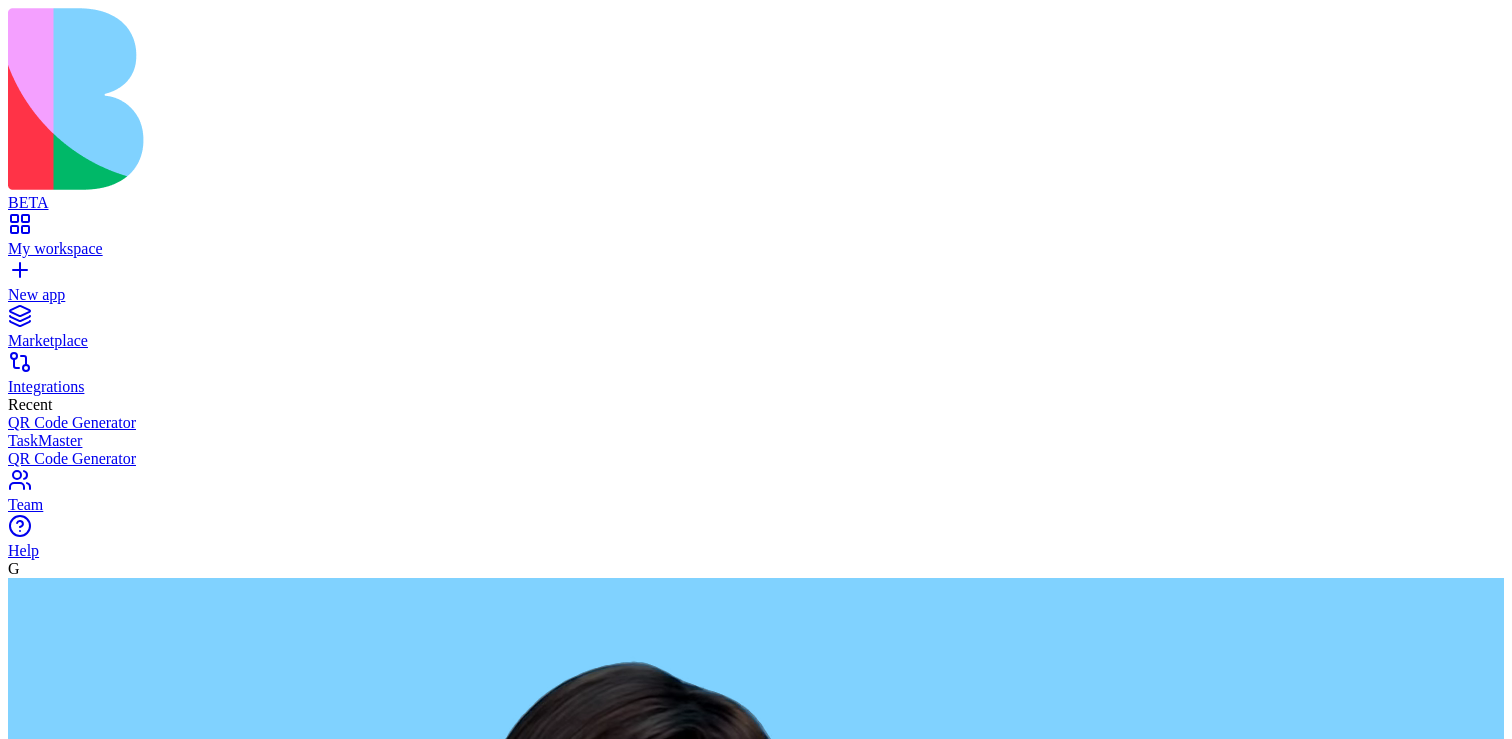type on "**********" 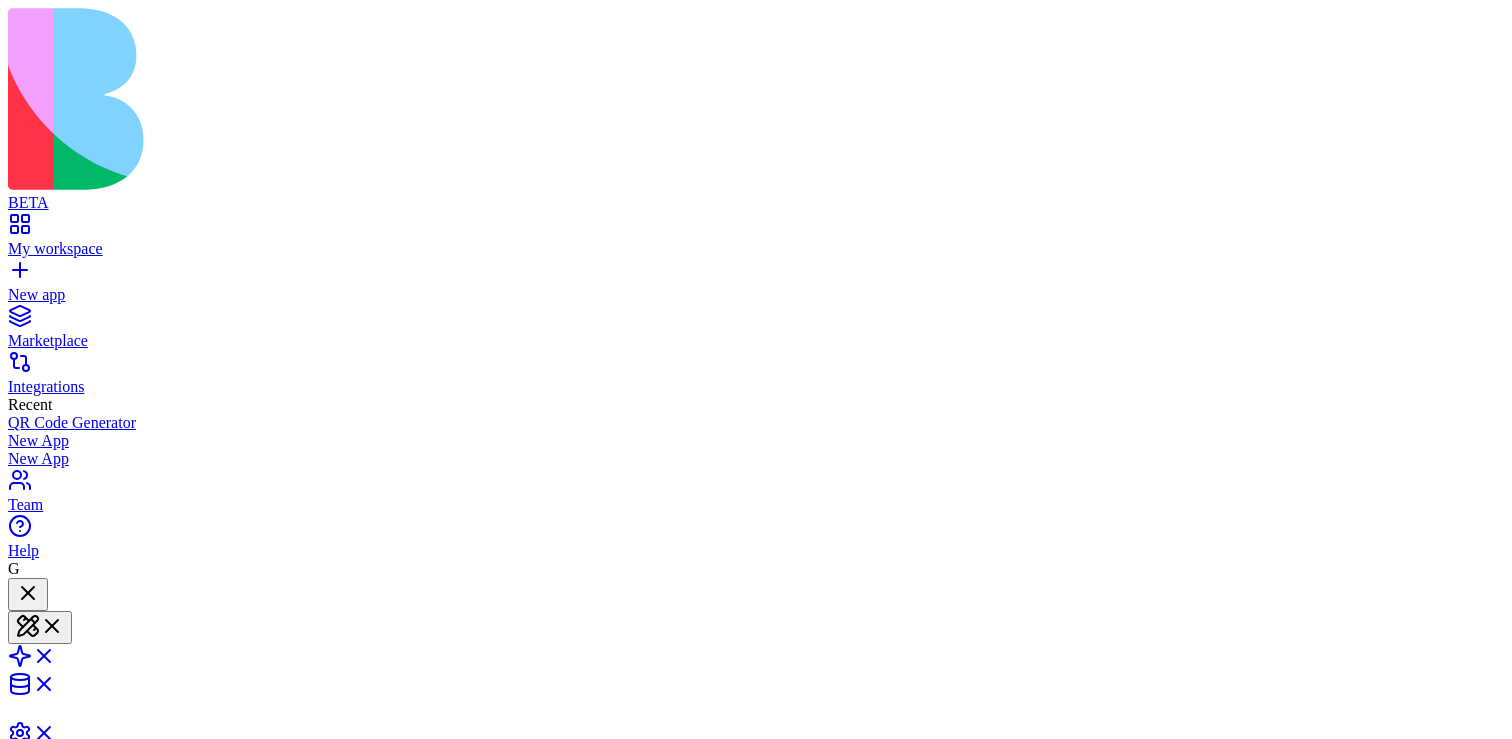 type 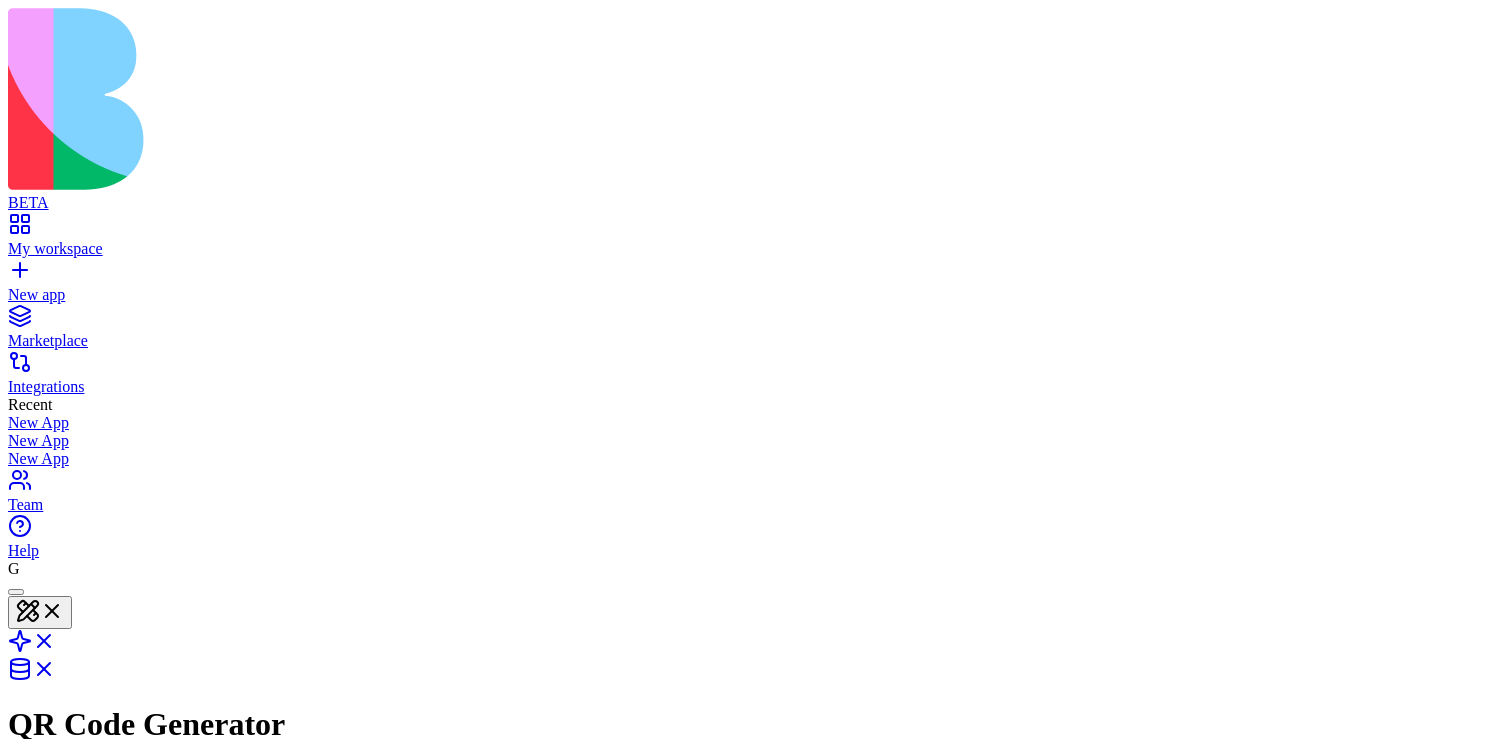 scroll, scrollTop: 0, scrollLeft: 0, axis: both 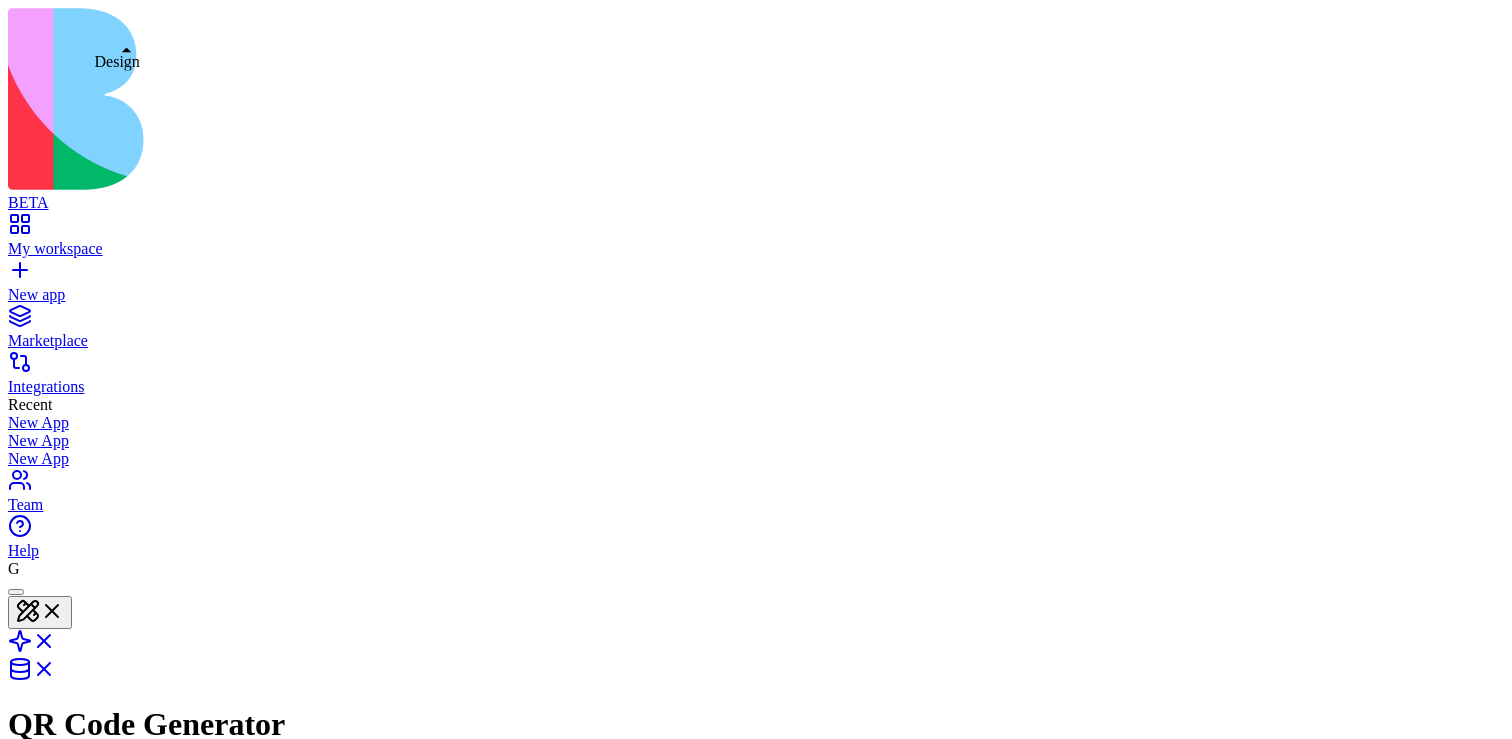 click at bounding box center [40, 612] 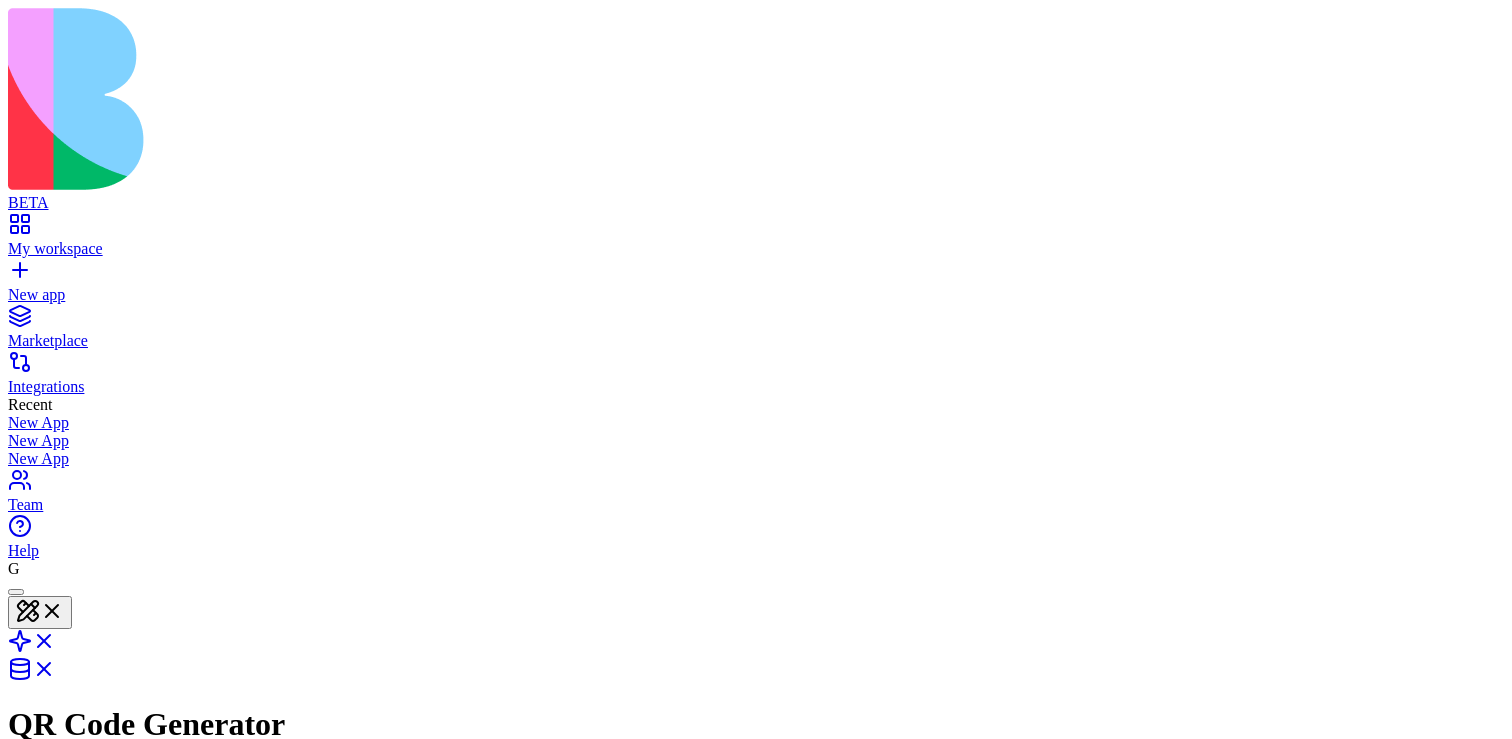 click on "QRGenerator" at bounding box center [123, 957] 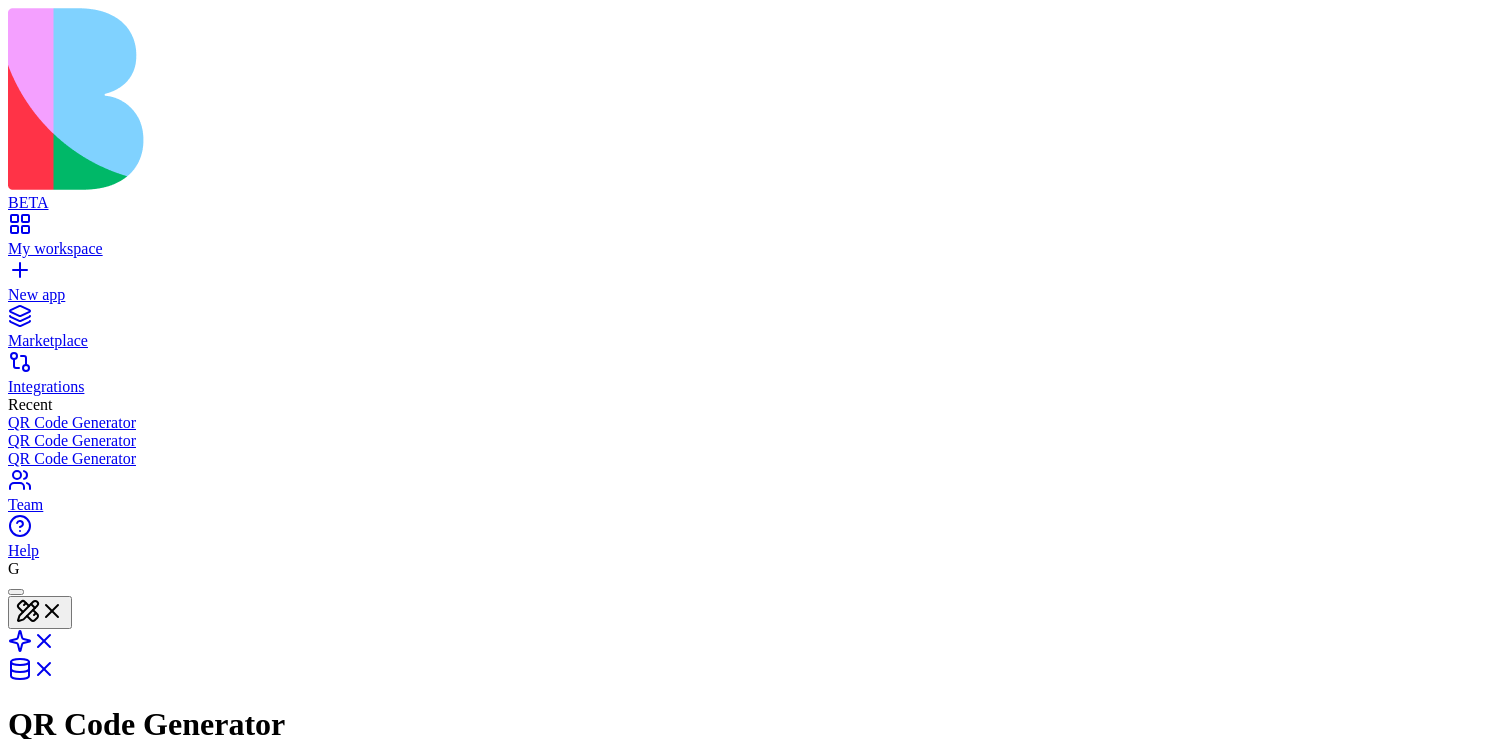 click on "Dev Mode" at bounding box center [16, 990] 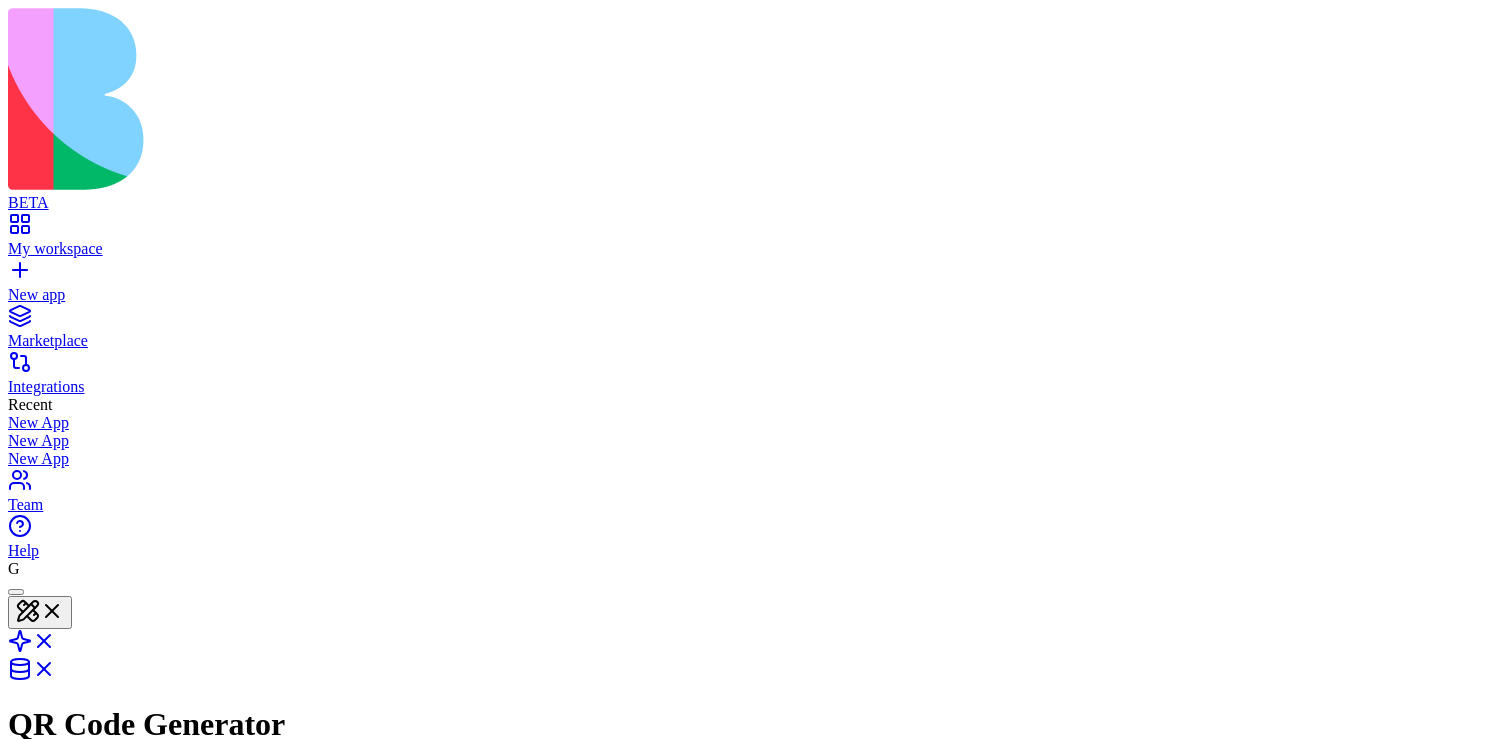 scroll, scrollTop: 0, scrollLeft: 0, axis: both 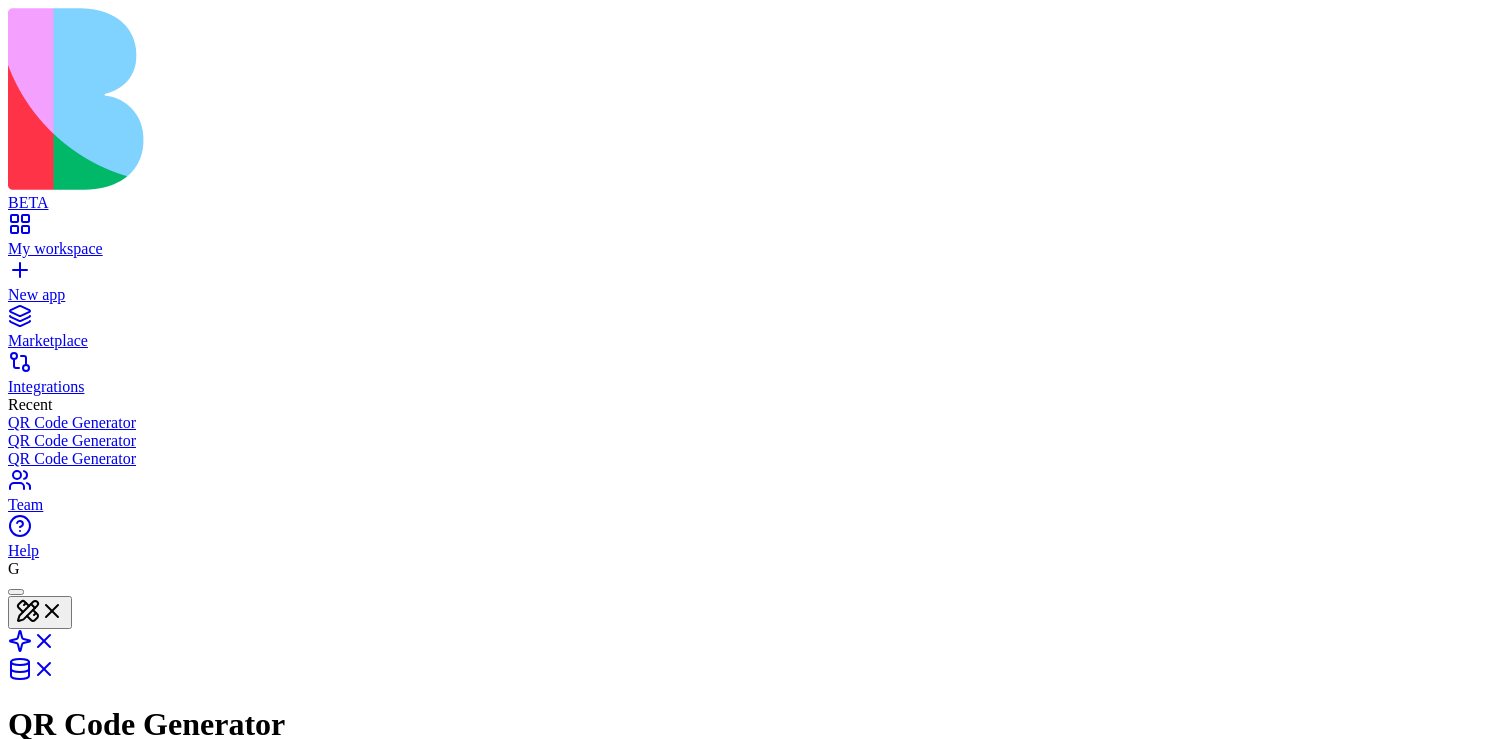 click on "QRGenerator" at bounding box center [123, 957] 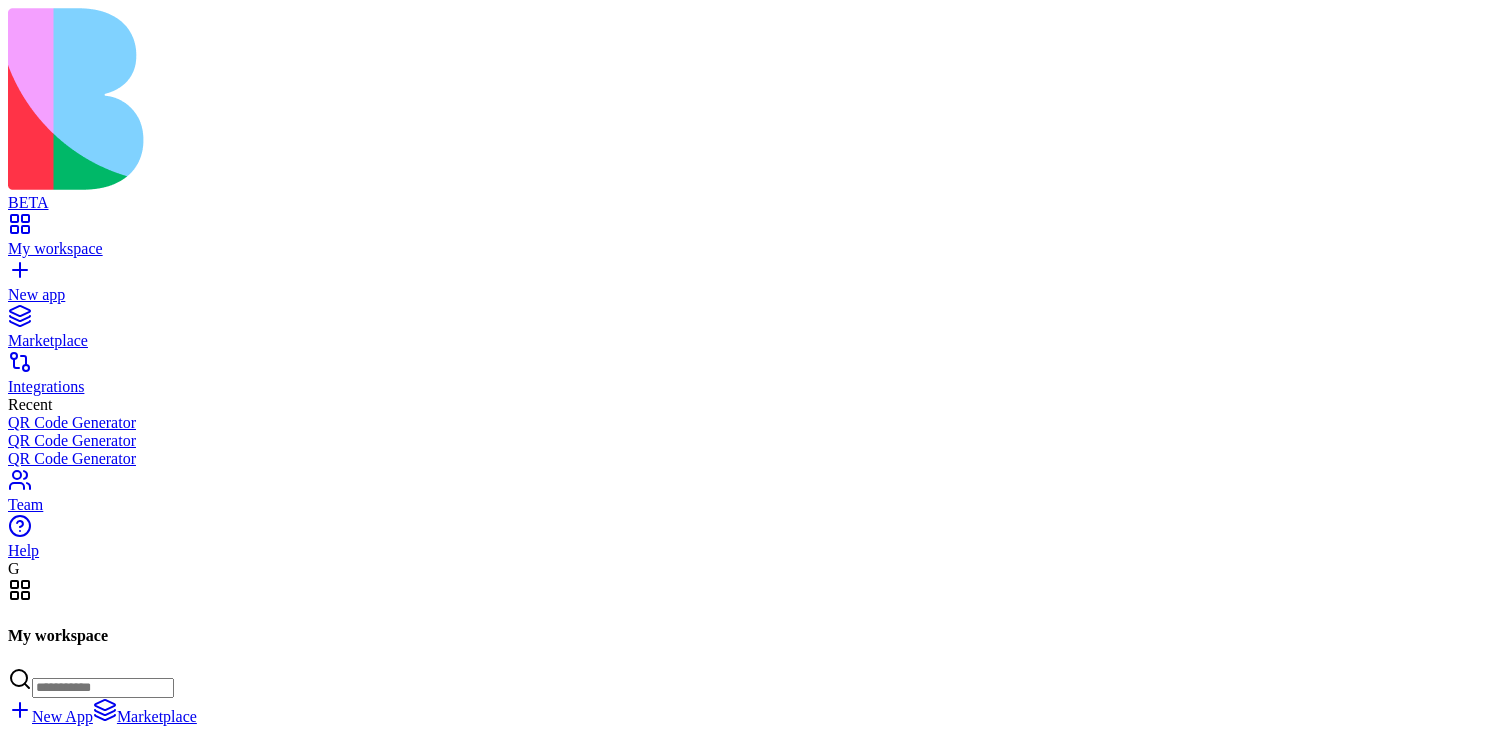 click at bounding box center (28, 1417) 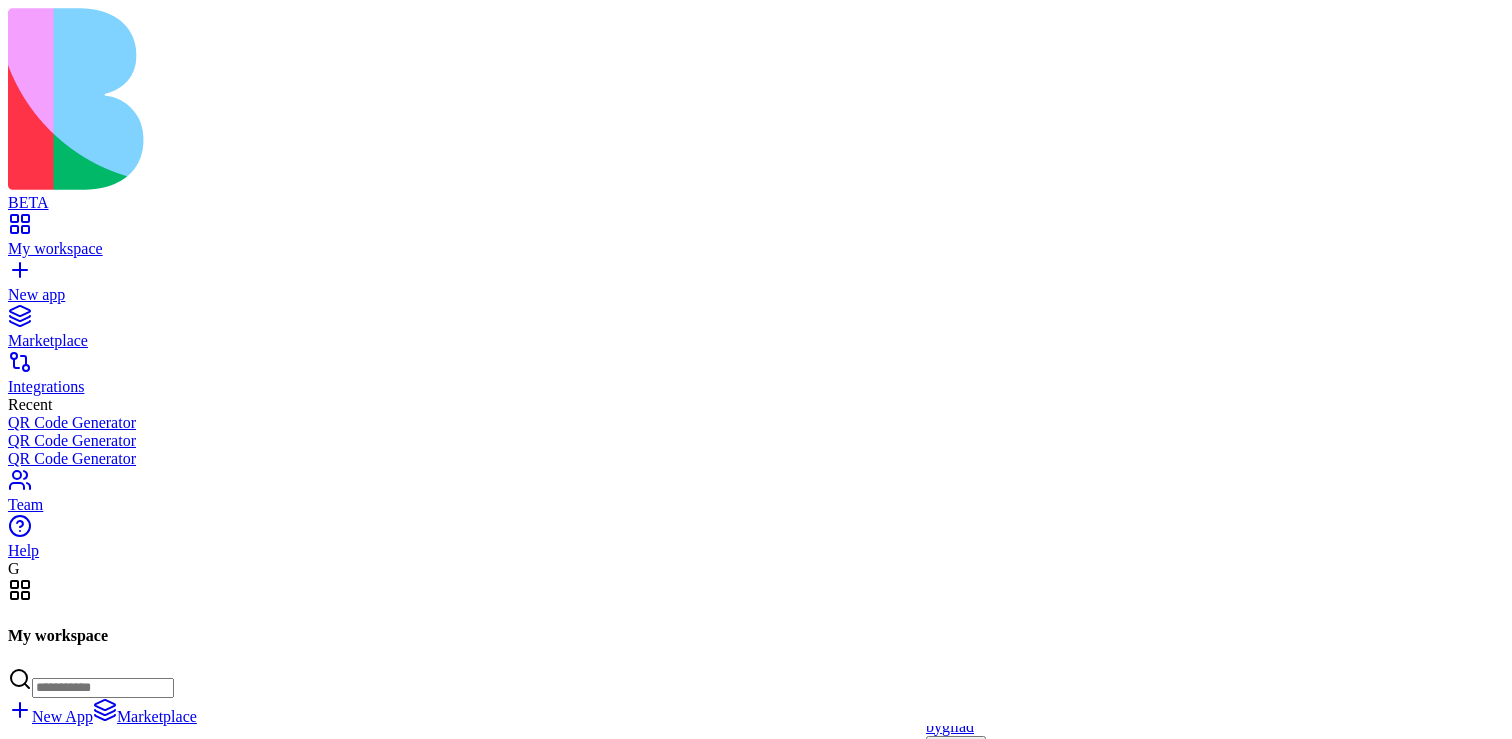 click on "Launch" at bounding box center (956, 745) 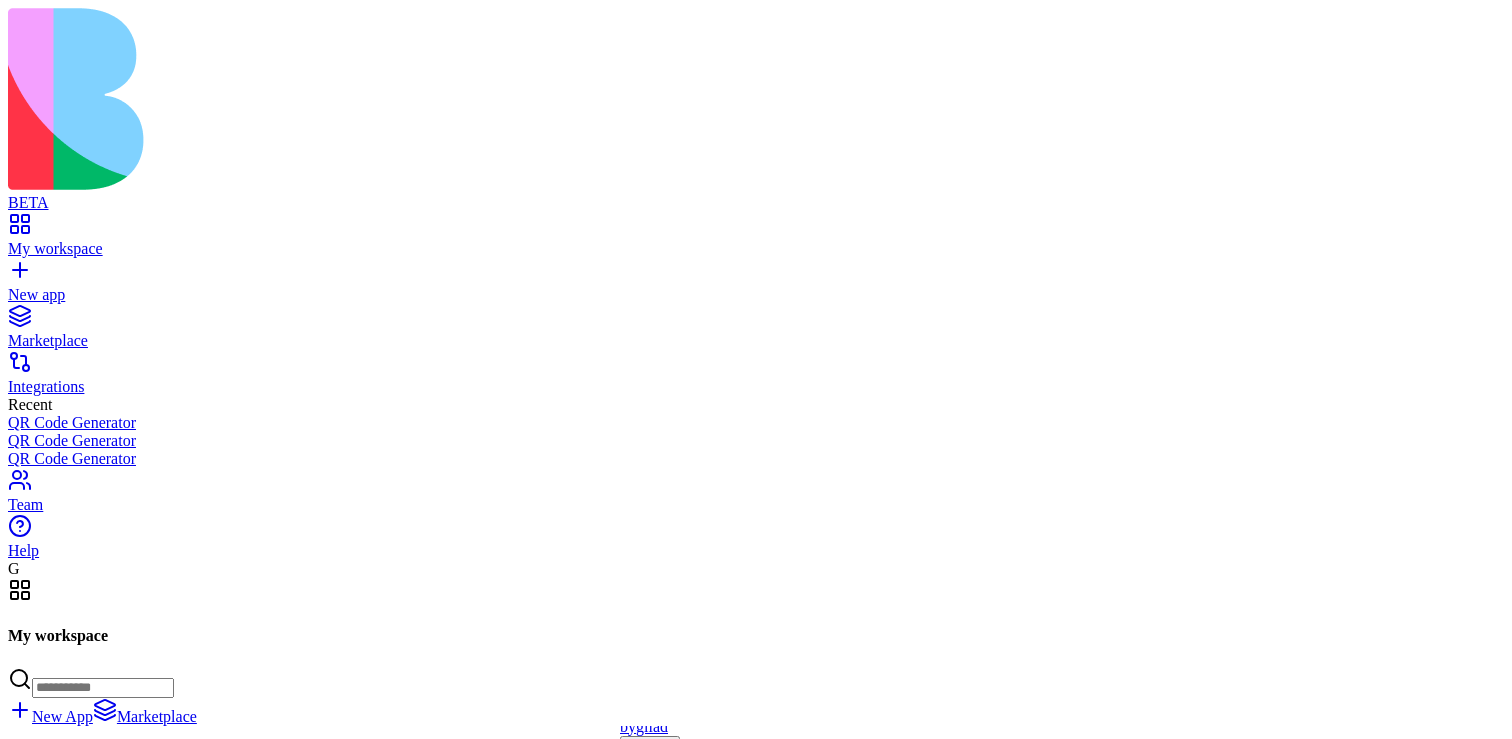 click on "Launch" at bounding box center (650, 745) 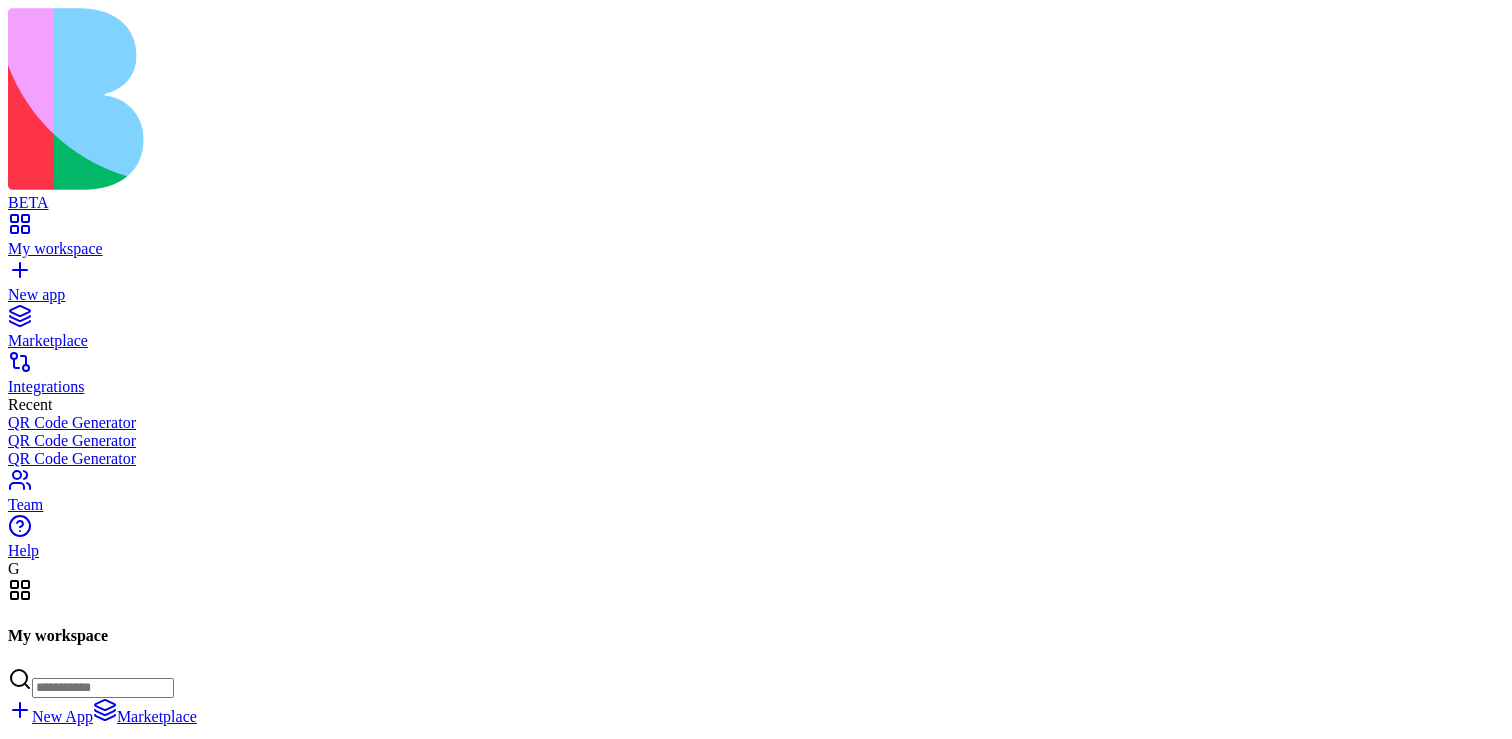 scroll, scrollTop: 135950, scrollLeft: 0, axis: vertical 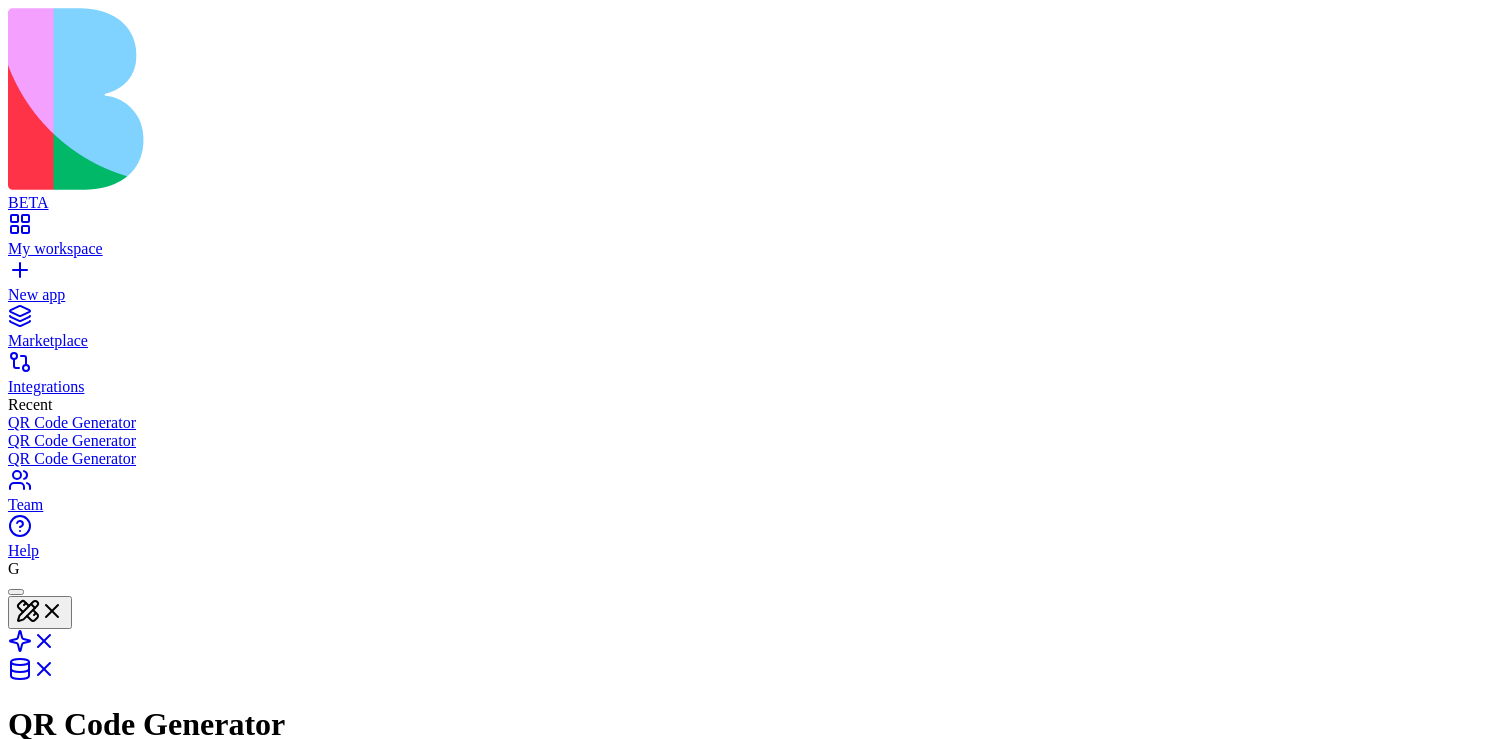 click on "URL" at bounding box center (158, 1248) 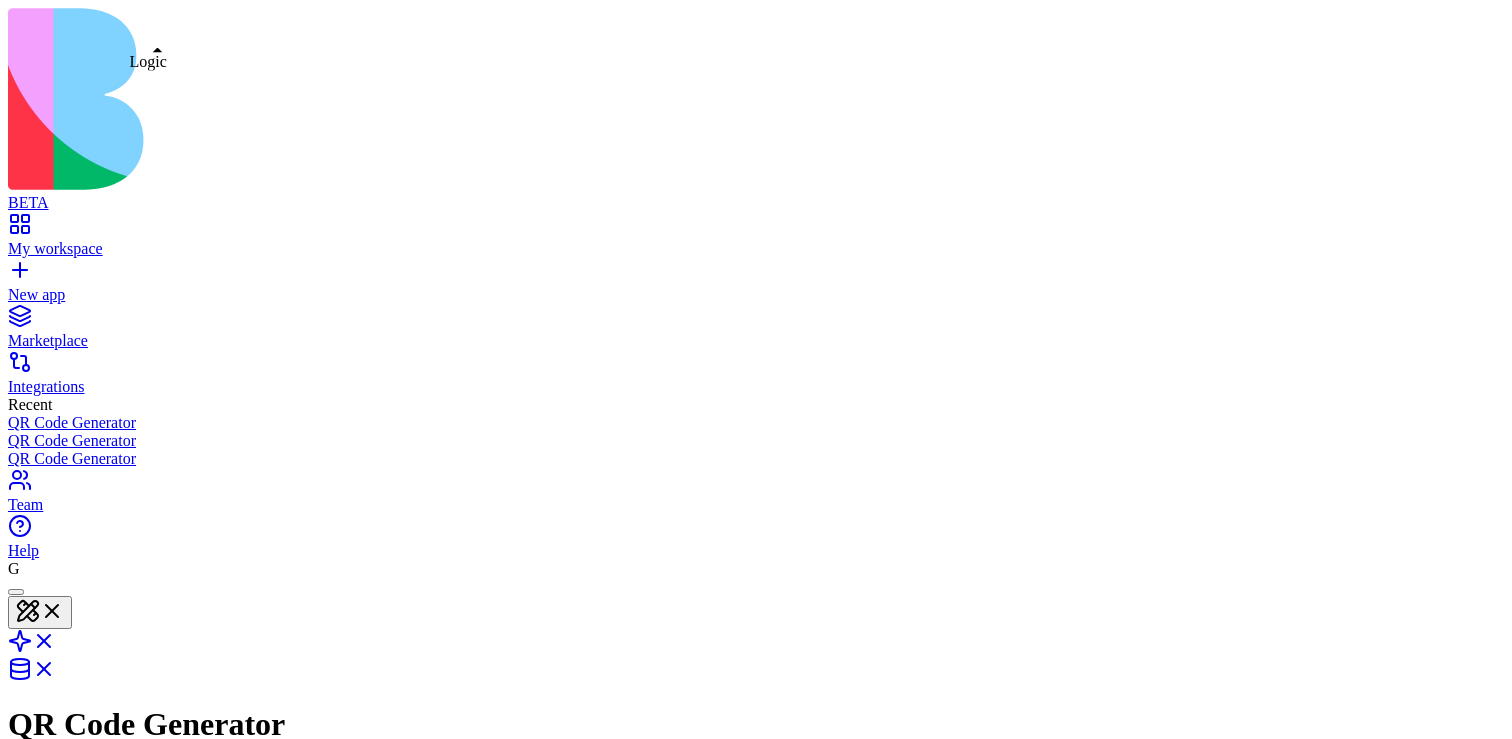 click at bounding box center [32, 647] 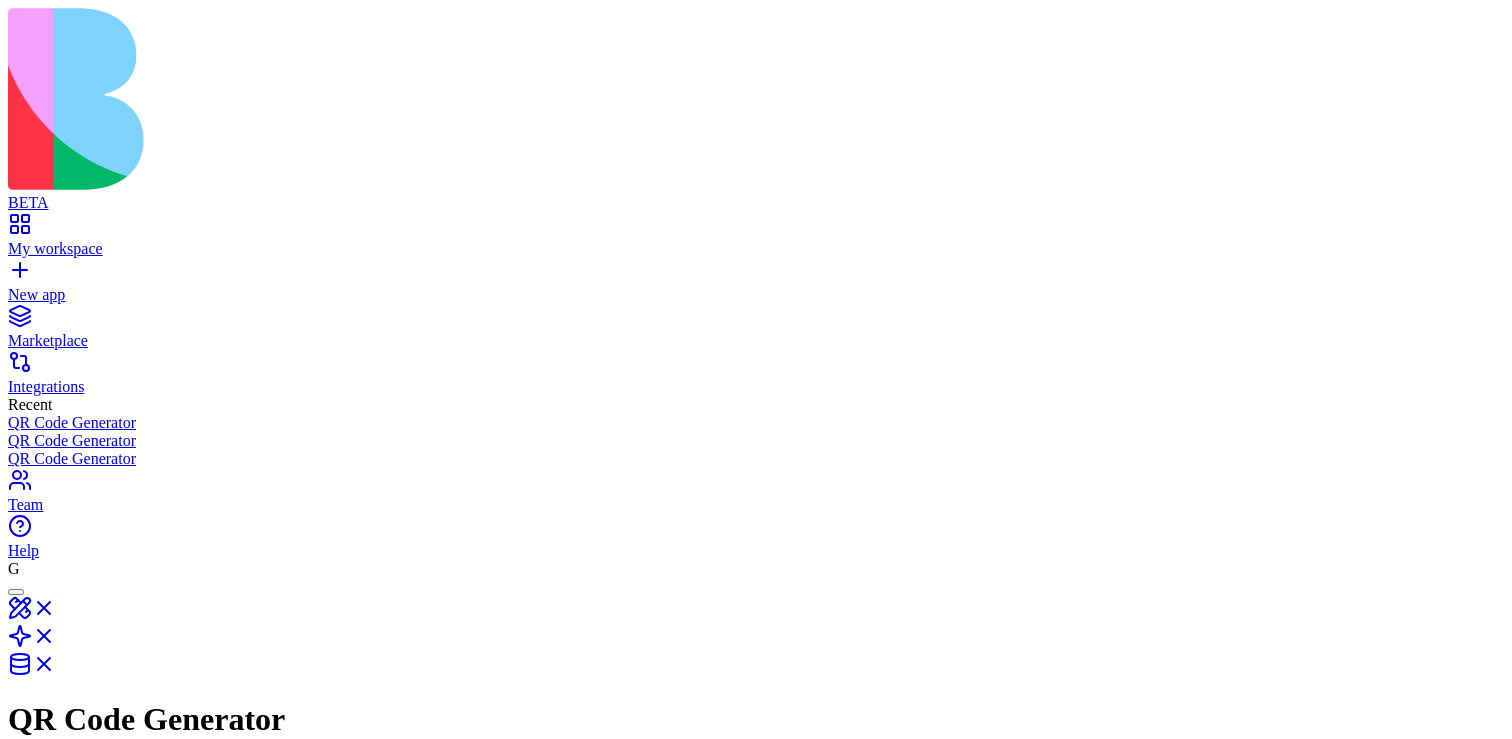 click on "Actions" at bounding box center [50, 903] 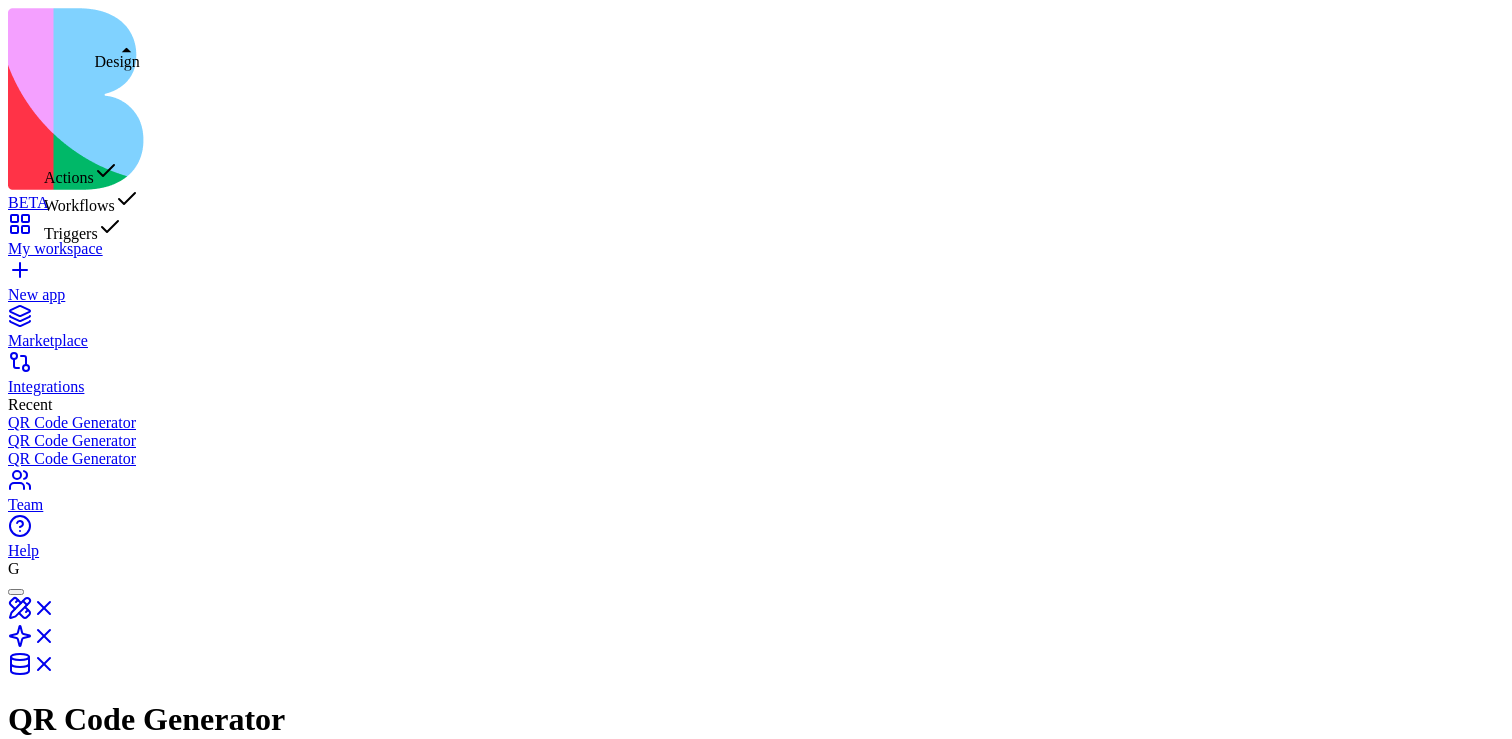 click at bounding box center (32, 614) 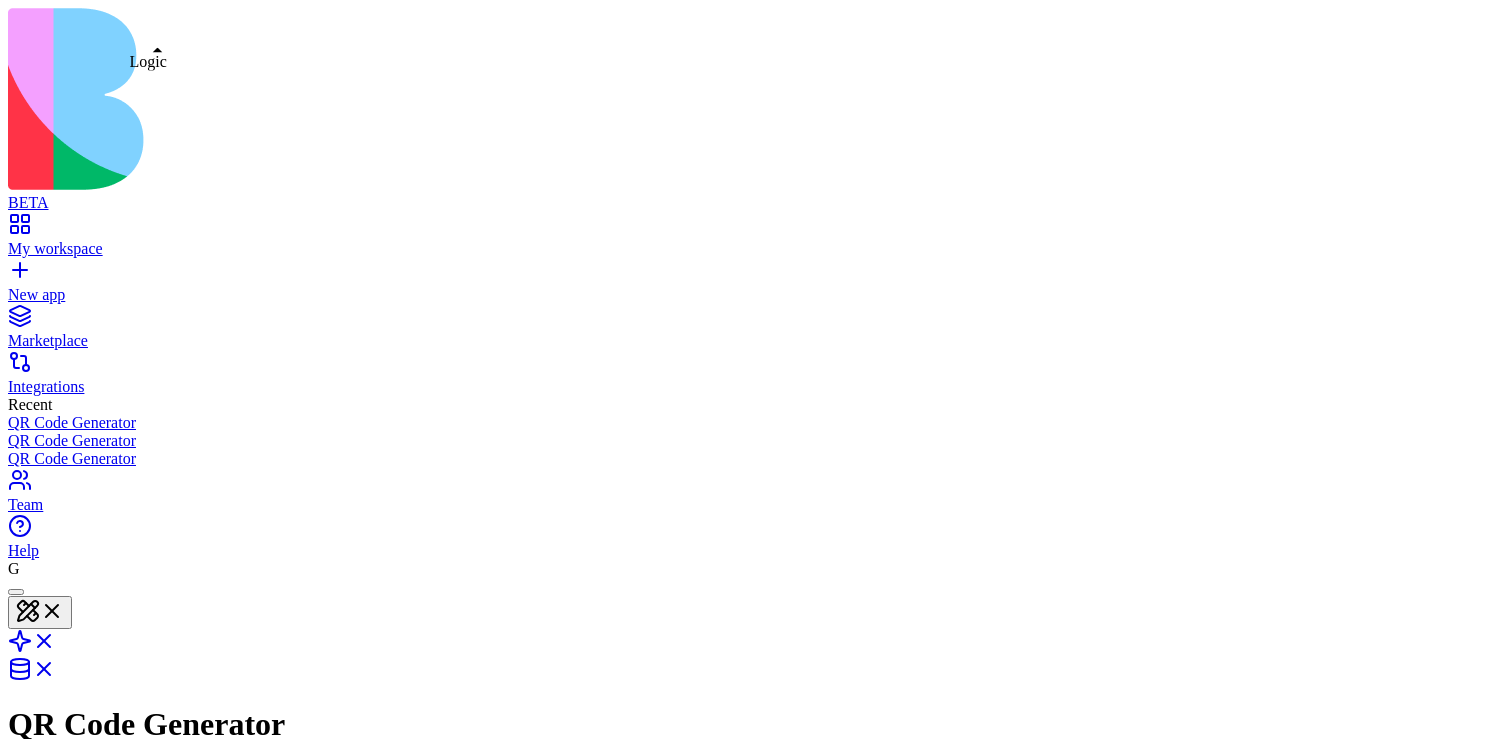 scroll, scrollTop: 0, scrollLeft: 0, axis: both 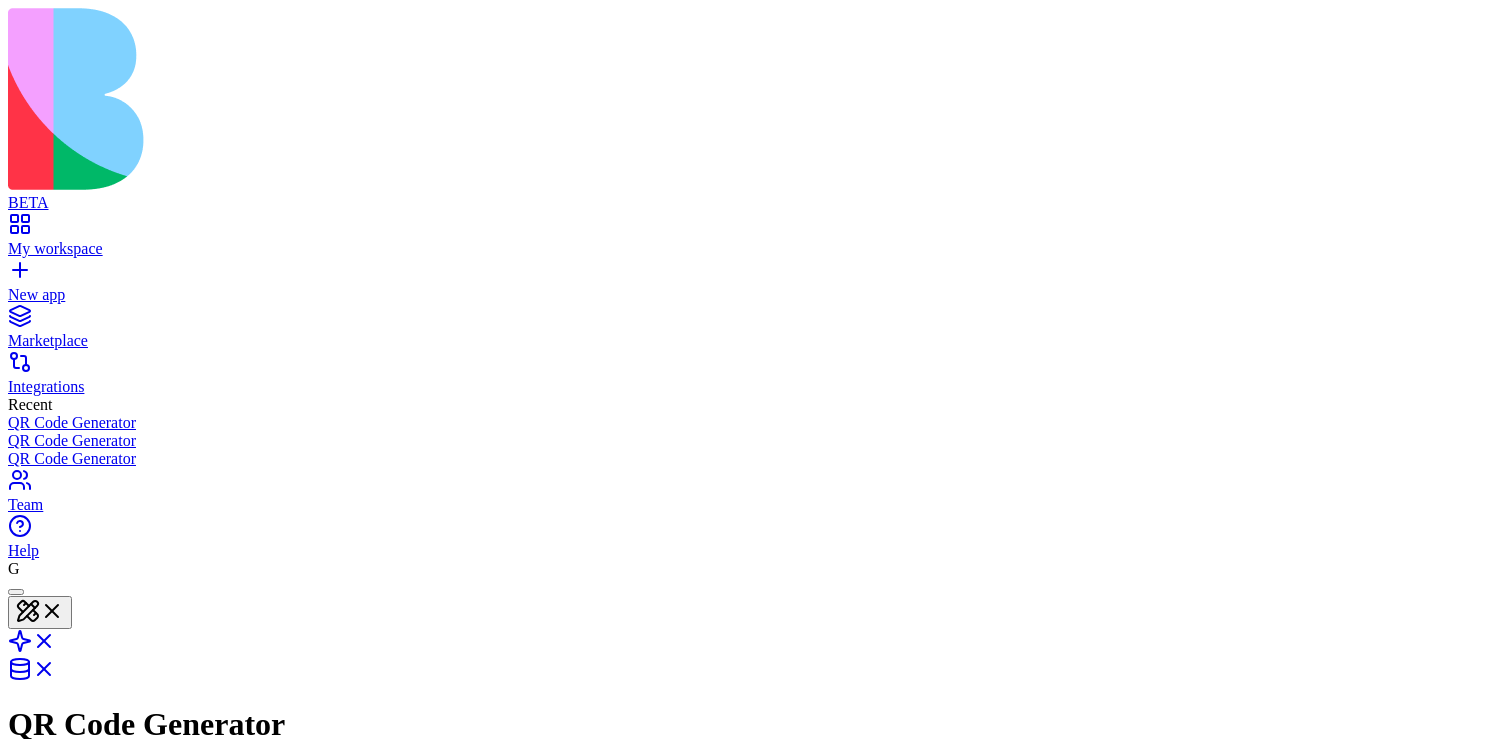 click on "Dev Mode" at bounding box center [16, 990] 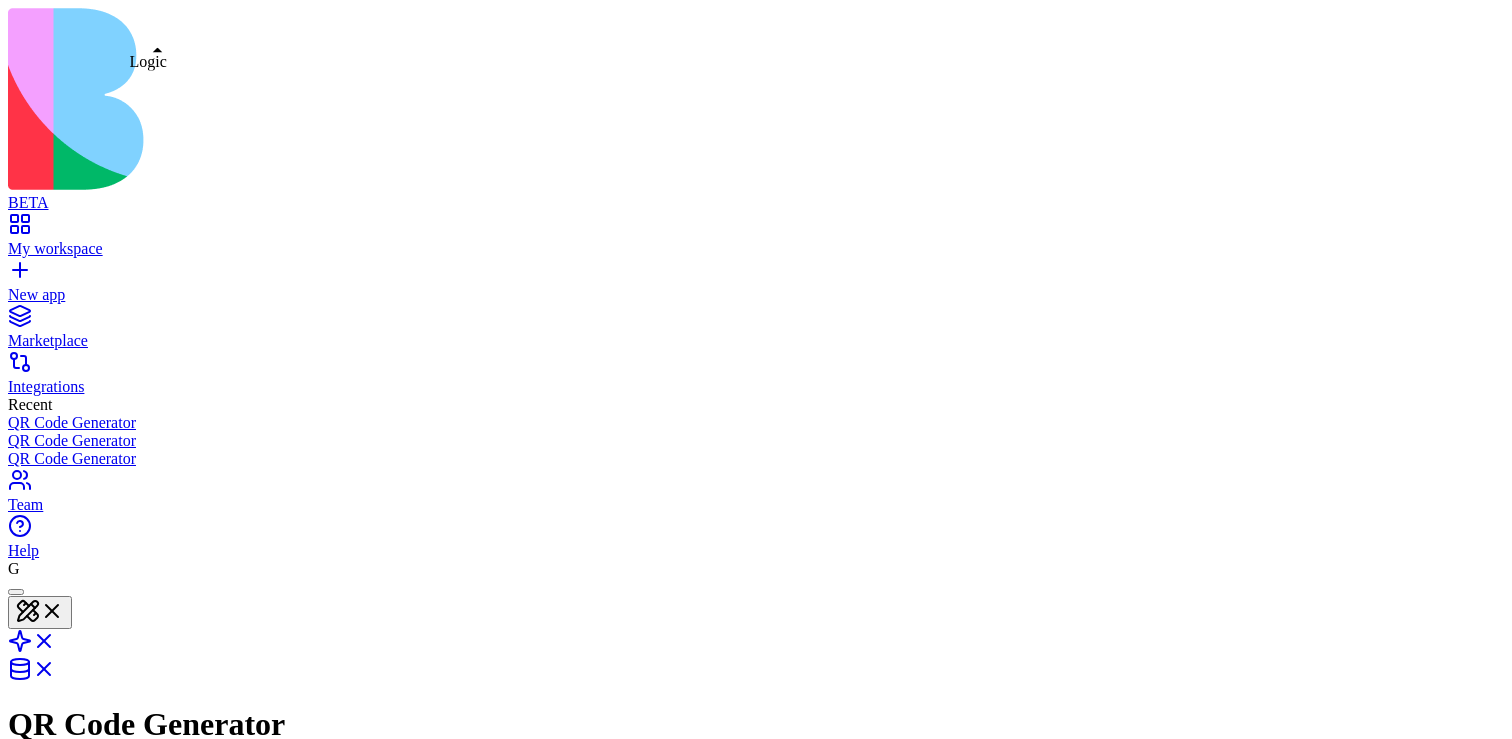 click at bounding box center [32, 647] 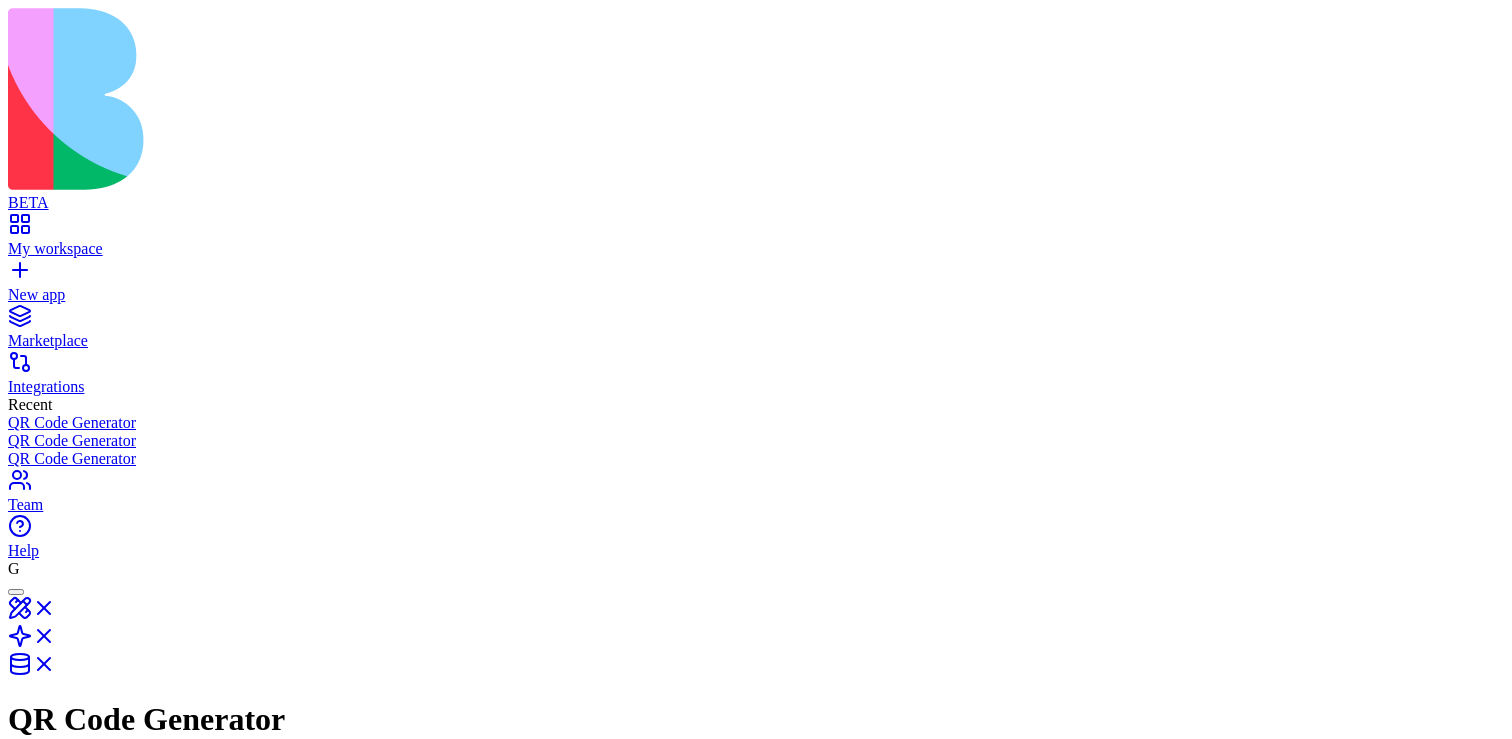 click at bounding box center [32, 614] 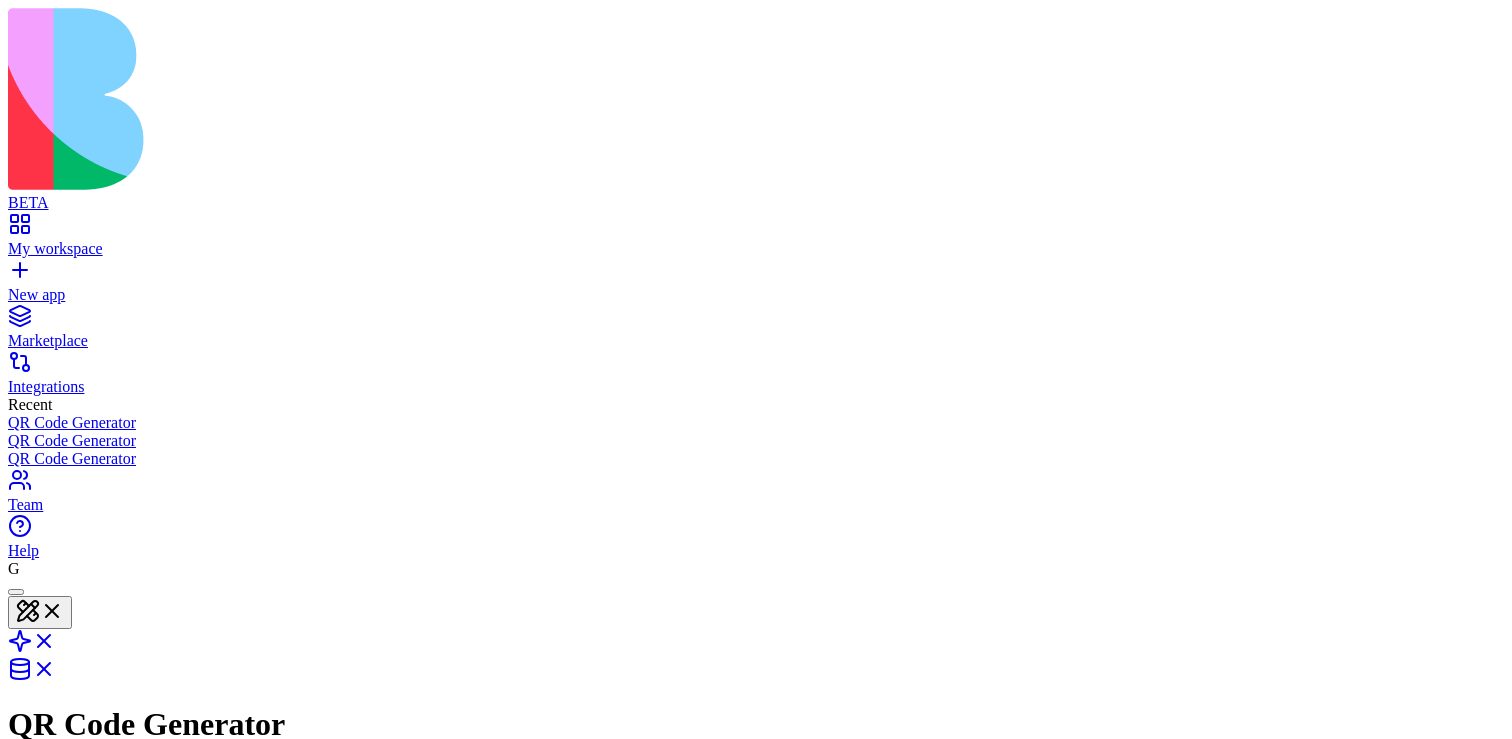 scroll, scrollTop: 0, scrollLeft: 0, axis: both 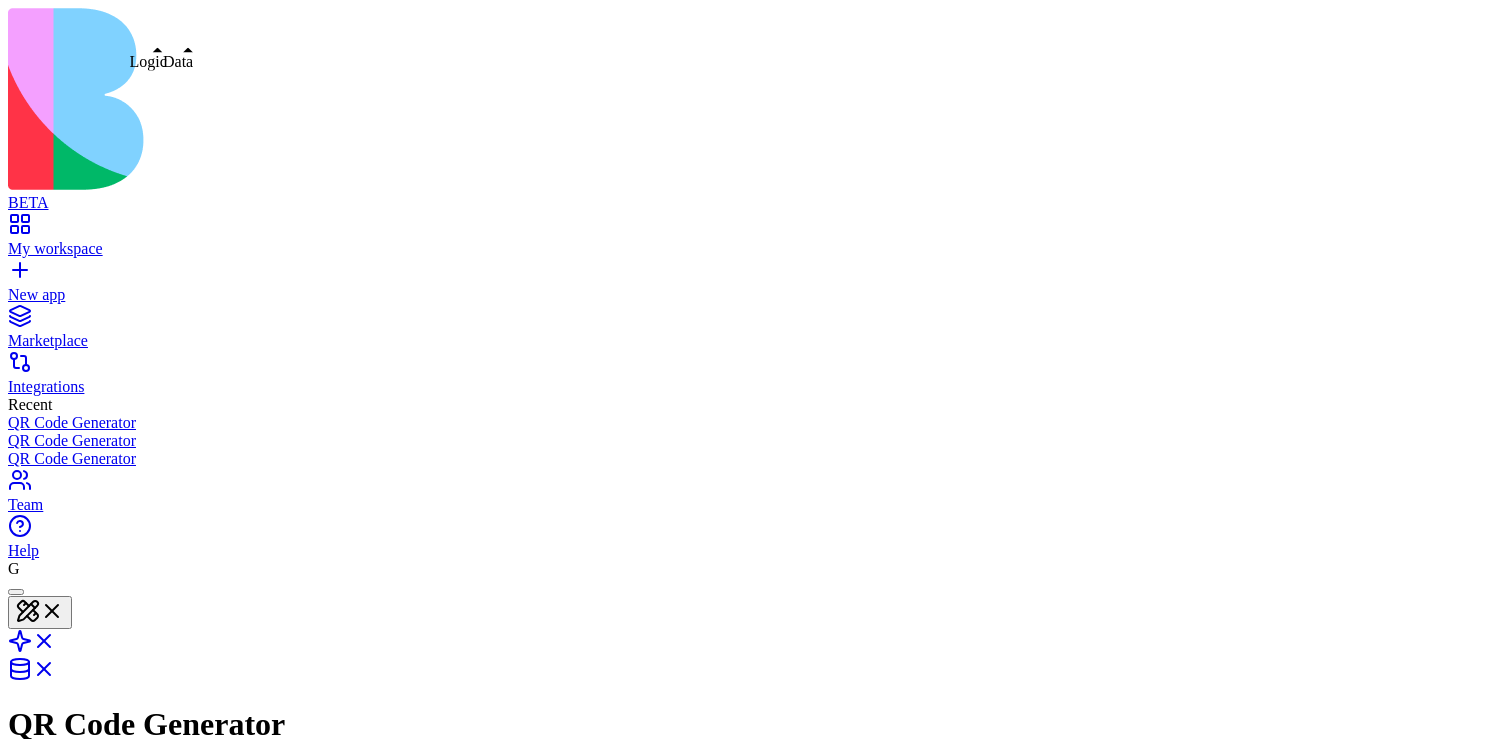 click at bounding box center (32, 647) 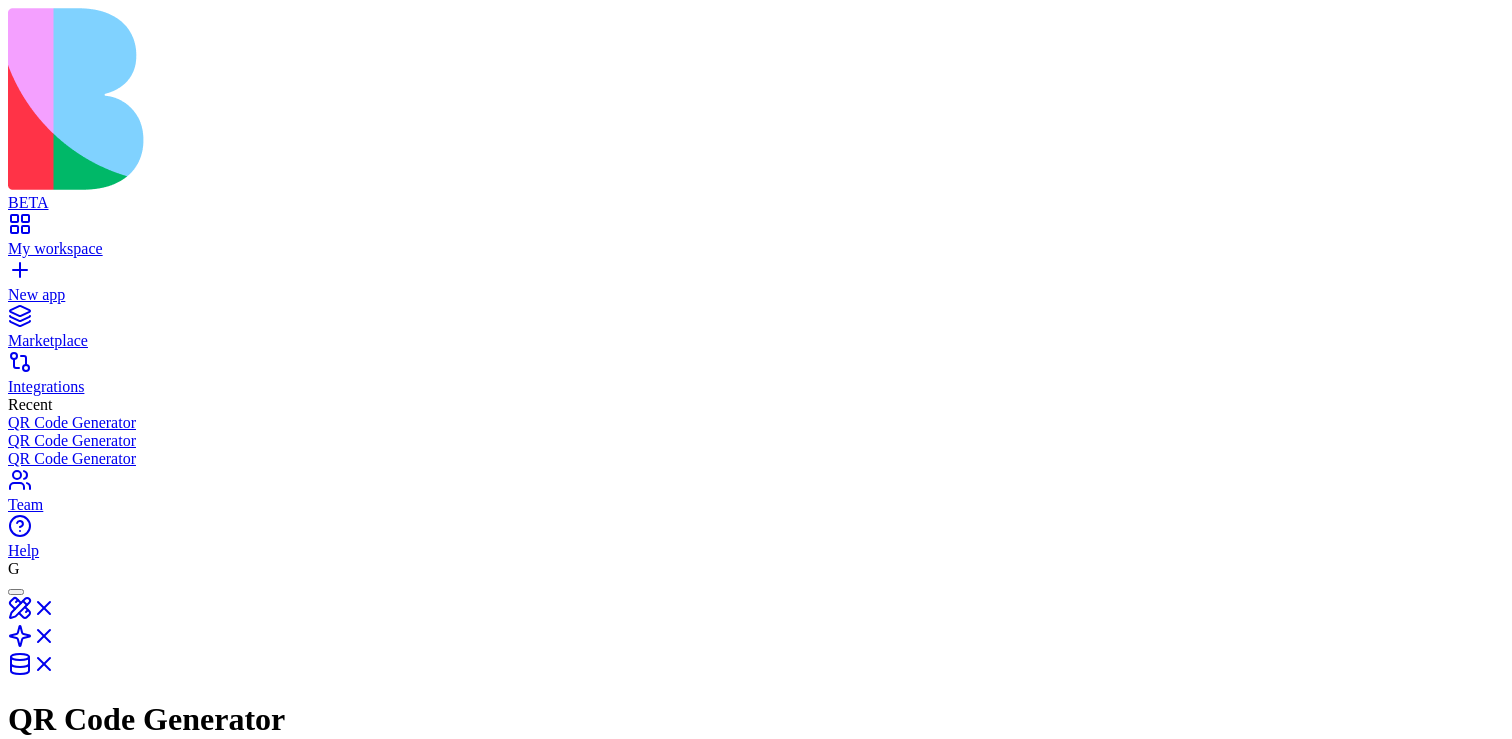 click at bounding box center [28, 936] 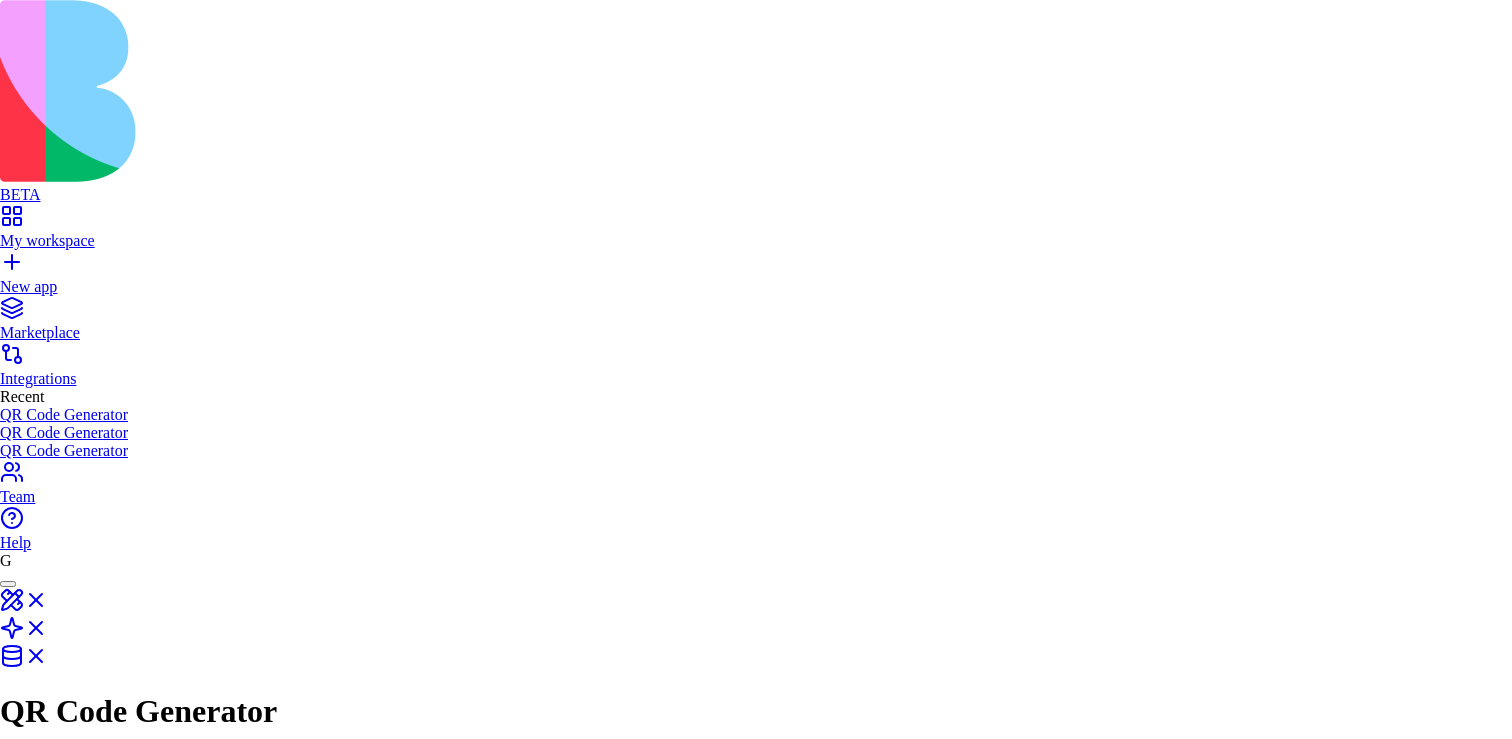 scroll, scrollTop: 2741, scrollLeft: 0, axis: vertical 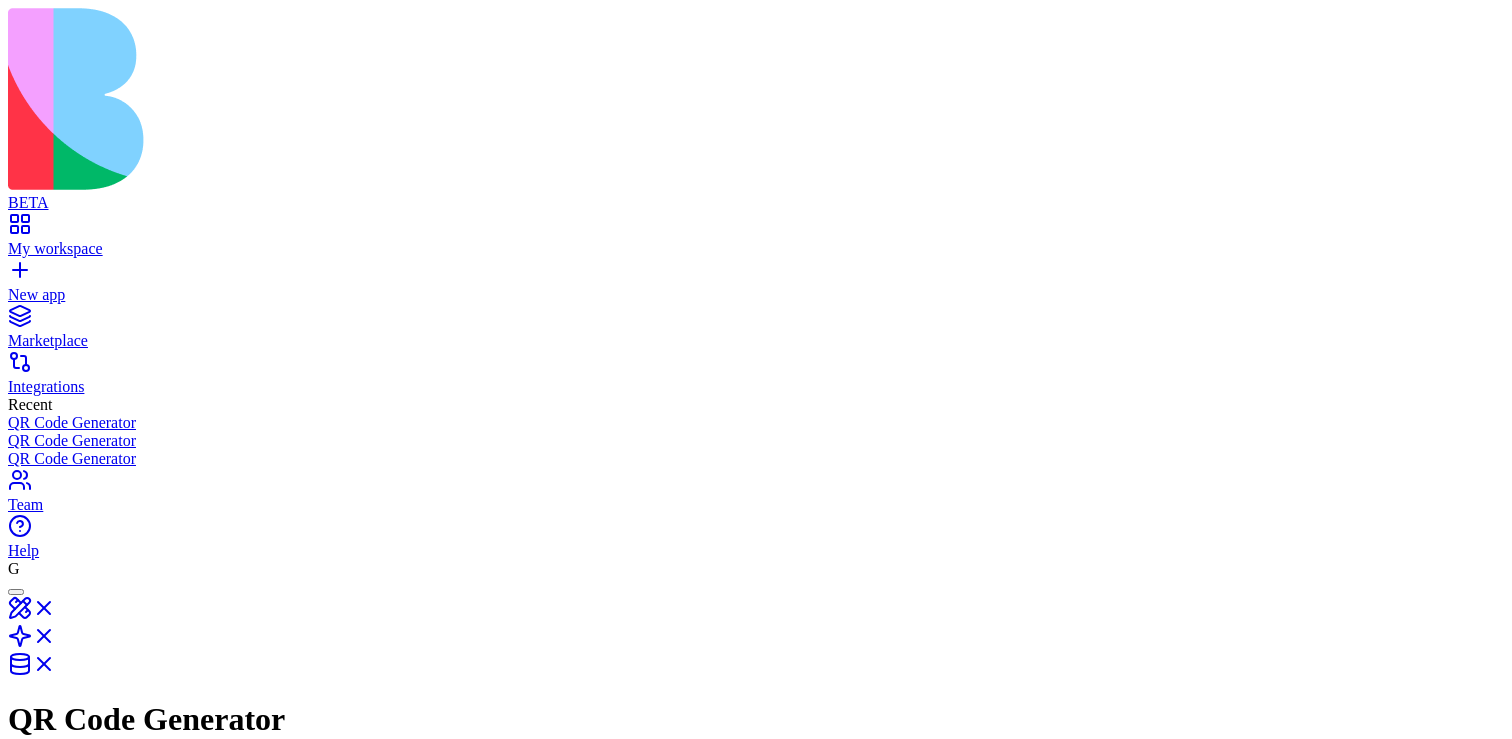 type 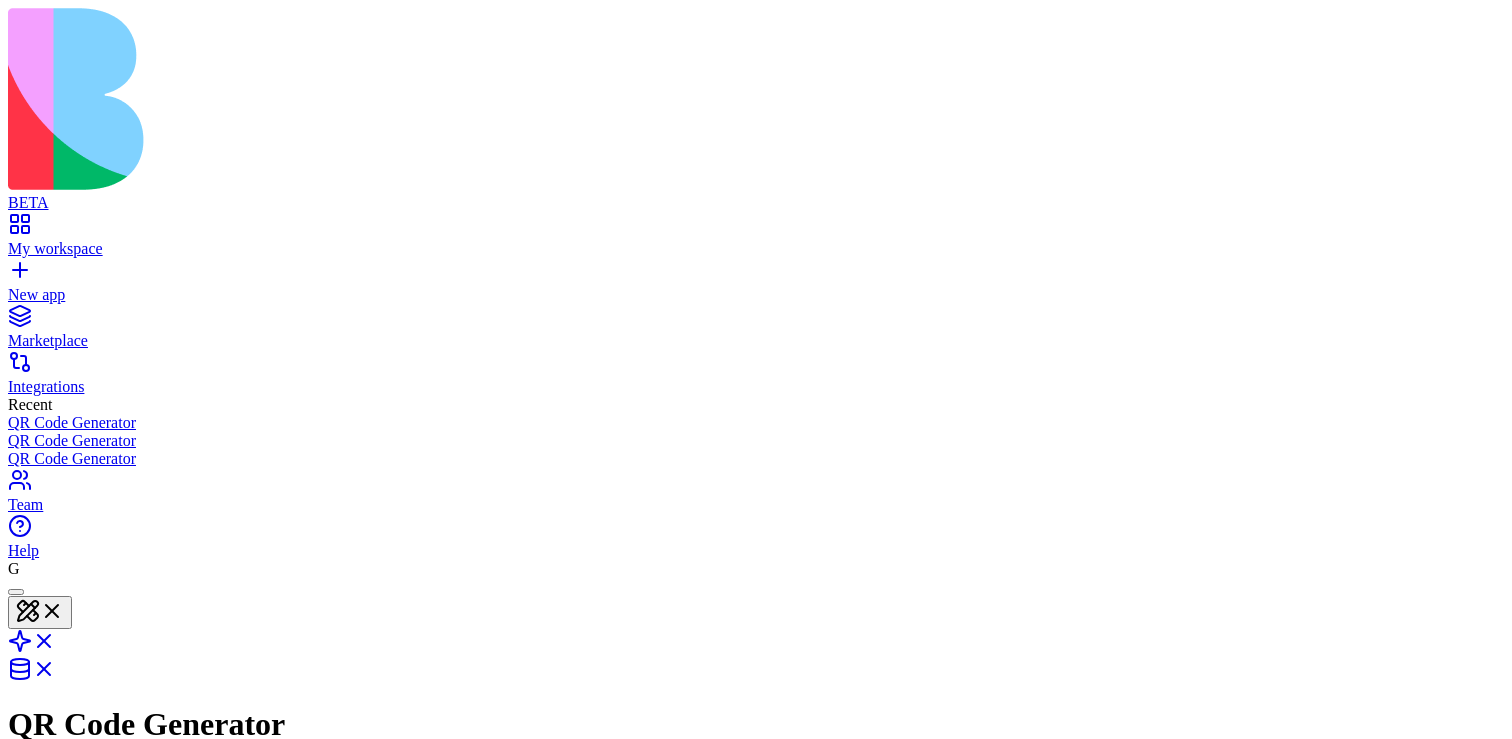scroll, scrollTop: 0, scrollLeft: 0, axis: both 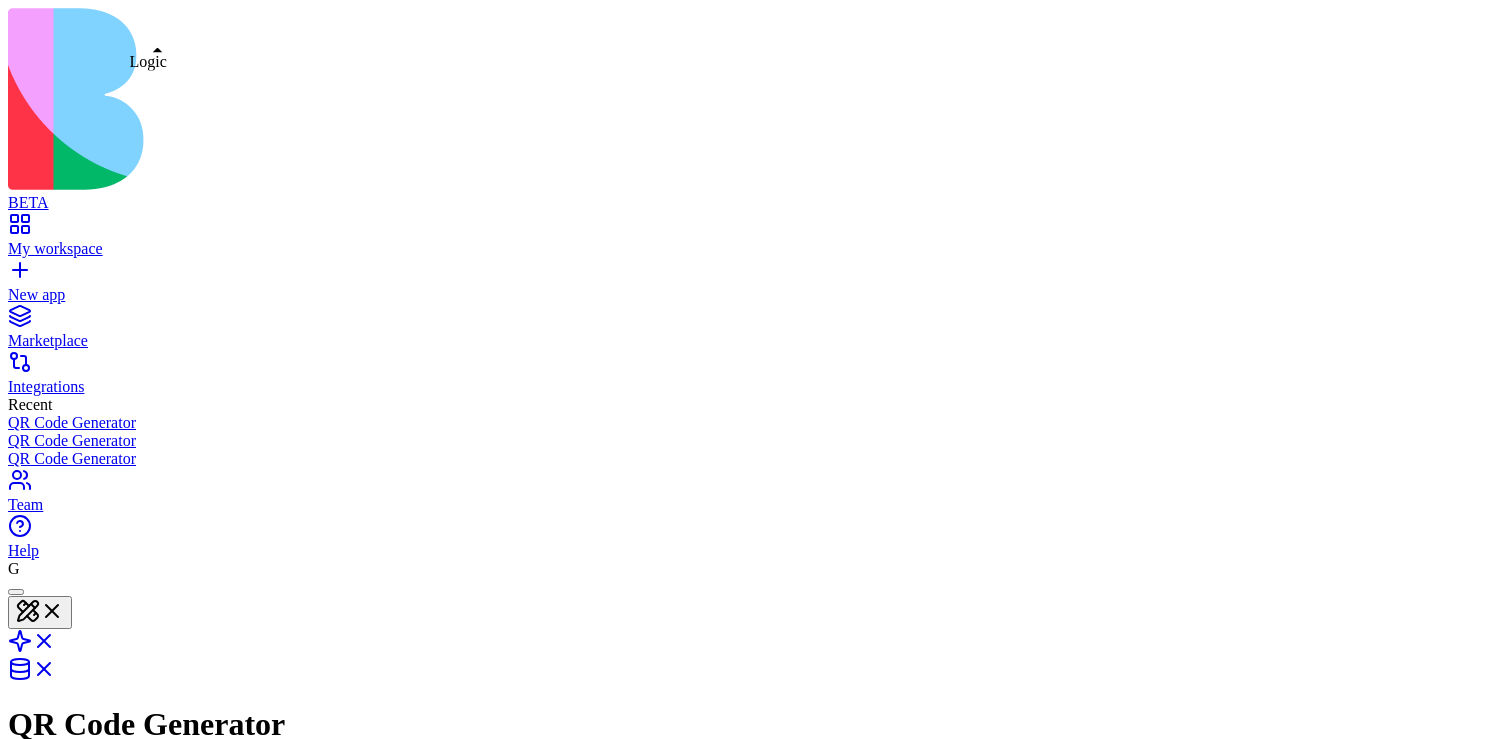click at bounding box center [32, 647] 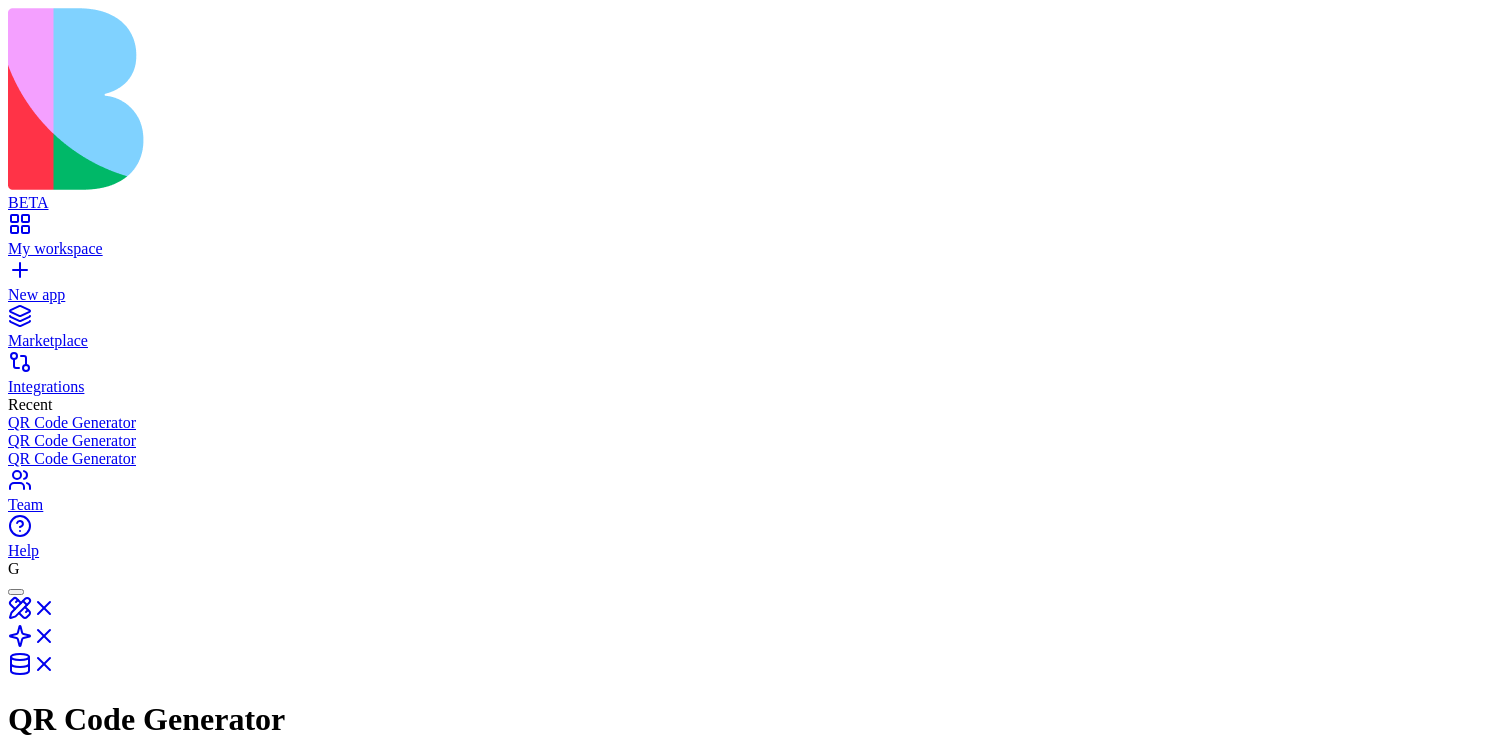 click on "My workspace" at bounding box center [756, 240] 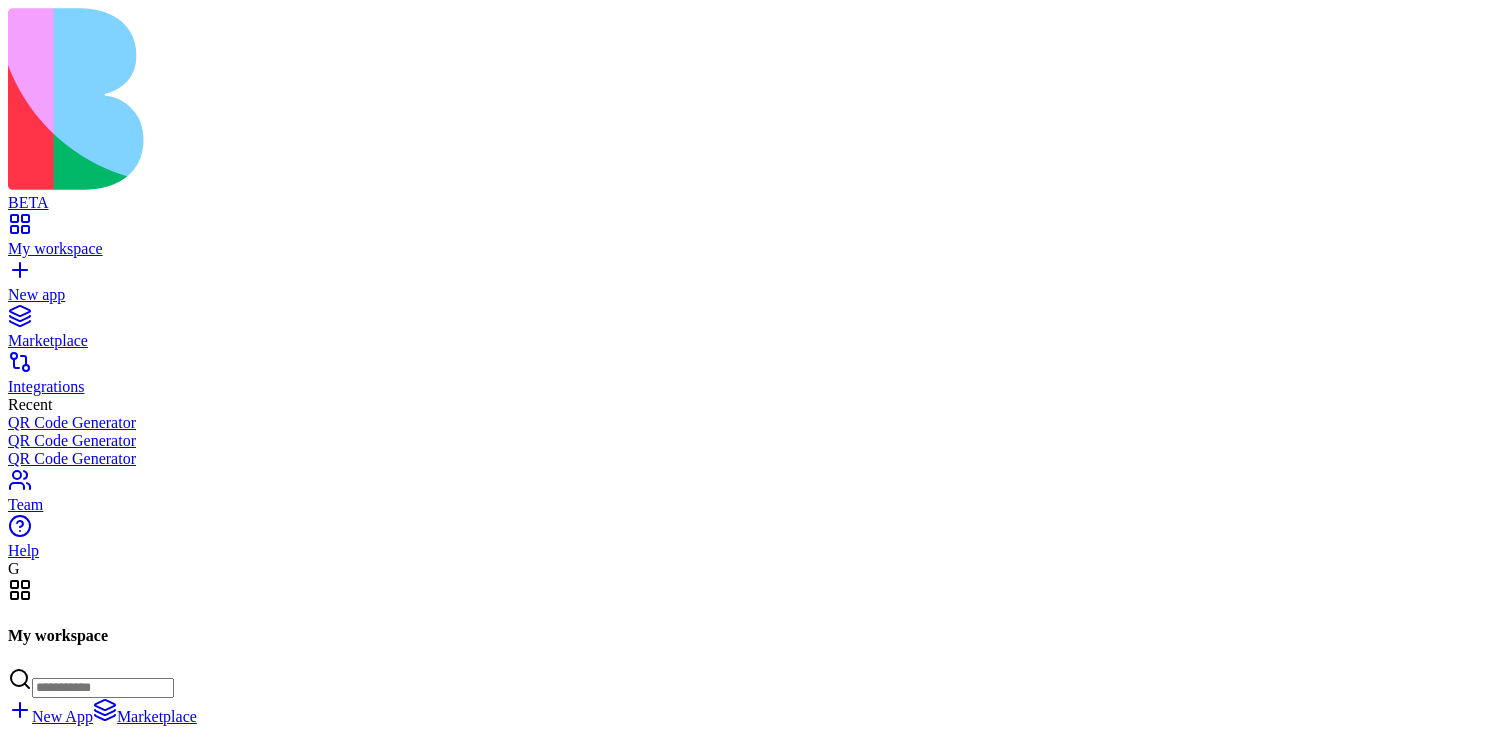 click at bounding box center (103, 688) 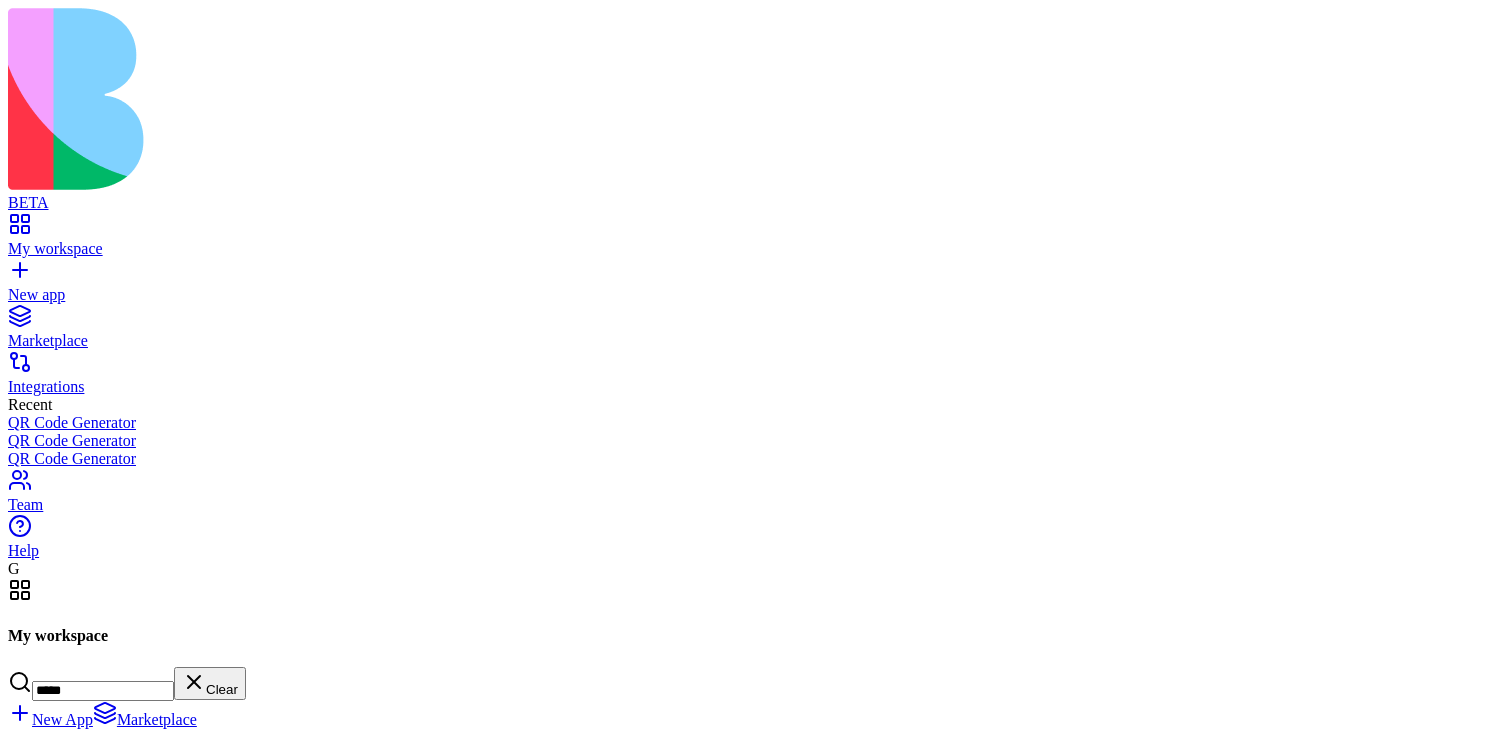 type on "*****" 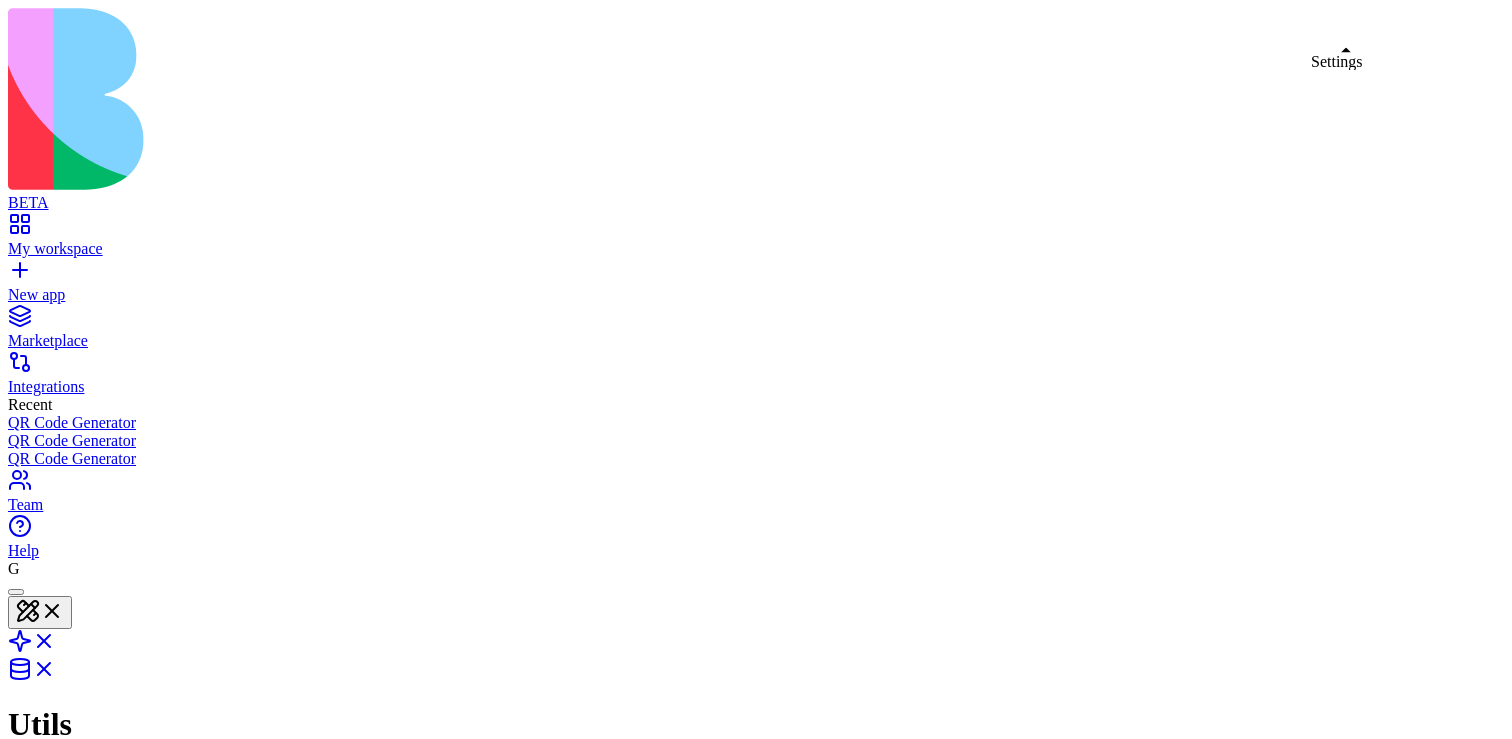 click at bounding box center [32, 783] 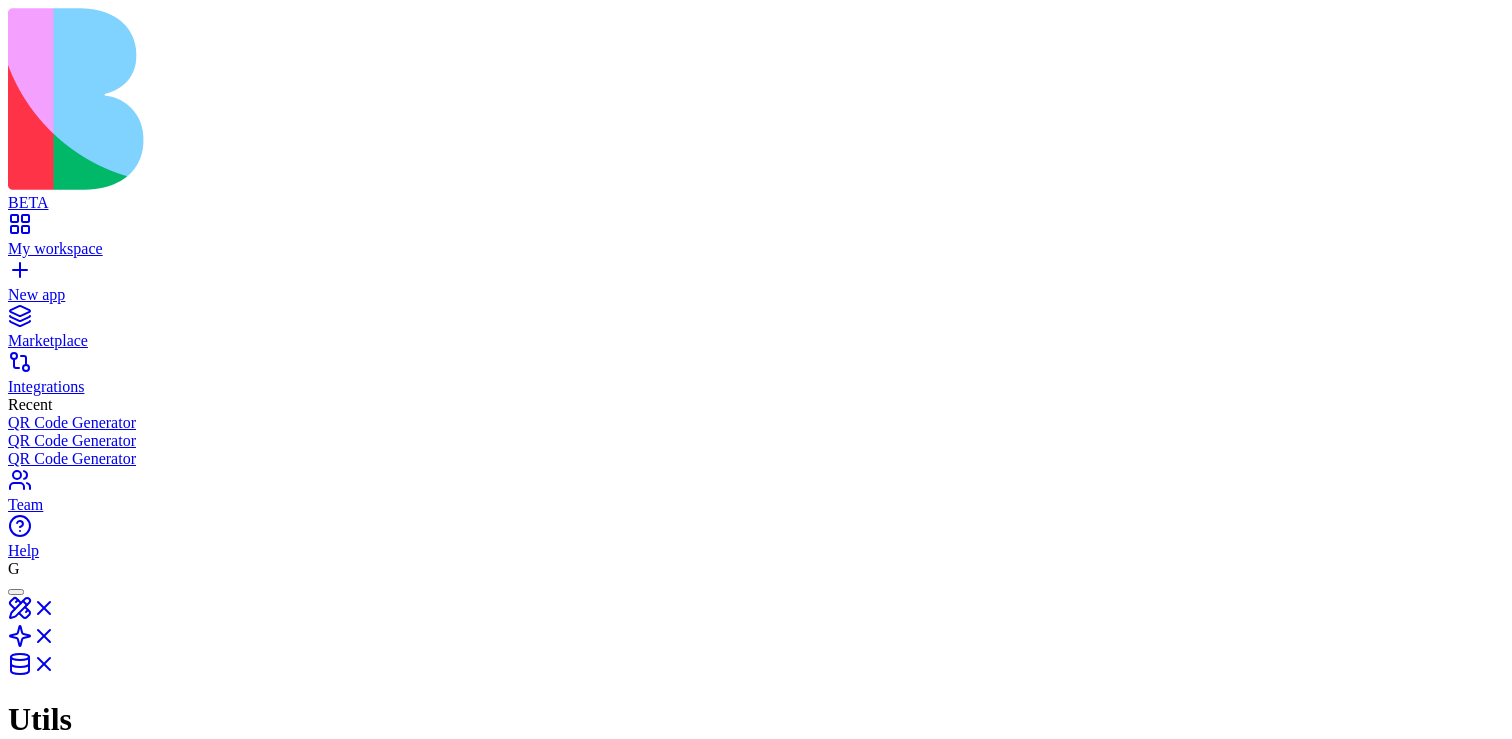 scroll, scrollTop: 813, scrollLeft: 0, axis: vertical 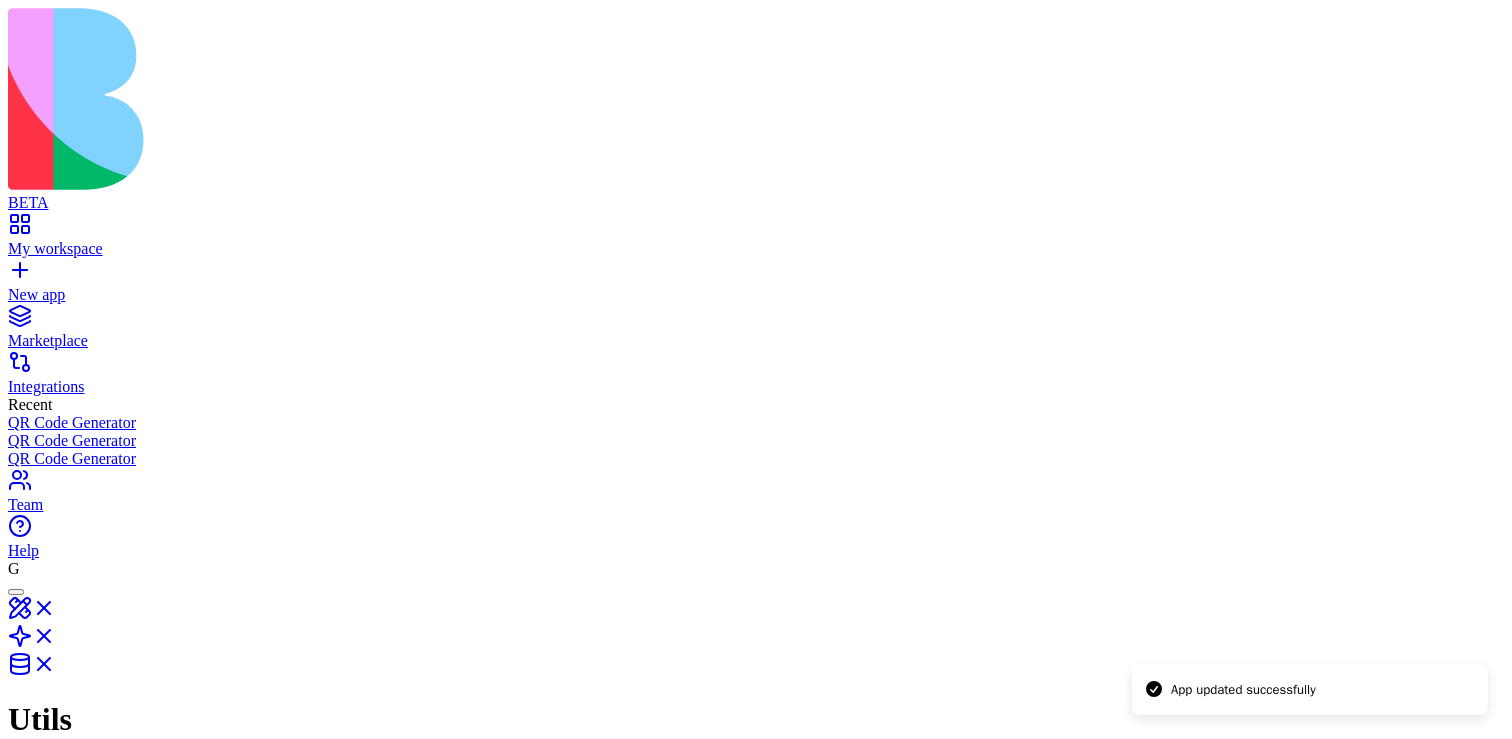 click on "For builders Mark your app as a tool for other builders" at bounding box center (756, 1331) 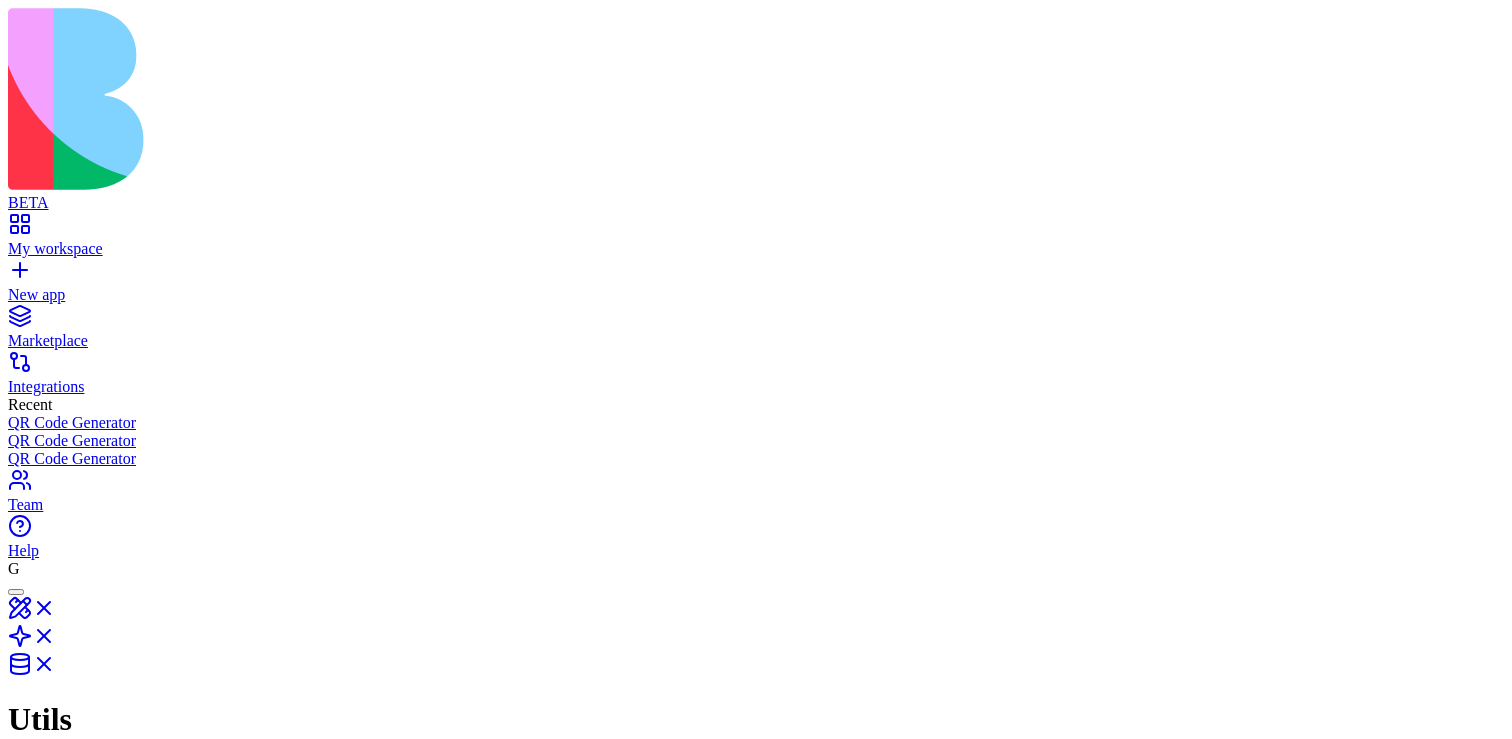 click at bounding box center (16, 1345) 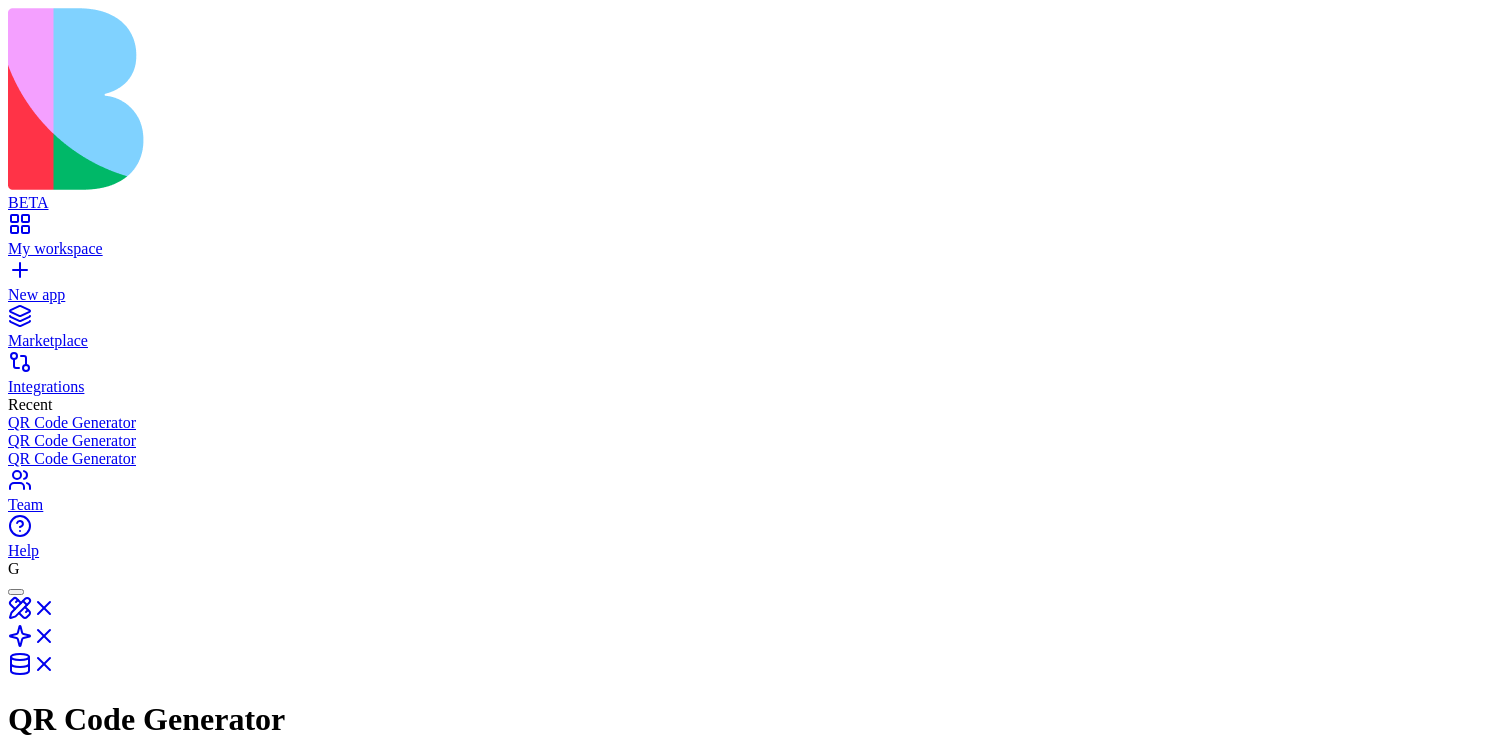 scroll, scrollTop: 0, scrollLeft: 0, axis: both 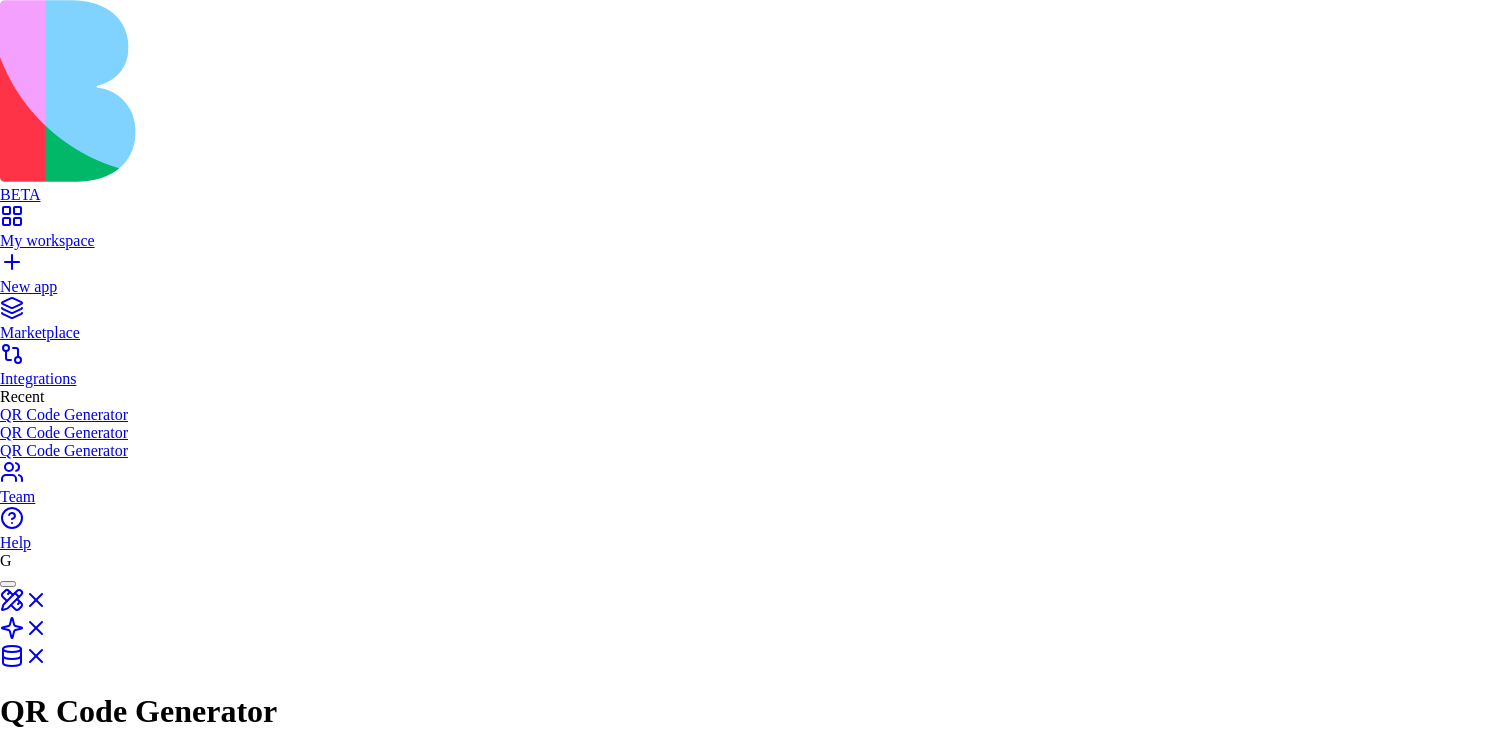 click on "Add" at bounding box center (20, 5372) 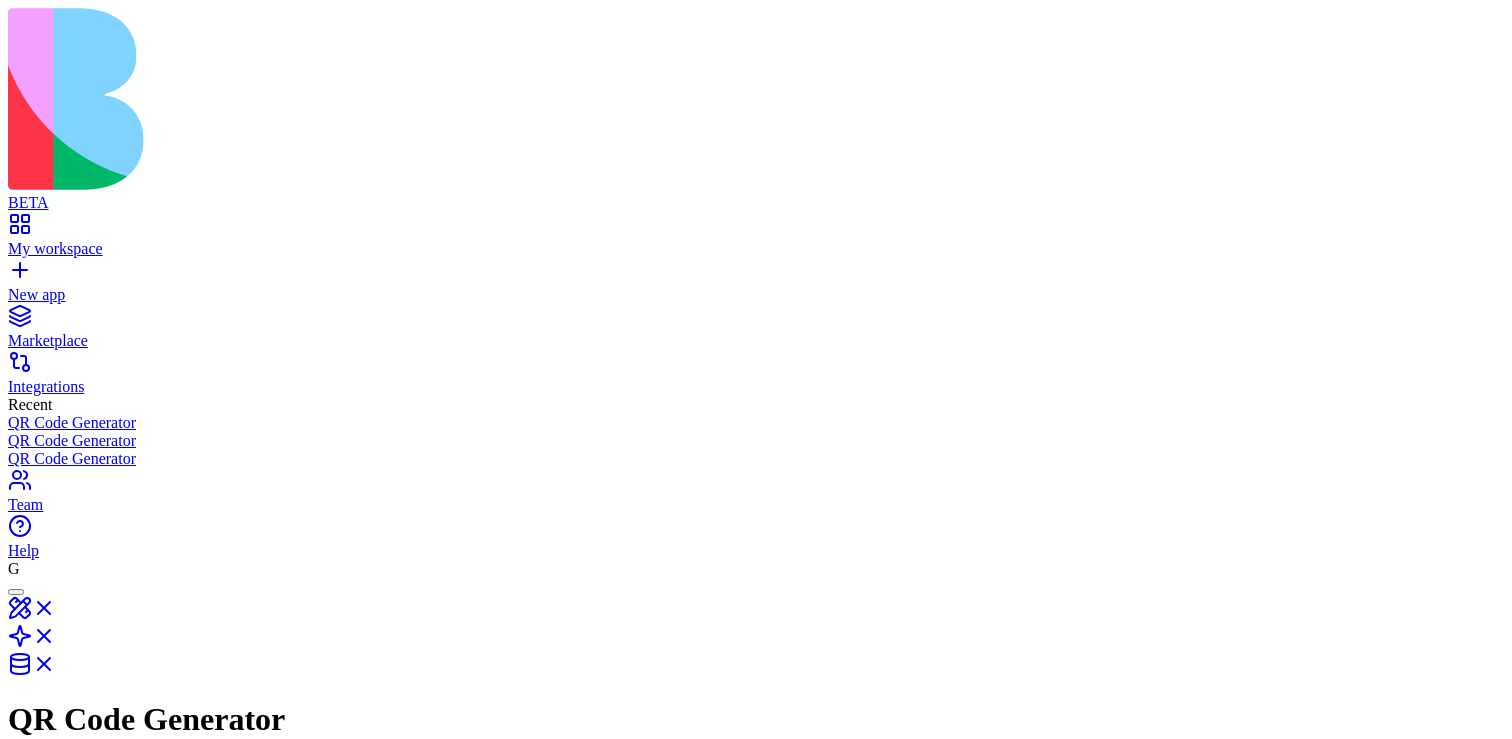 click on "Input aaa Output" at bounding box center [542, 979] 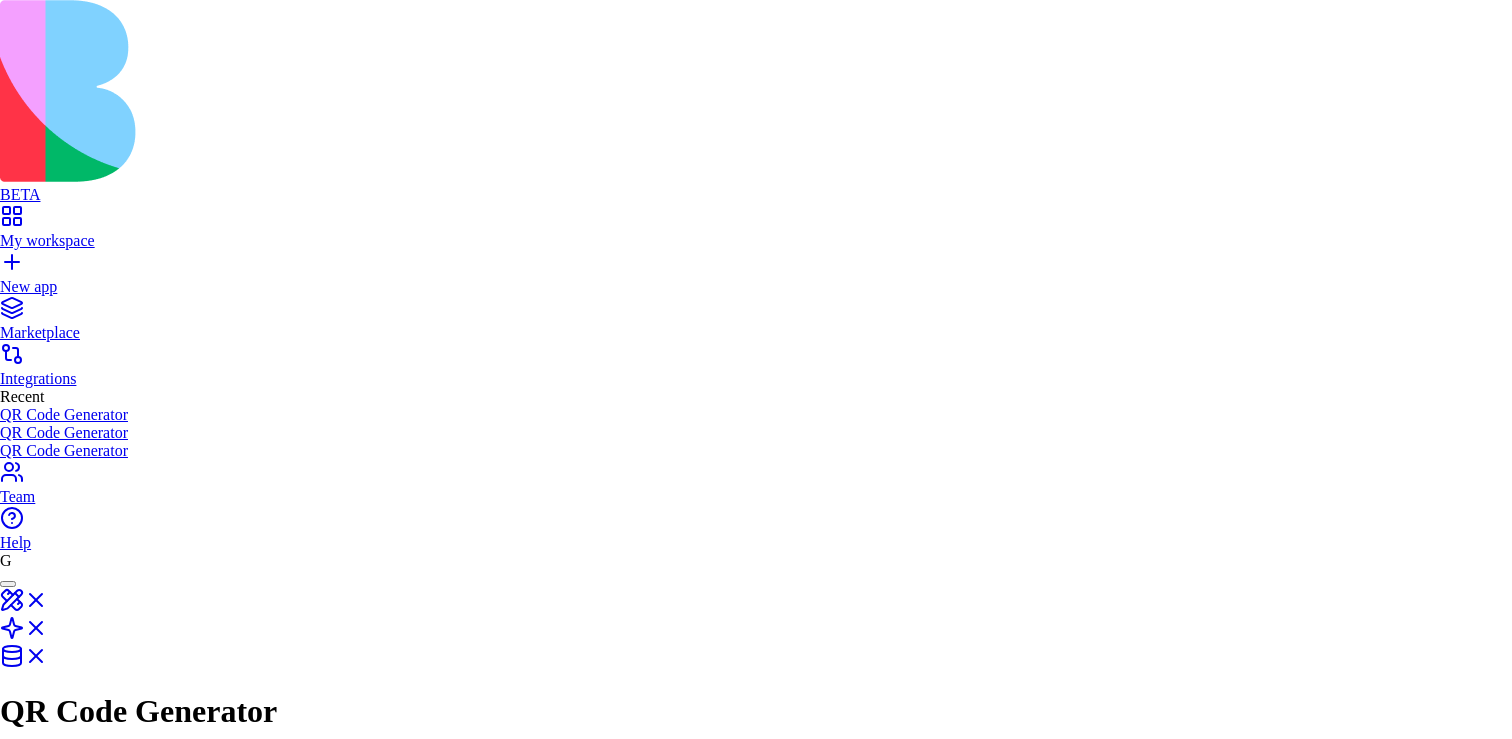 scroll, scrollTop: 2741, scrollLeft: 0, axis: vertical 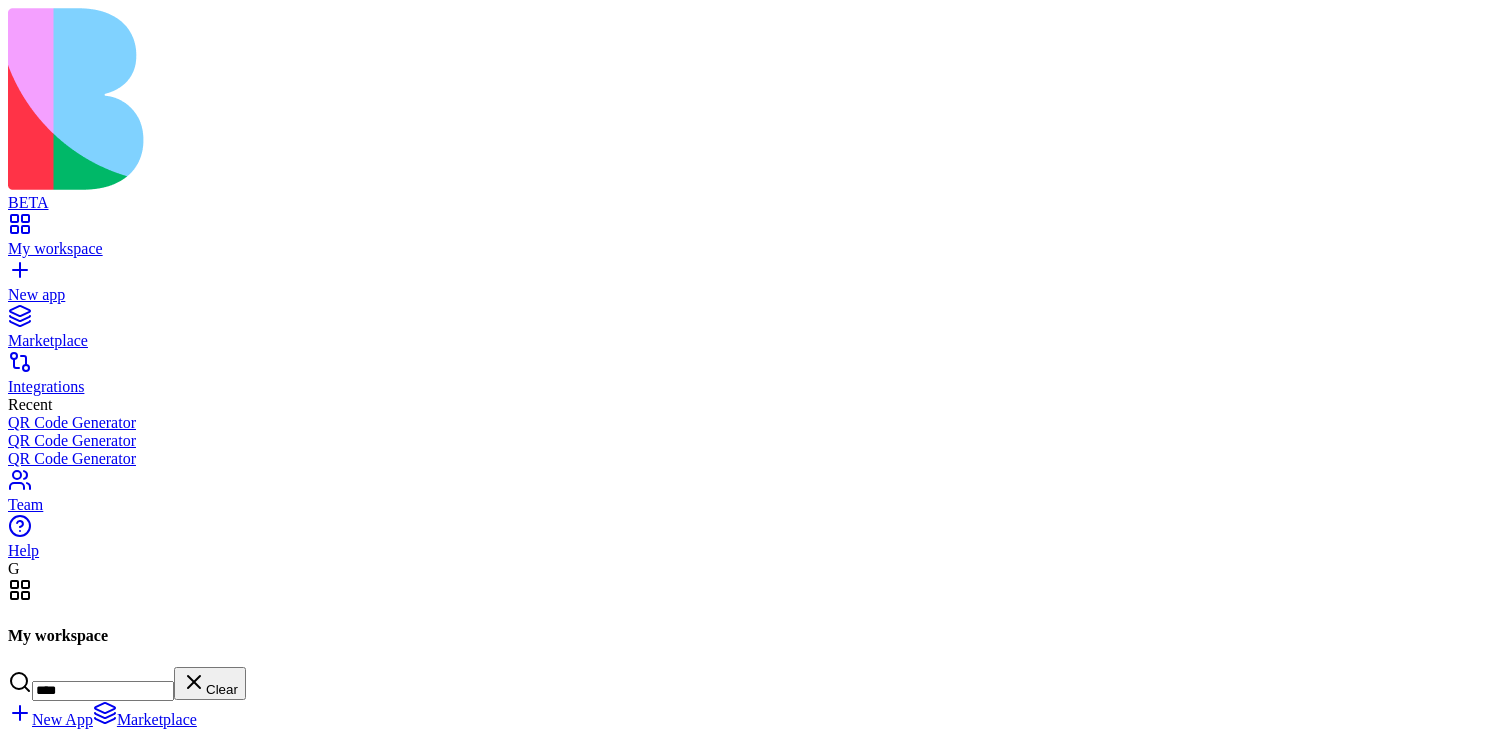 type on "****" 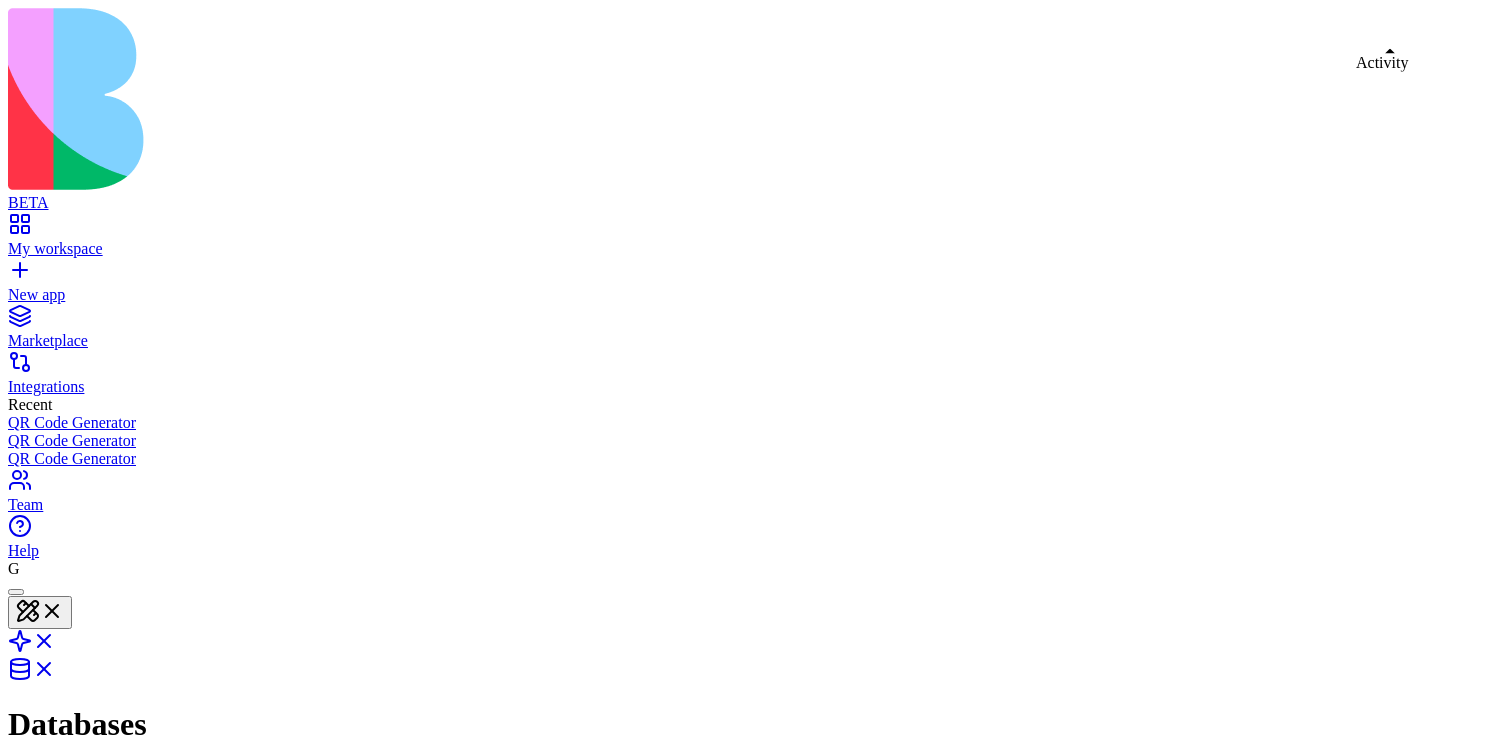 click at bounding box center (32, 783) 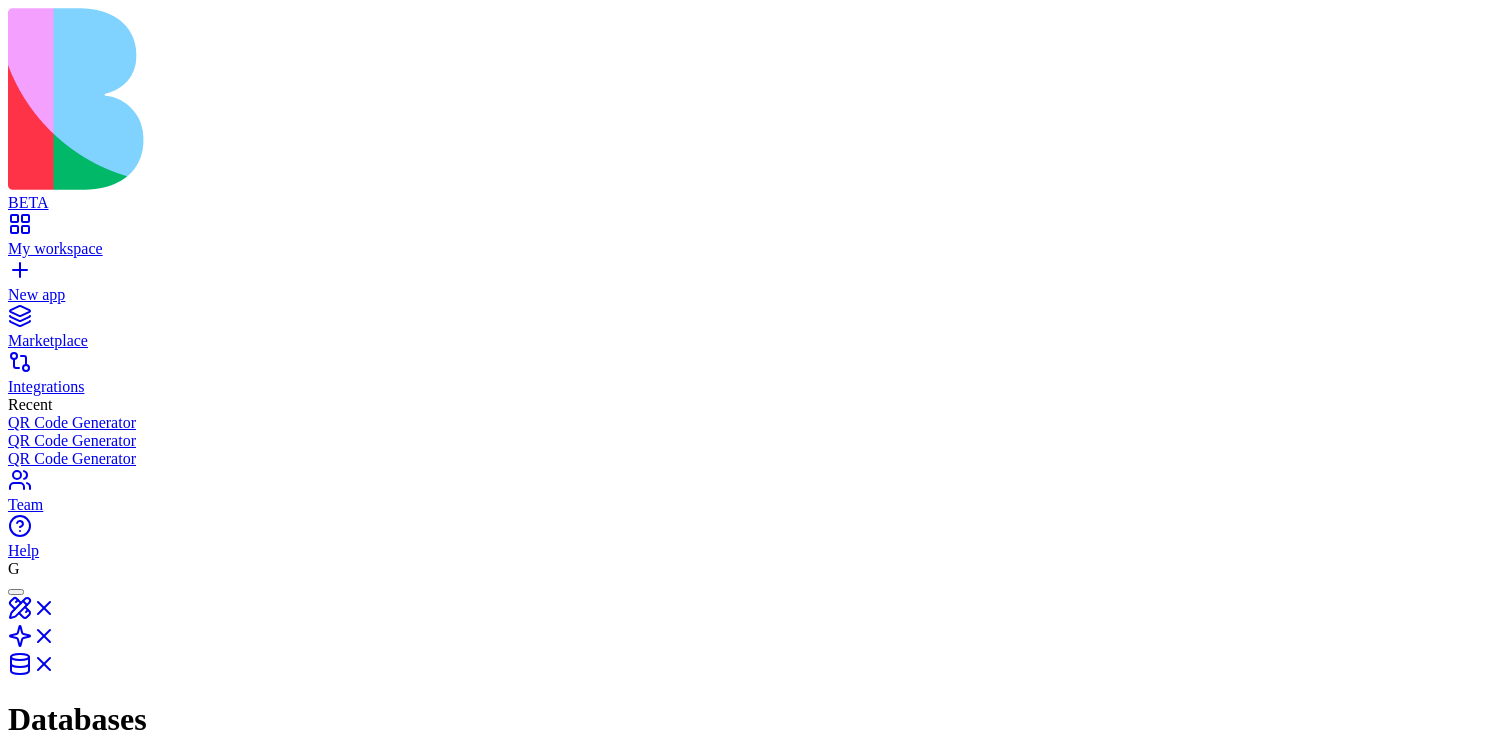 click on "State" at bounding box center [88, 933] 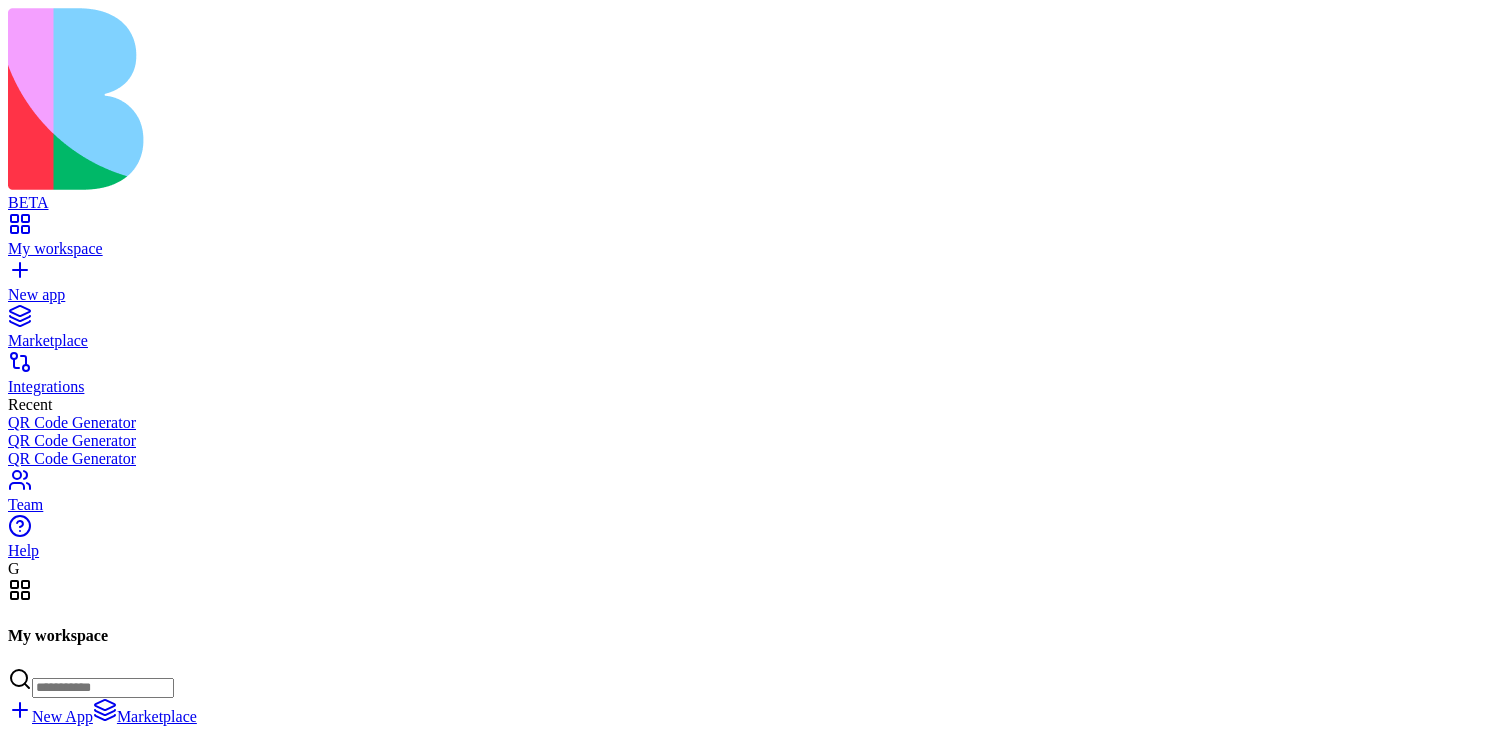 click at bounding box center [103, 688] 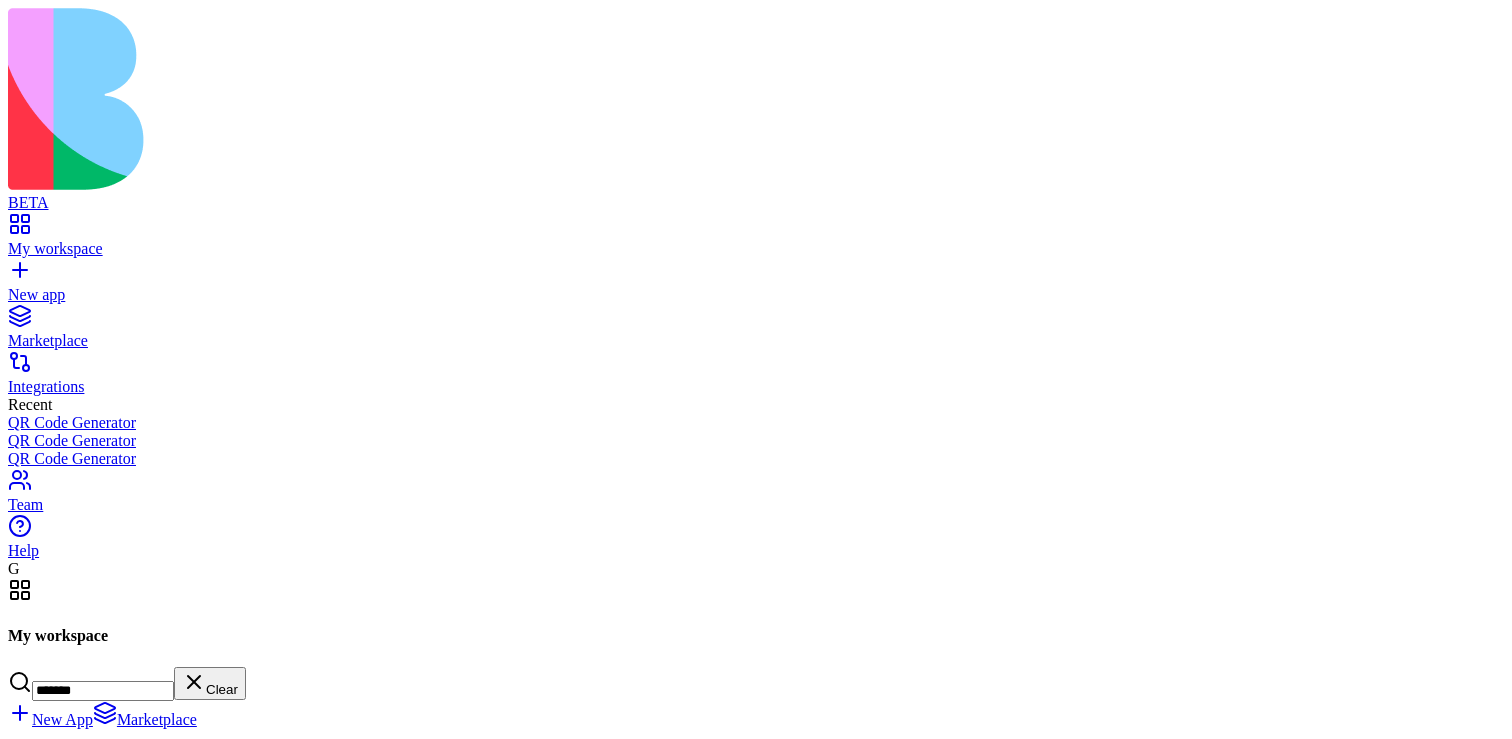 type on "*******" 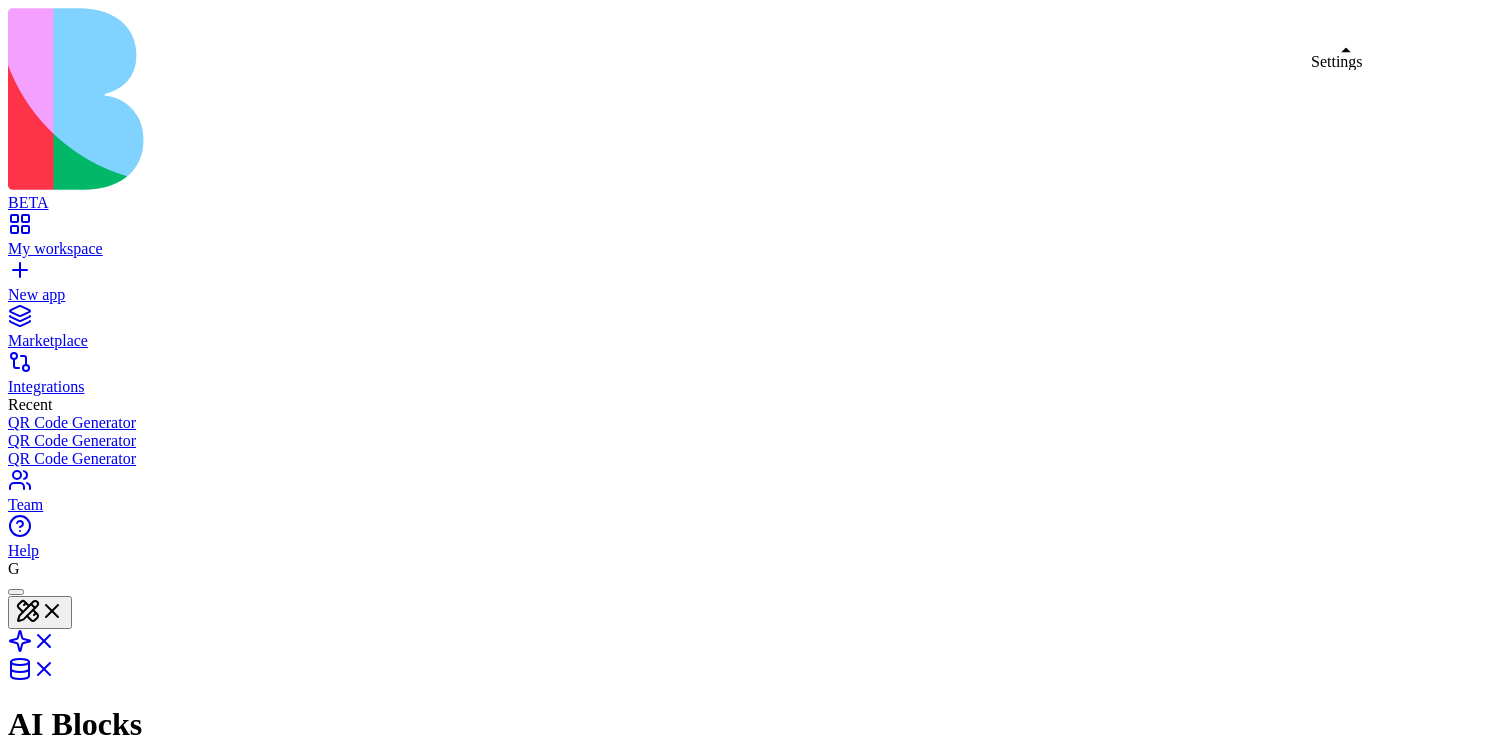click at bounding box center [32, 783] 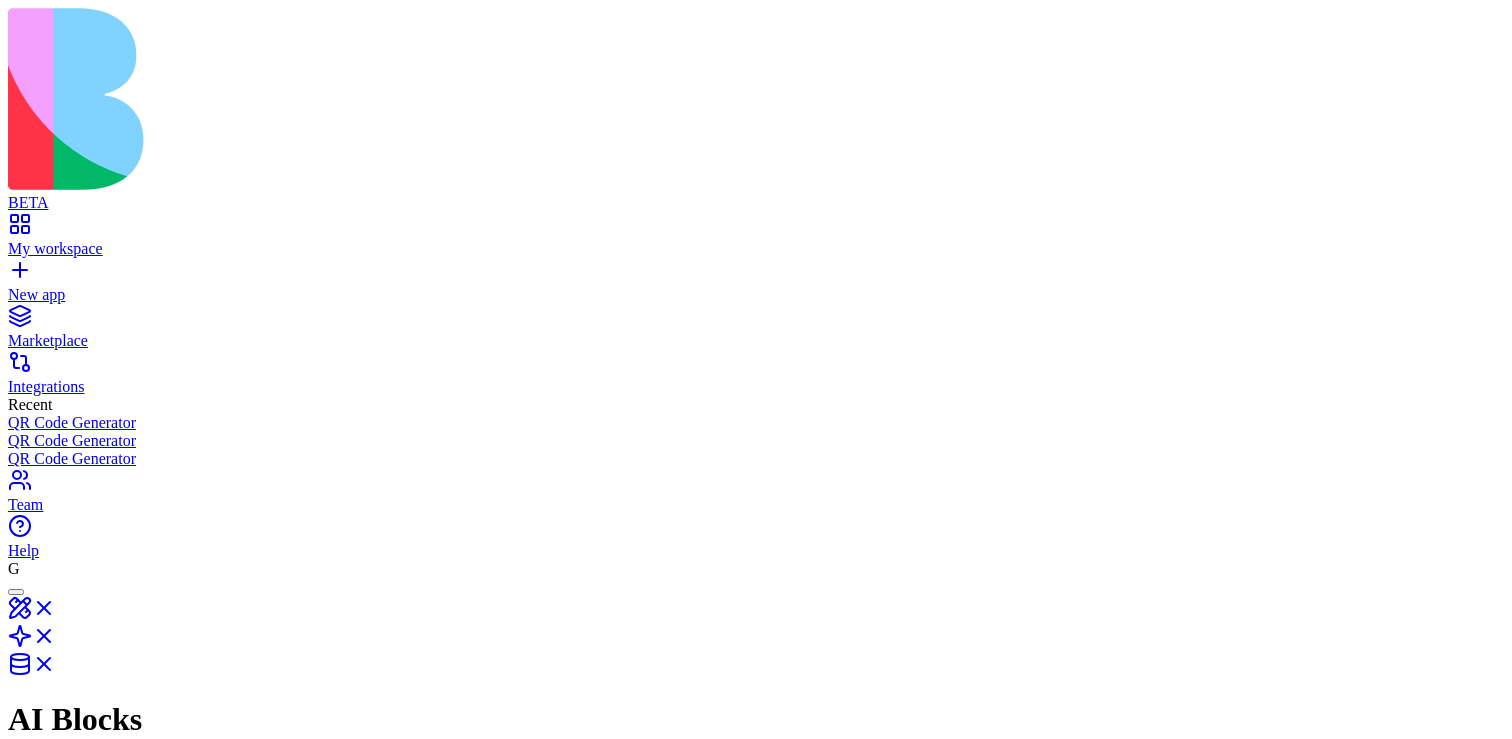 click on "State" at bounding box center [88, 933] 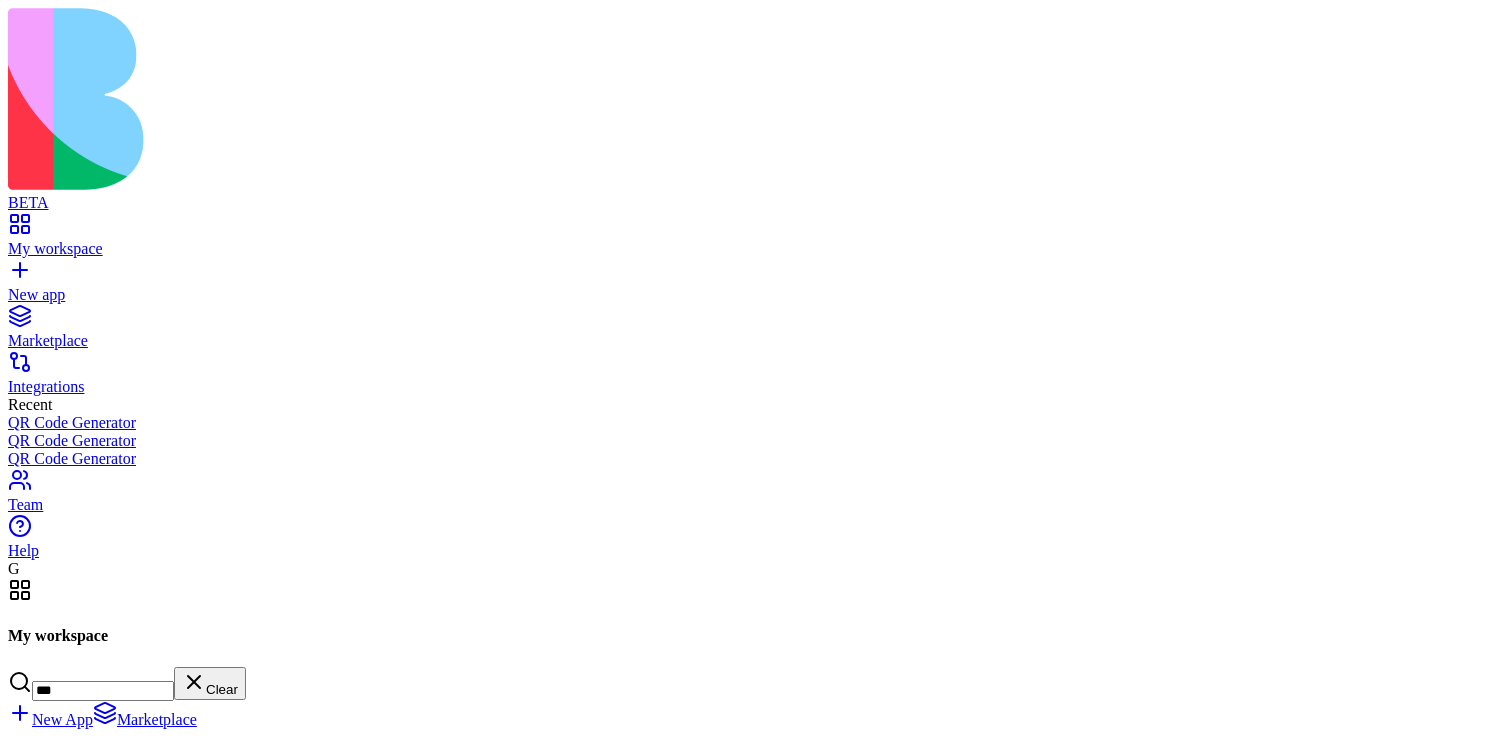 scroll, scrollTop: 1025, scrollLeft: 0, axis: vertical 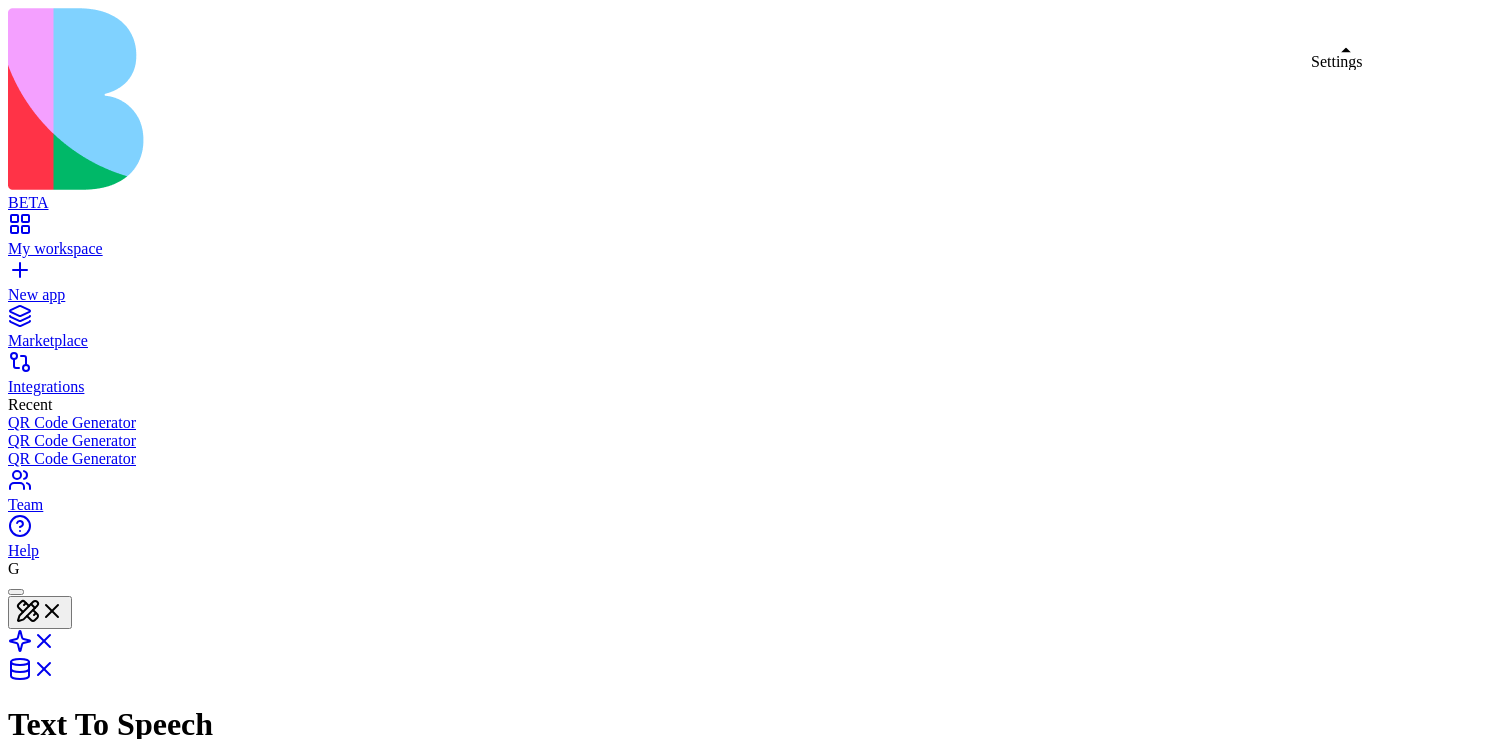 click at bounding box center [32, 783] 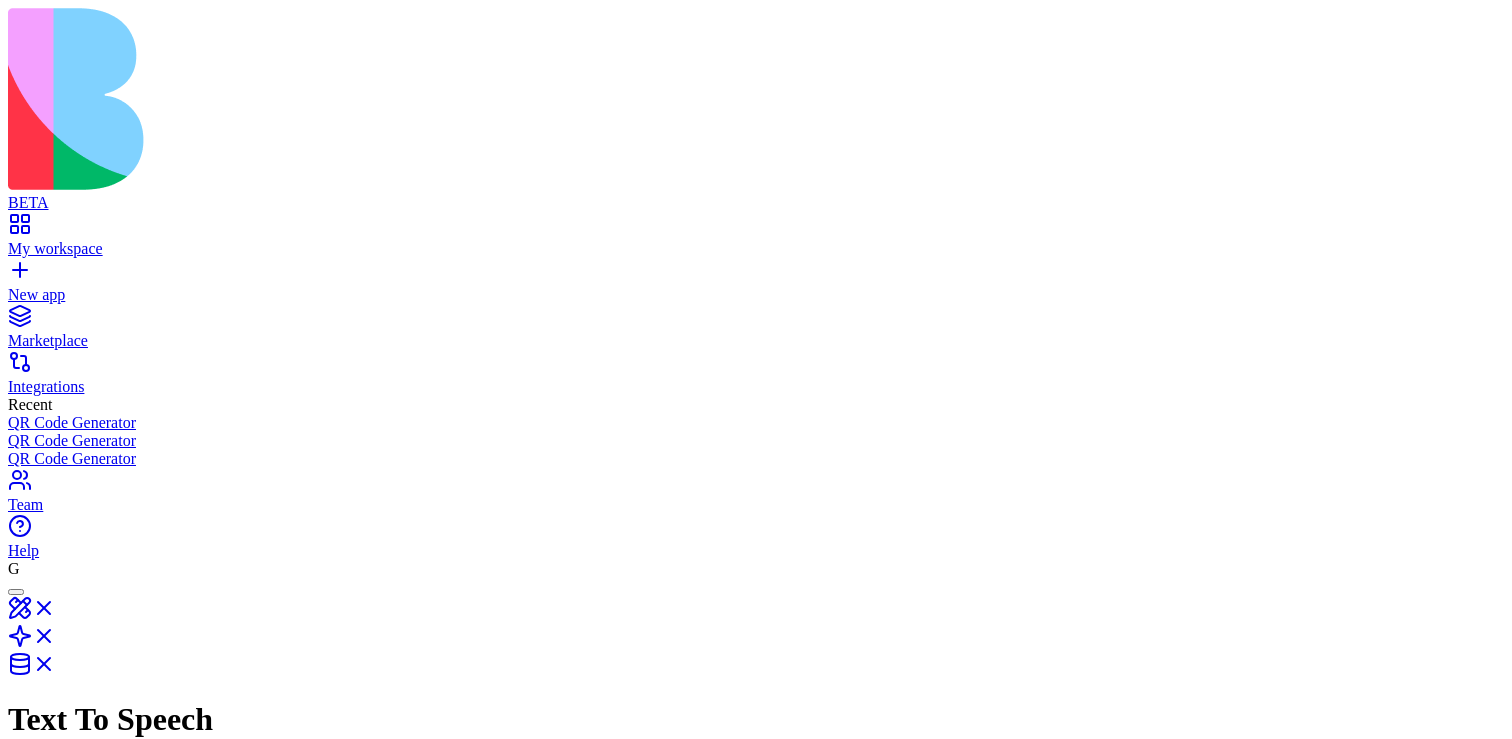 click on "State" at bounding box center [88, 933] 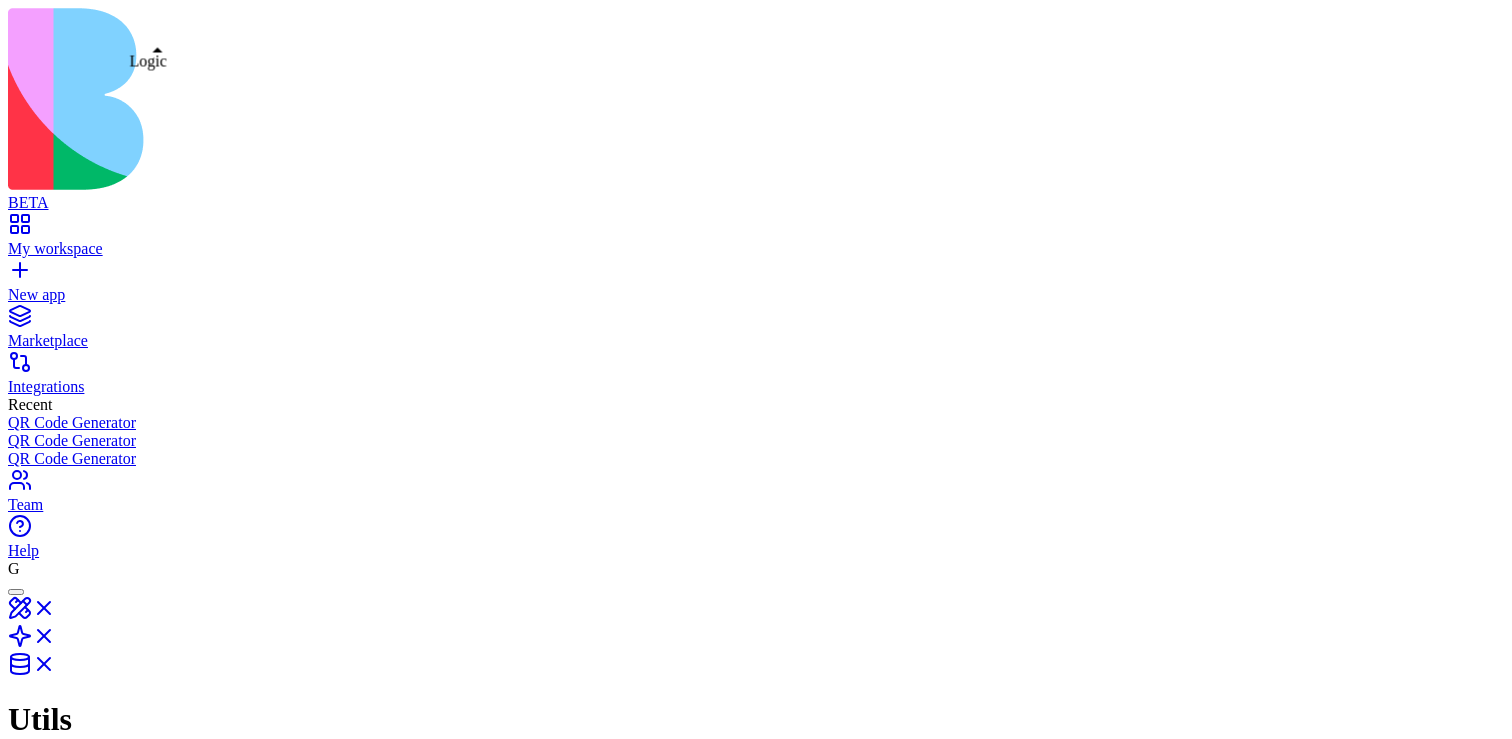 scroll, scrollTop: 0, scrollLeft: 0, axis: both 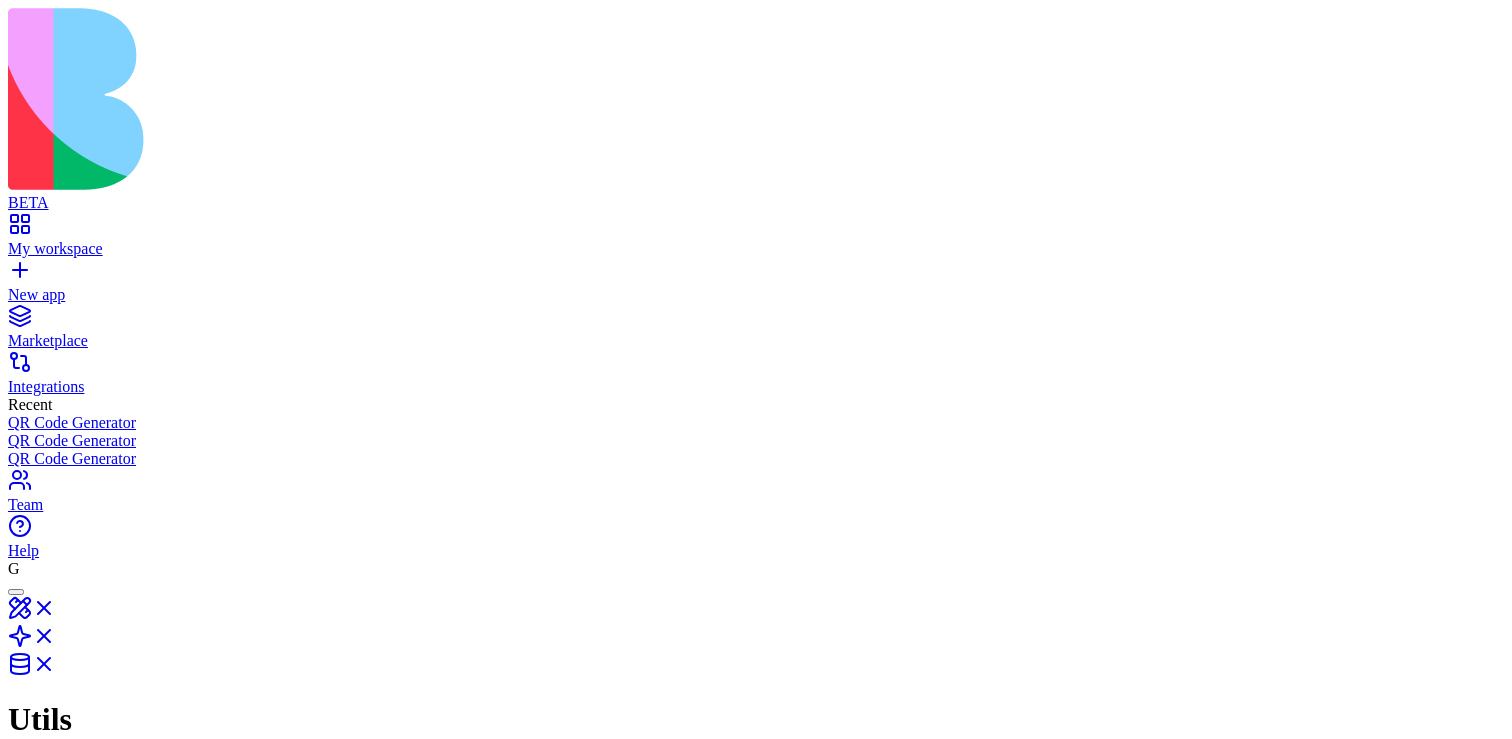 click on "BETA My workspace New app Marketplace Integrations Recent QR Code Generator QR Code Generator QR Code Generator Team Help G Utils Share Admin Settings General Publish Custom Domain State Delete Marketplace Pricing Feedback 1 2 3 4 5 6 7 8 9 10 11 12 13 14 15 16 17 18 19 20 21 22 23 24 25 26 27 28 29 30 31 32 33 {   "_id" :  "[PRODUCT_ID]" ,   "id" :  "[PRODUCT_ID]" ,   "accountId" :  [ACCOUNT_ID] ,   "name" :  "Utils" ,   "description" :  "Start with a blank canvas and make it your own." ,   "coverImageUrl" :  " https://res.cloudinary.com/blocksws/image/upload/v 1740994212/uploads/Blank_Temp_dgx0ro.png " ,   "slug" :  "" ,   "color" :  "#00a85f" ,   "categories" :  [ ] ,   "state" :  "active" ,   "isCore" :  false ,   "plans" :  [ ] ,   "isPublic" :  true ,   "isWhitelabel" :  false ,   "isForBuilders" :  true ,   "accountPermission" :  "build" ,   "isComingSoon" :  false ,   "isBuilderWizard" :  false ,   :  , 0" at bounding box center [756, 1476] 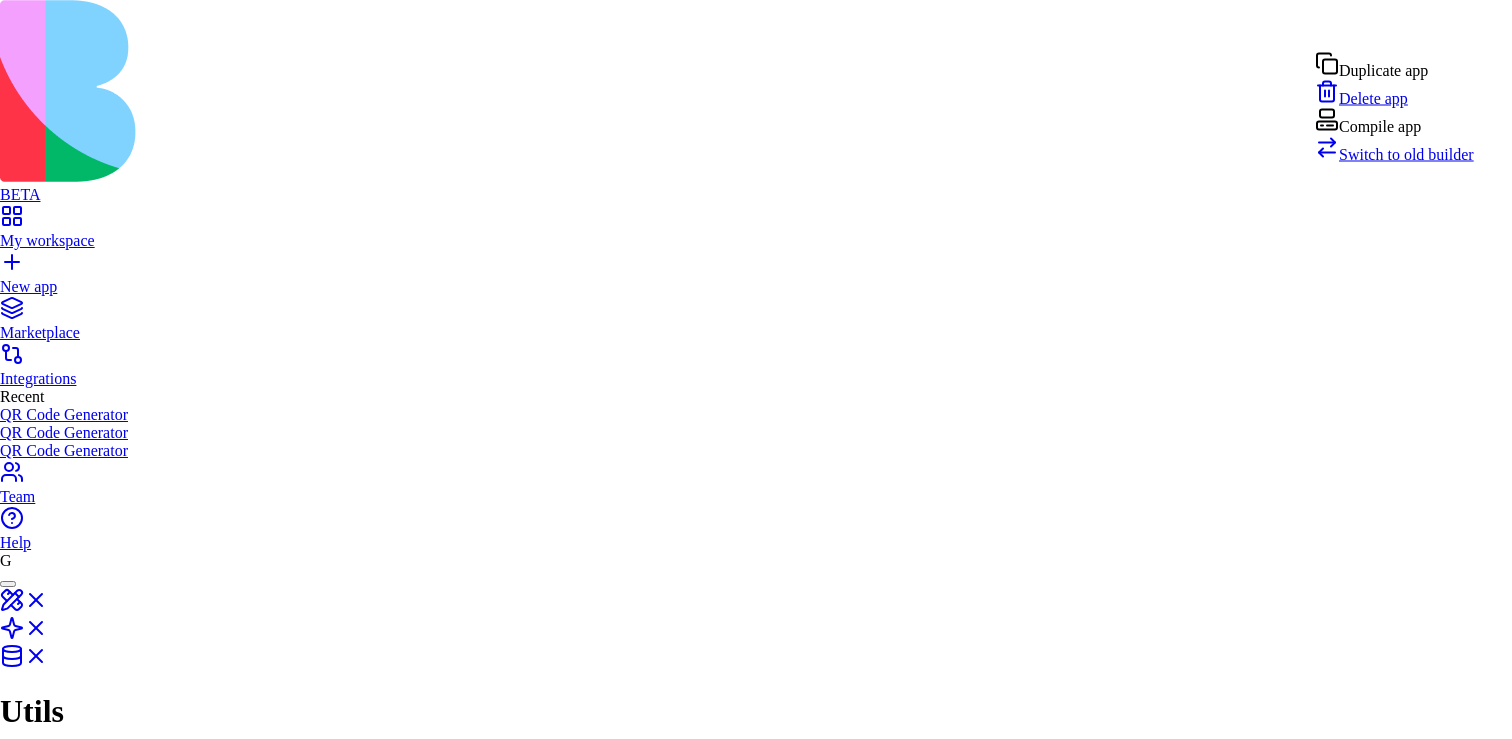 click on "Switch to old builder" at bounding box center (1406, 154) 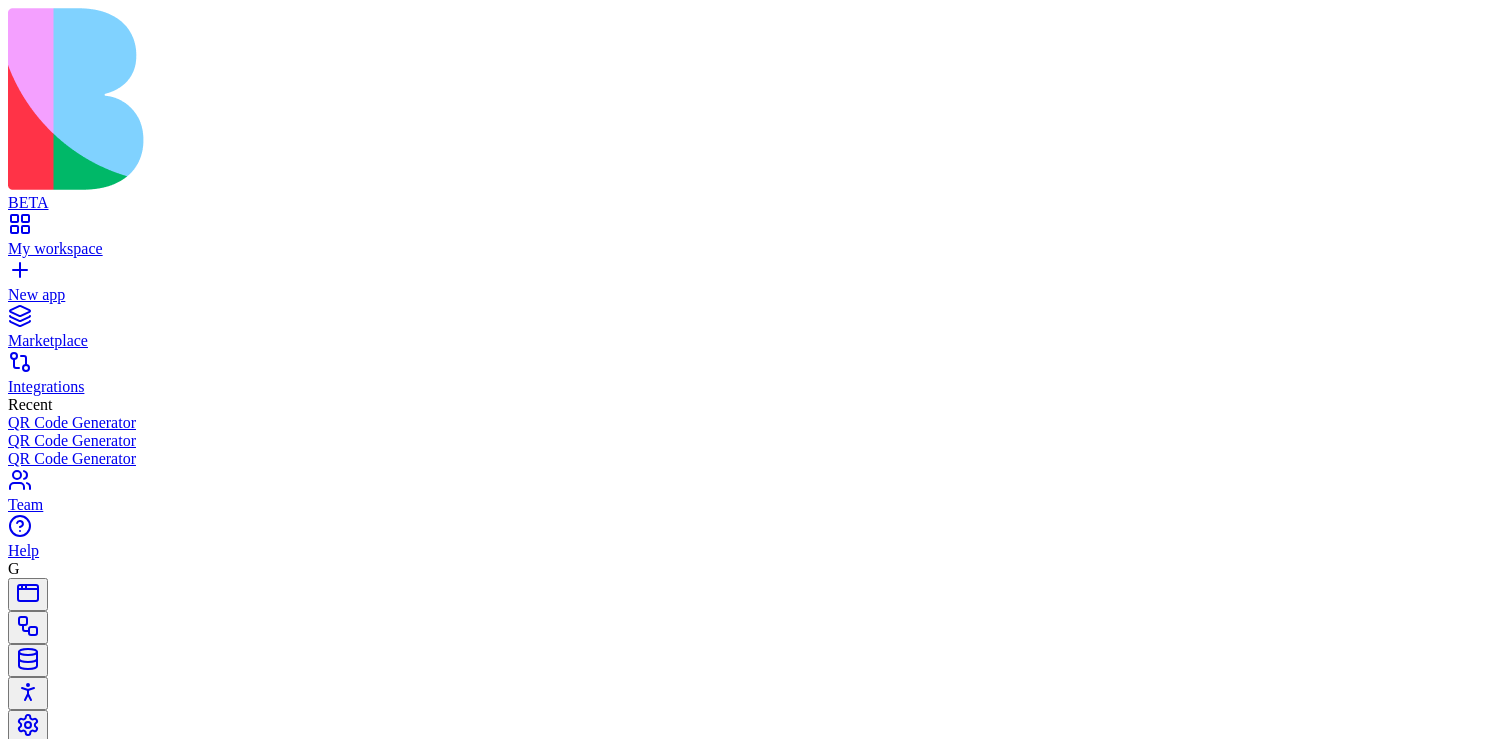 scroll, scrollTop: 0, scrollLeft: 0, axis: both 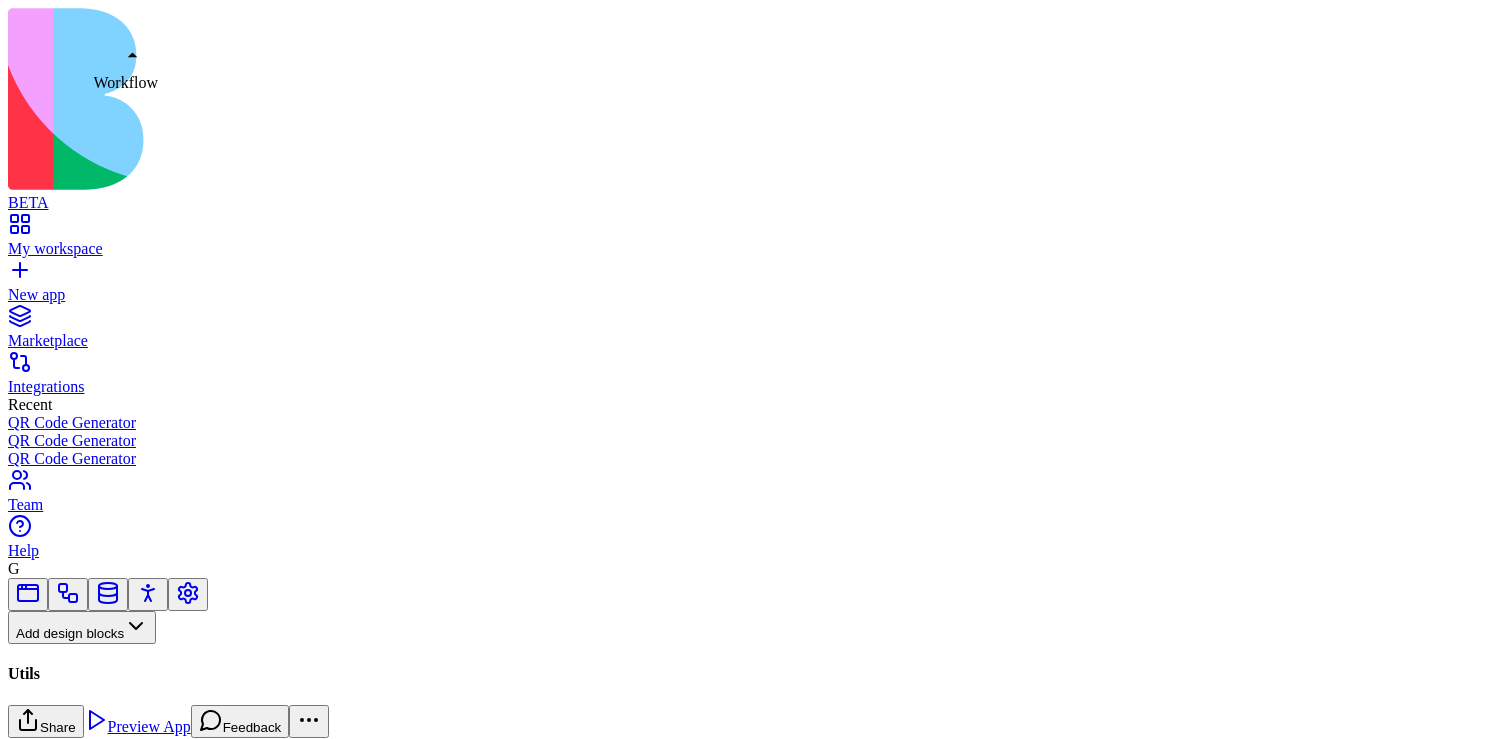 click at bounding box center [68, 600] 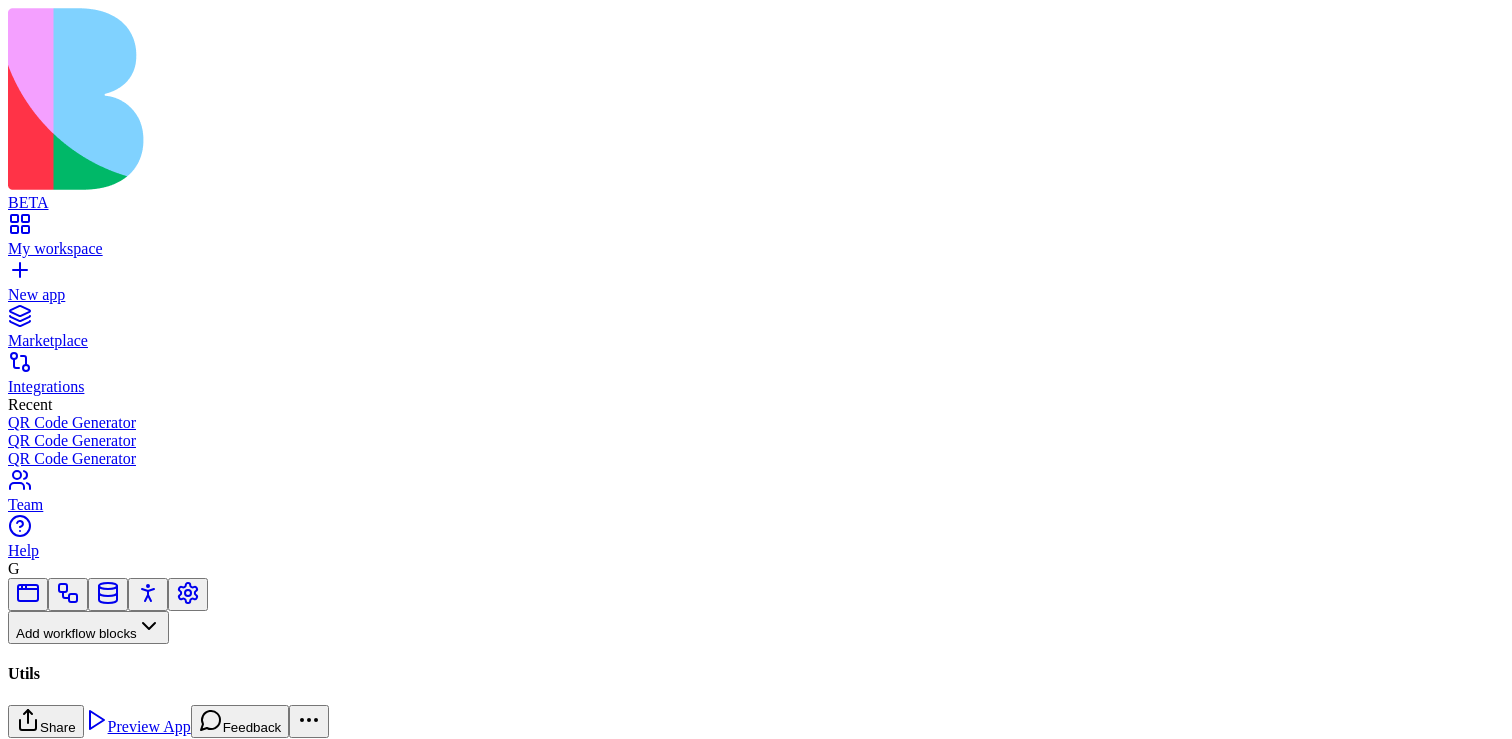click on "Workflows" at bounding box center [58, 660] 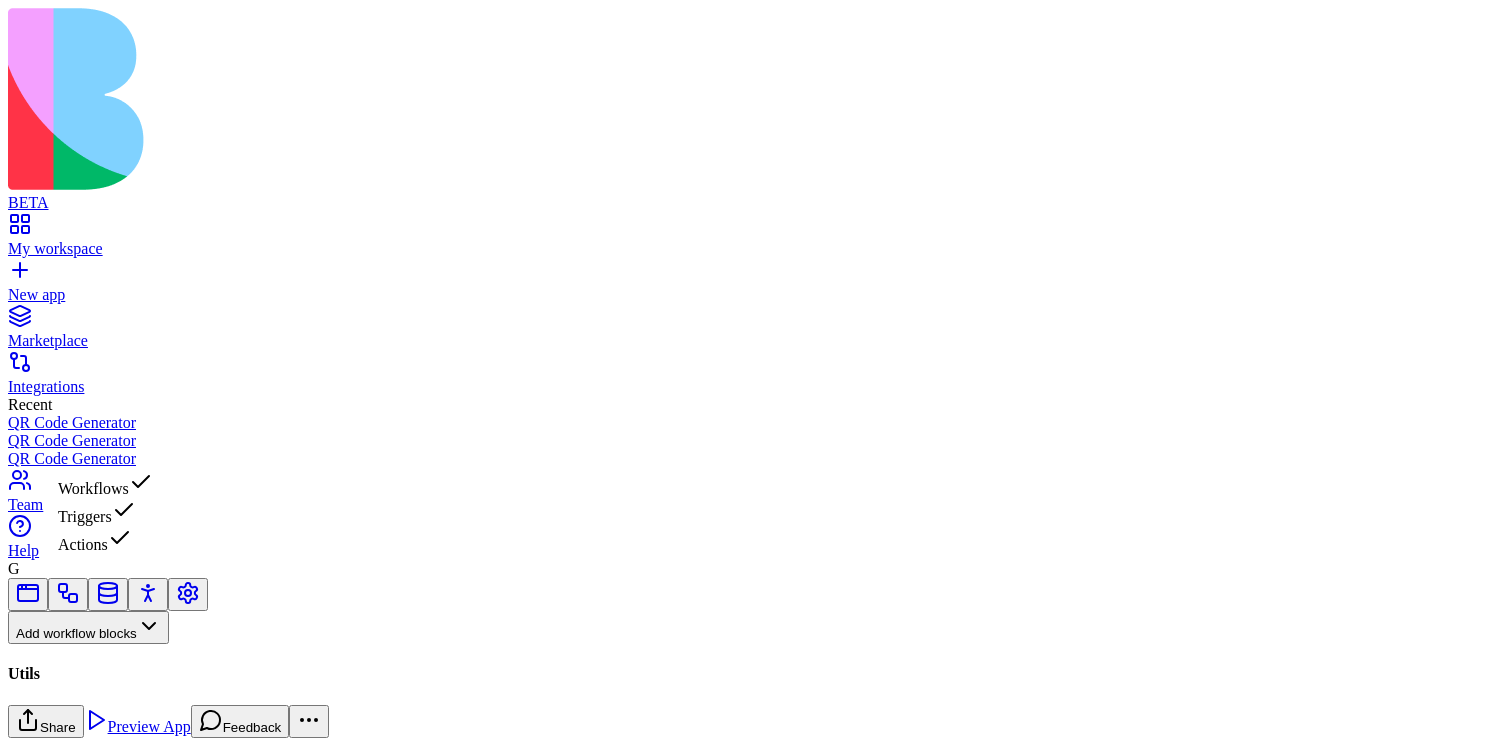 click on "Actions" at bounding box center [105, 540] 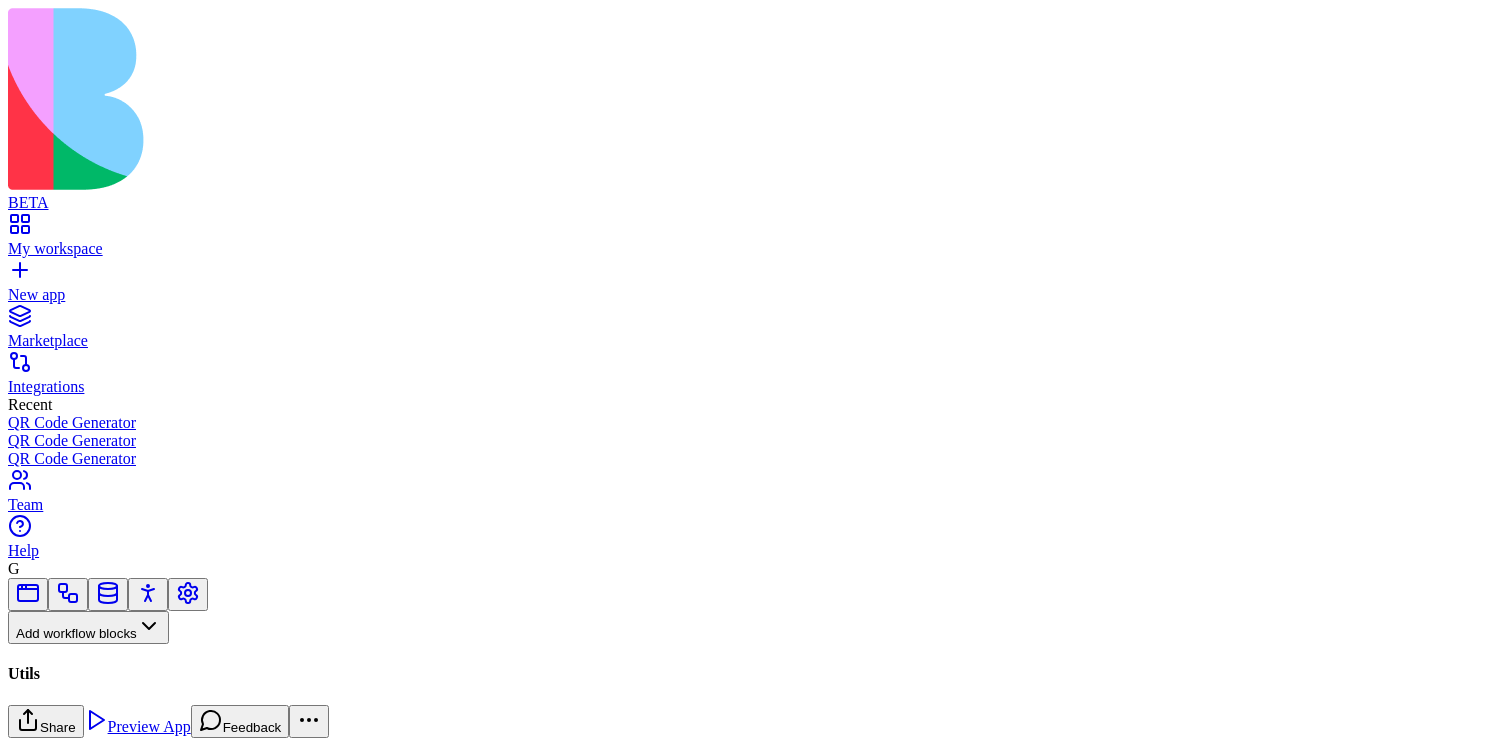 click on "GenrateQRCode" at bounding box center [133, 752] 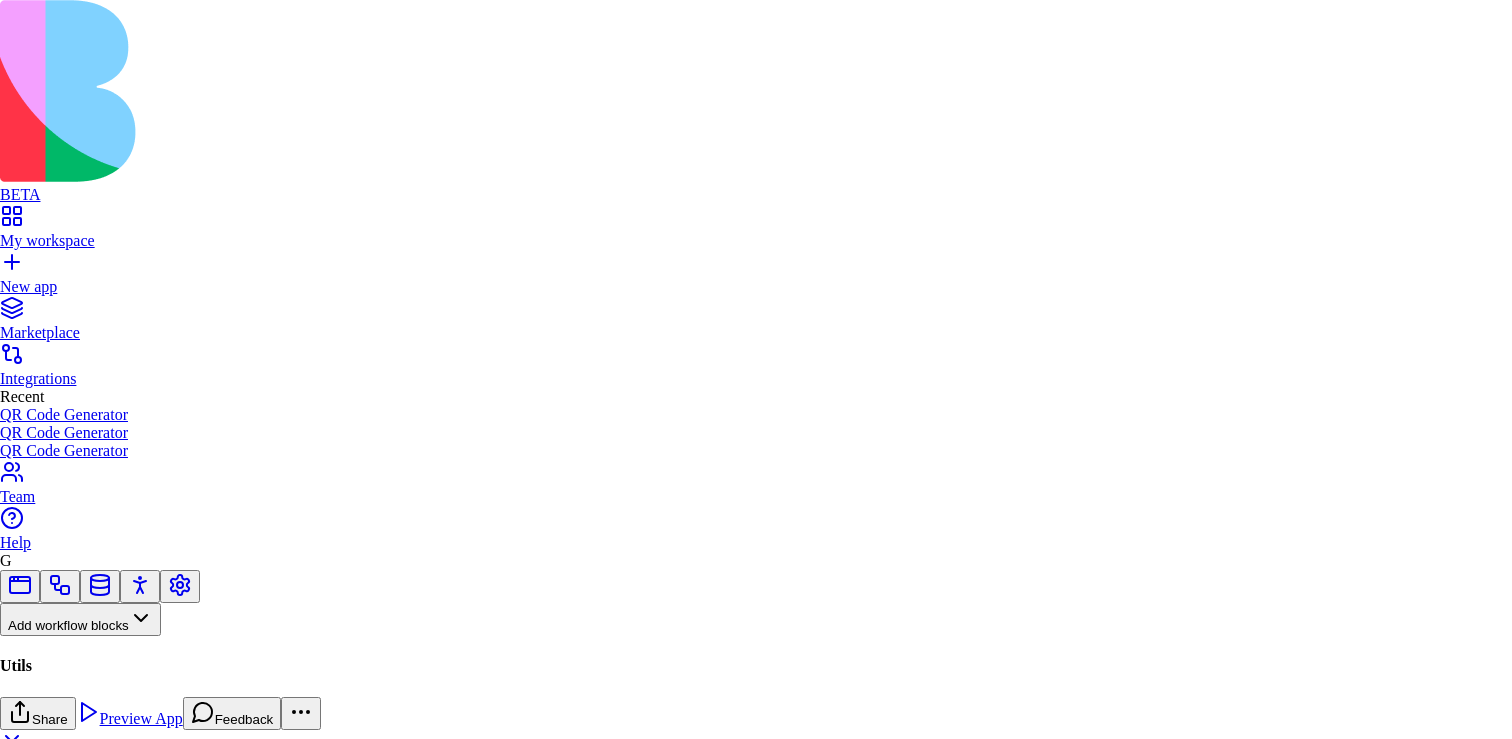 click on "{    "_id" :  "688c6f53f83a8a058a78a83e" ,    "id" :  "688c6f53f83a8a058a78a83e" ,    "type" :  "logic" ,    "subType" :  "action" ,    "product" :  "688c6f0e40ea0a9afe928b4c" ,    "createdAt" :  "2025-08-01T07:40:03.757Z" ,    "userId" :  4 ,    "accountId" :  1 ,    "name" :  "GenrateQRCode" ,    "body" :  { } ,    "data" :  {      "title" :  "GenrateQRCode" ,      "description" :  "Generate a QR code with the given content" ,      "iconName" :  "sparkles" ,      "publish" :  "public" ,      "url" :  "{{actionspy}}/v1/actions/utils/generate-qr-code" ,      "exposedToAiCode" :  true ,      "showInAllProducts" :  true    } ," at bounding box center (274, 2729) 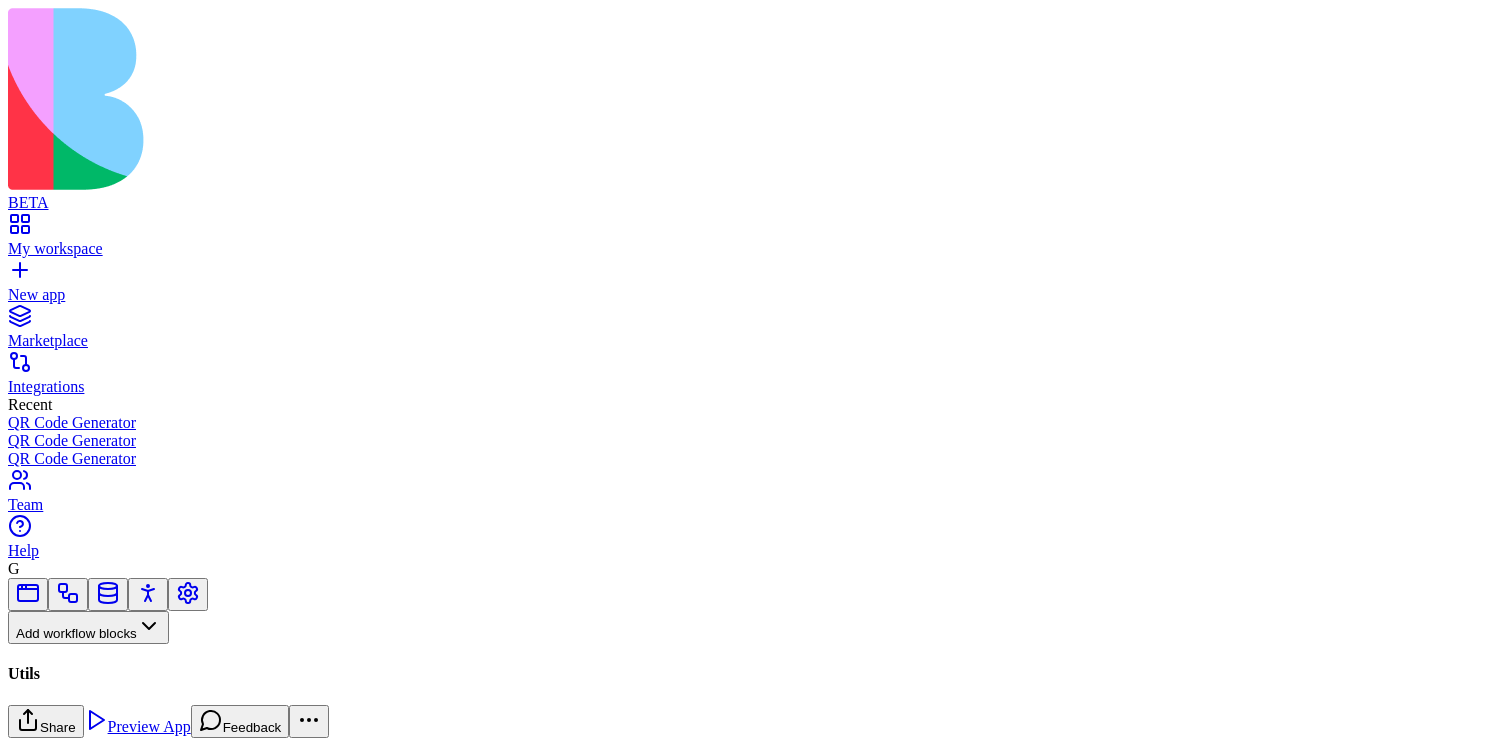 click on "GenrateQRCode" at bounding box center [133, 757] 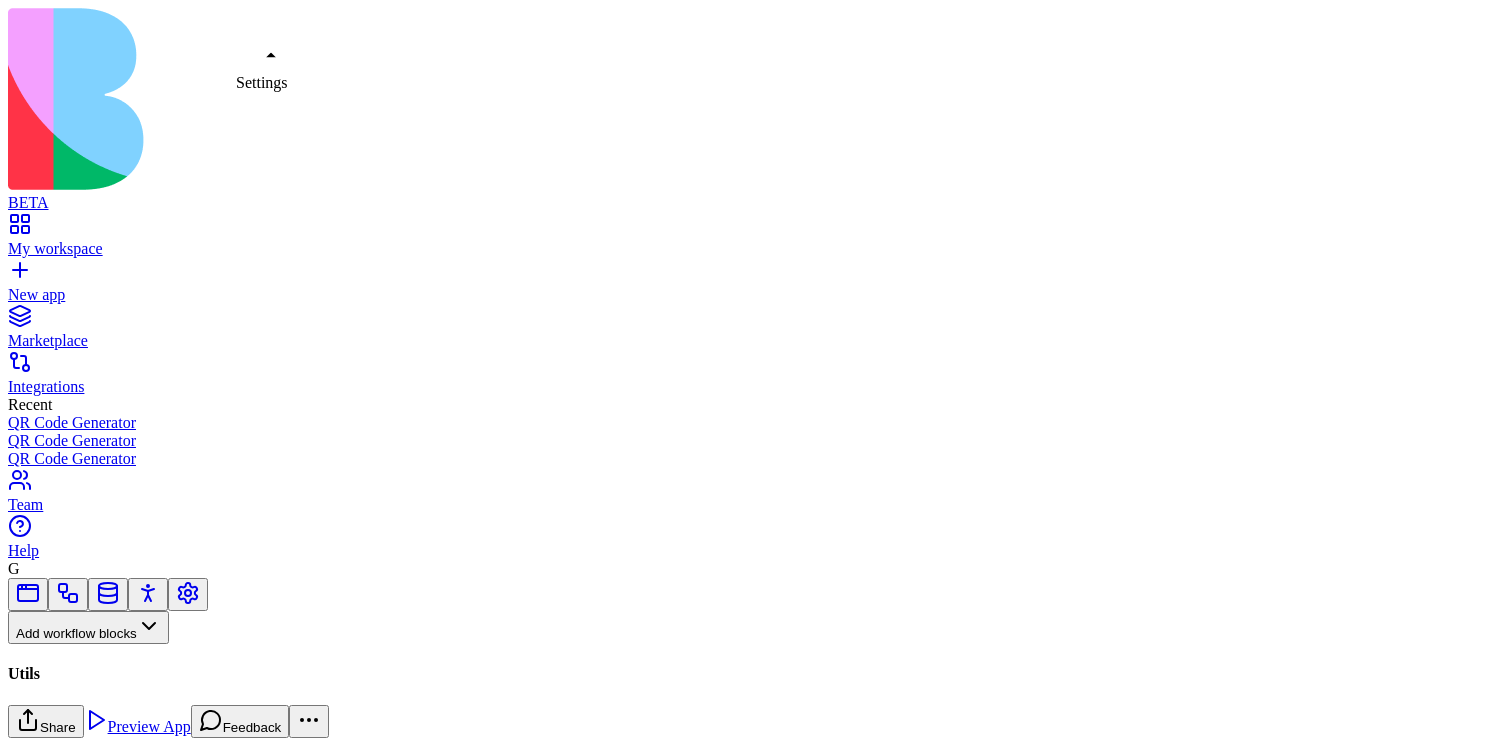 click at bounding box center (188, 600) 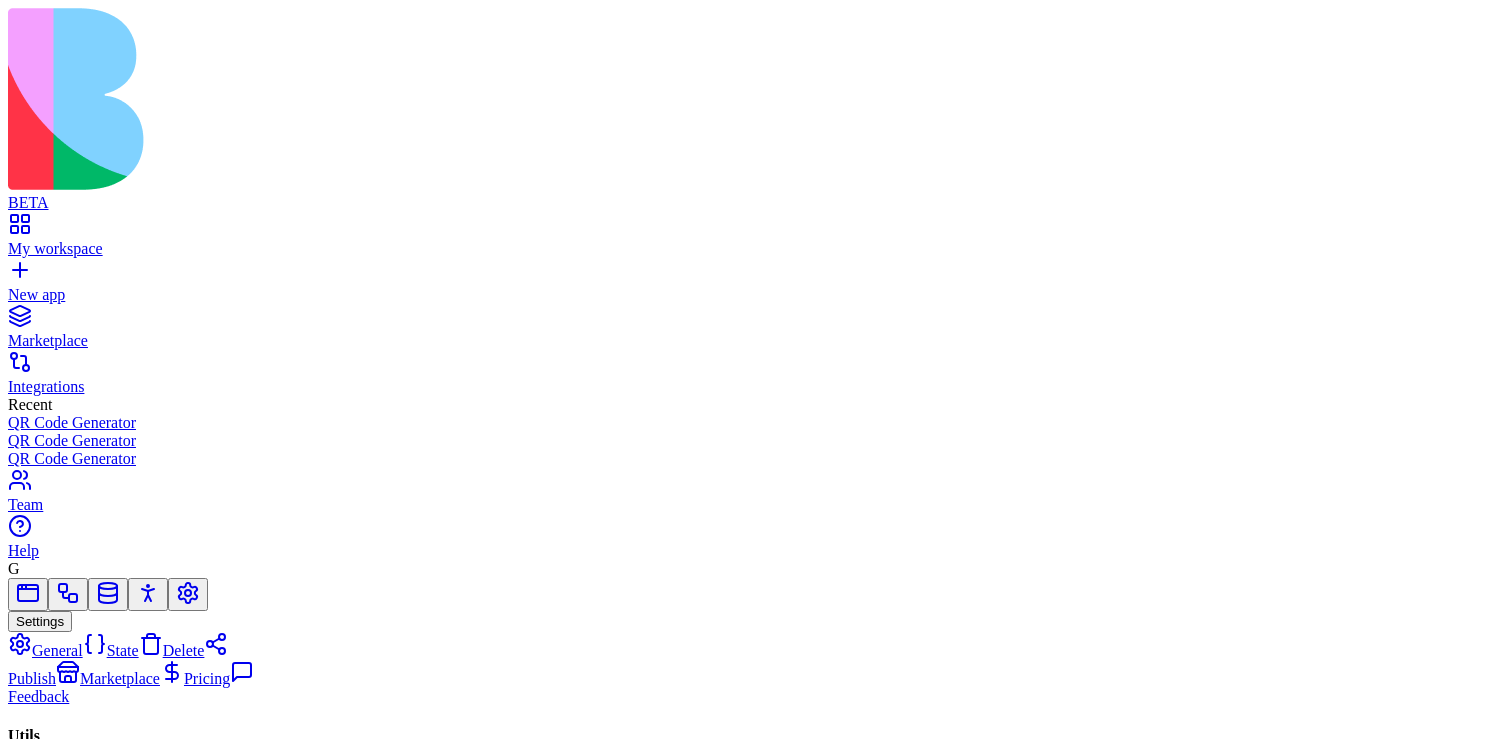 click on "State" at bounding box center (111, 650) 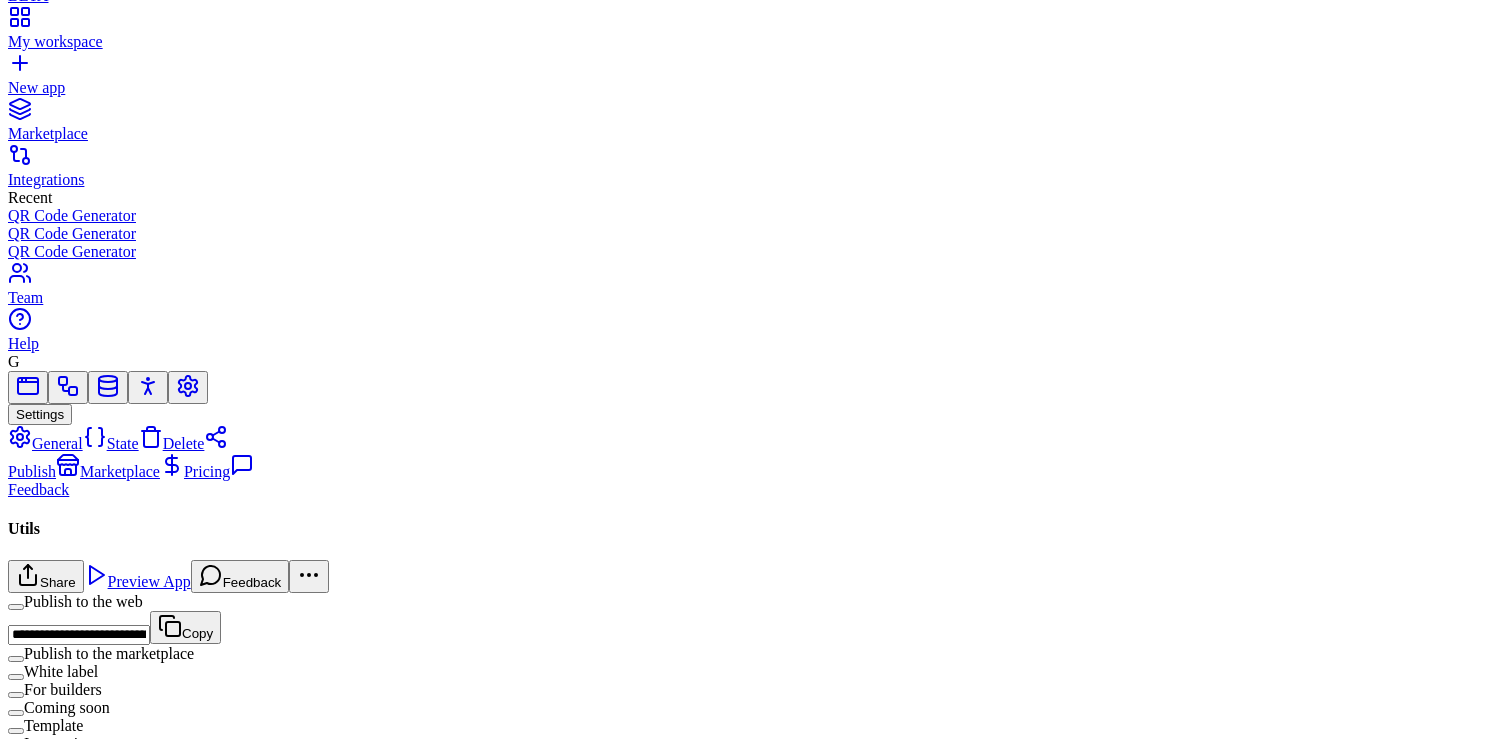 scroll, scrollTop: 208, scrollLeft: 0, axis: vertical 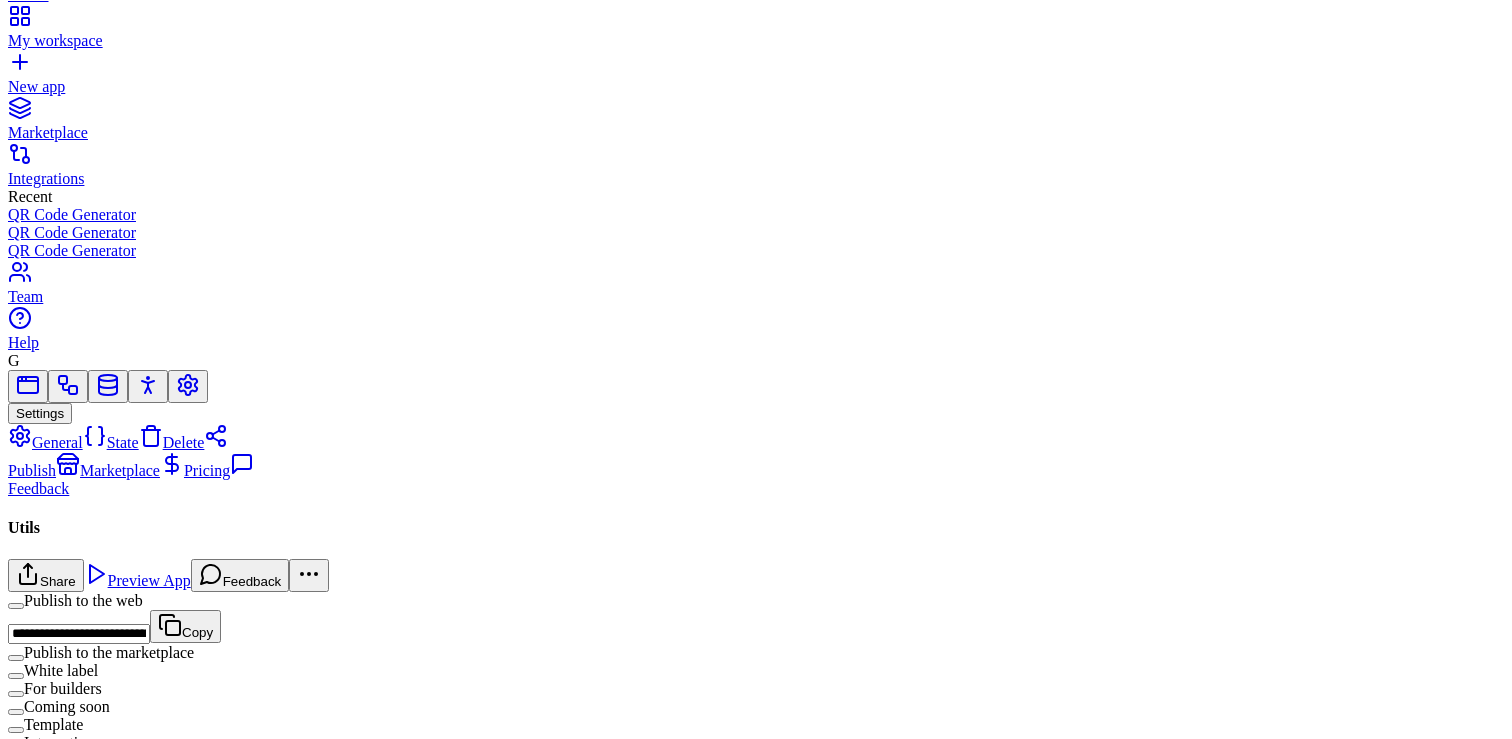 click on "For builders" at bounding box center [16, 694] 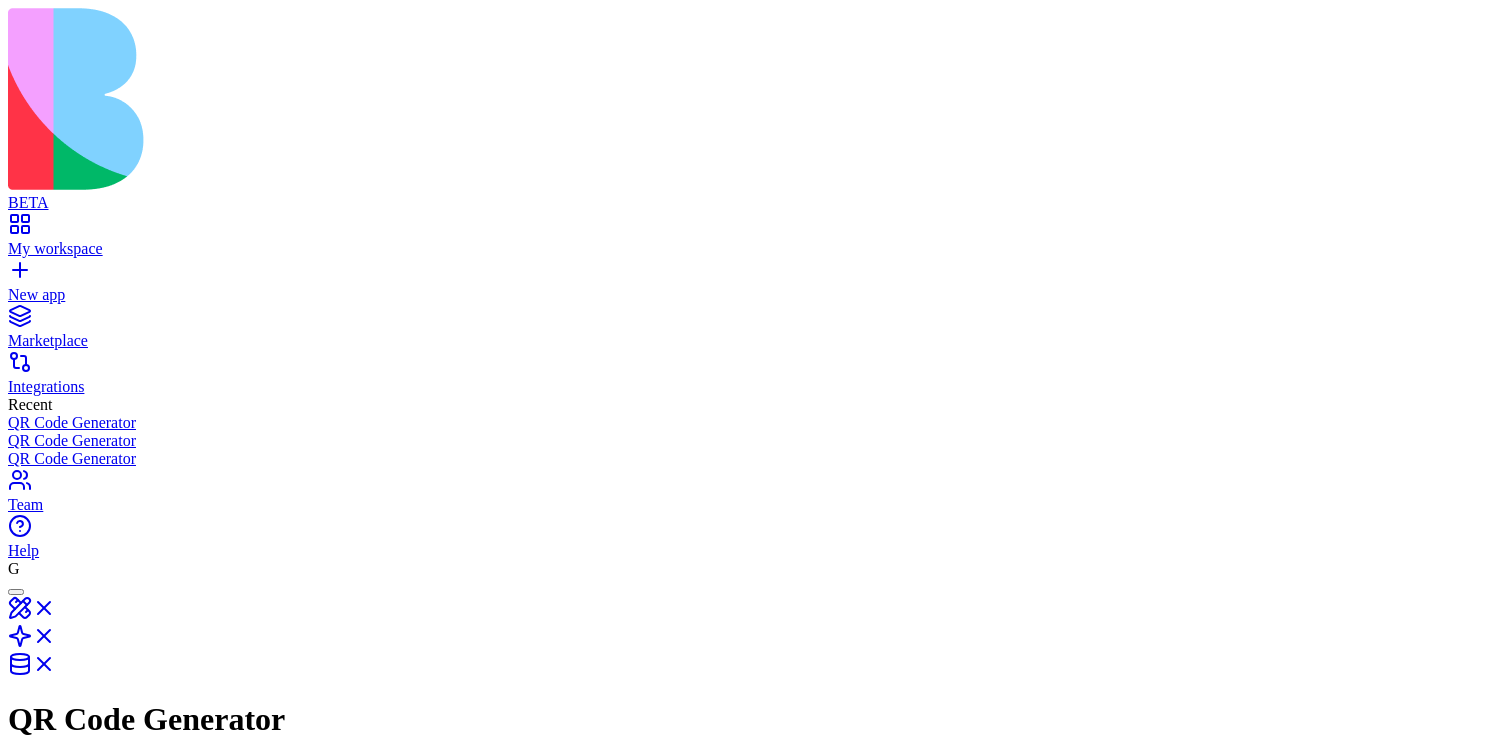scroll, scrollTop: 0, scrollLeft: 0, axis: both 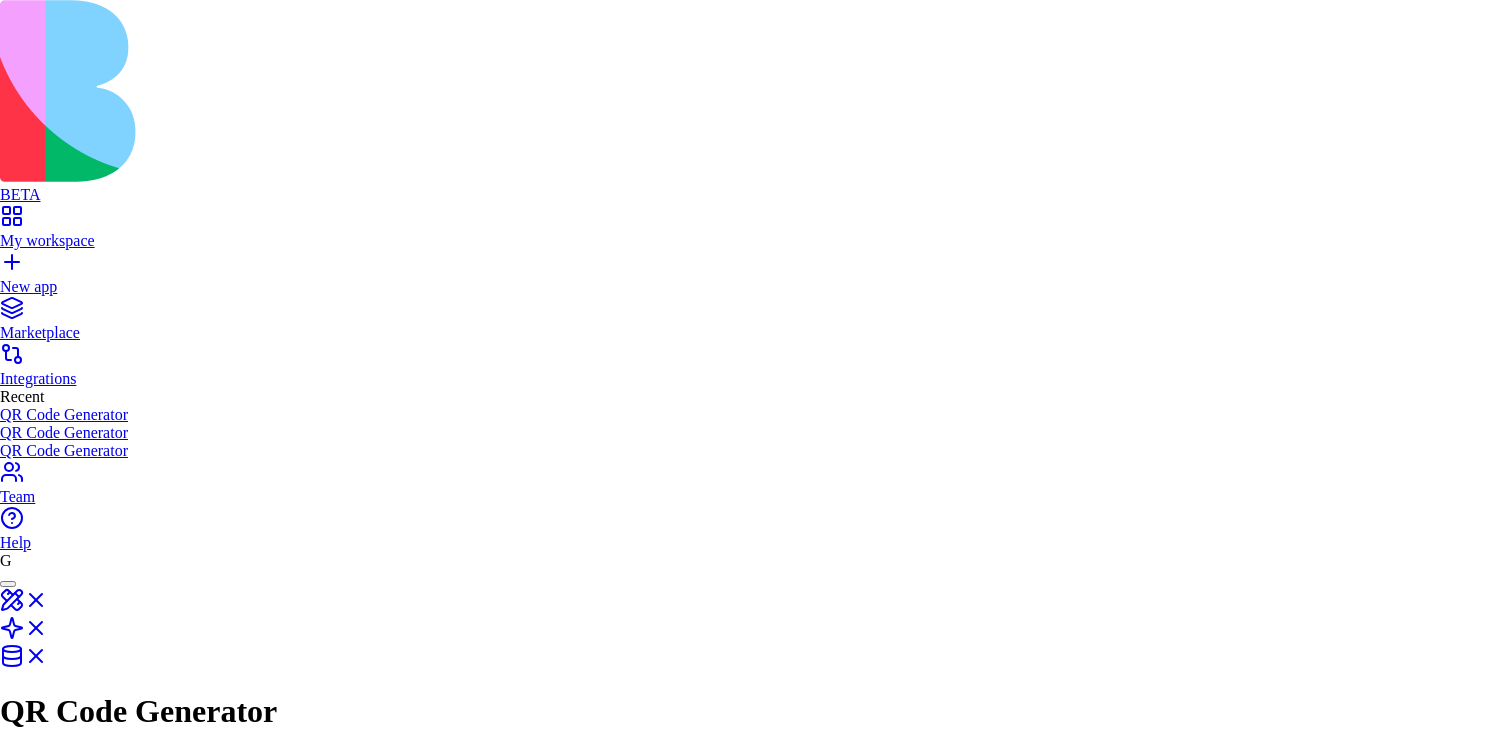 click on "Add" at bounding box center (20, 5474) 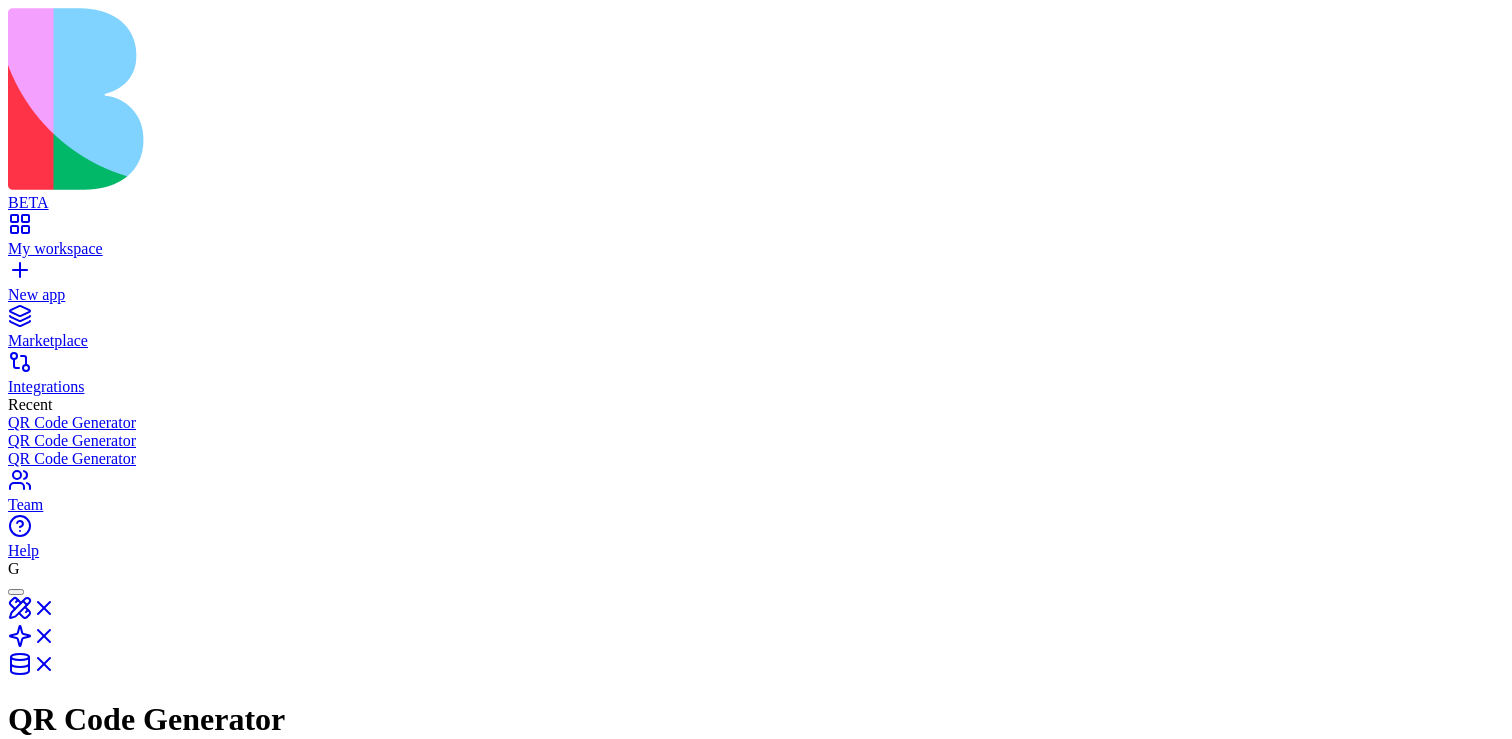 click on "Input aaa Output" at bounding box center (542, 979) 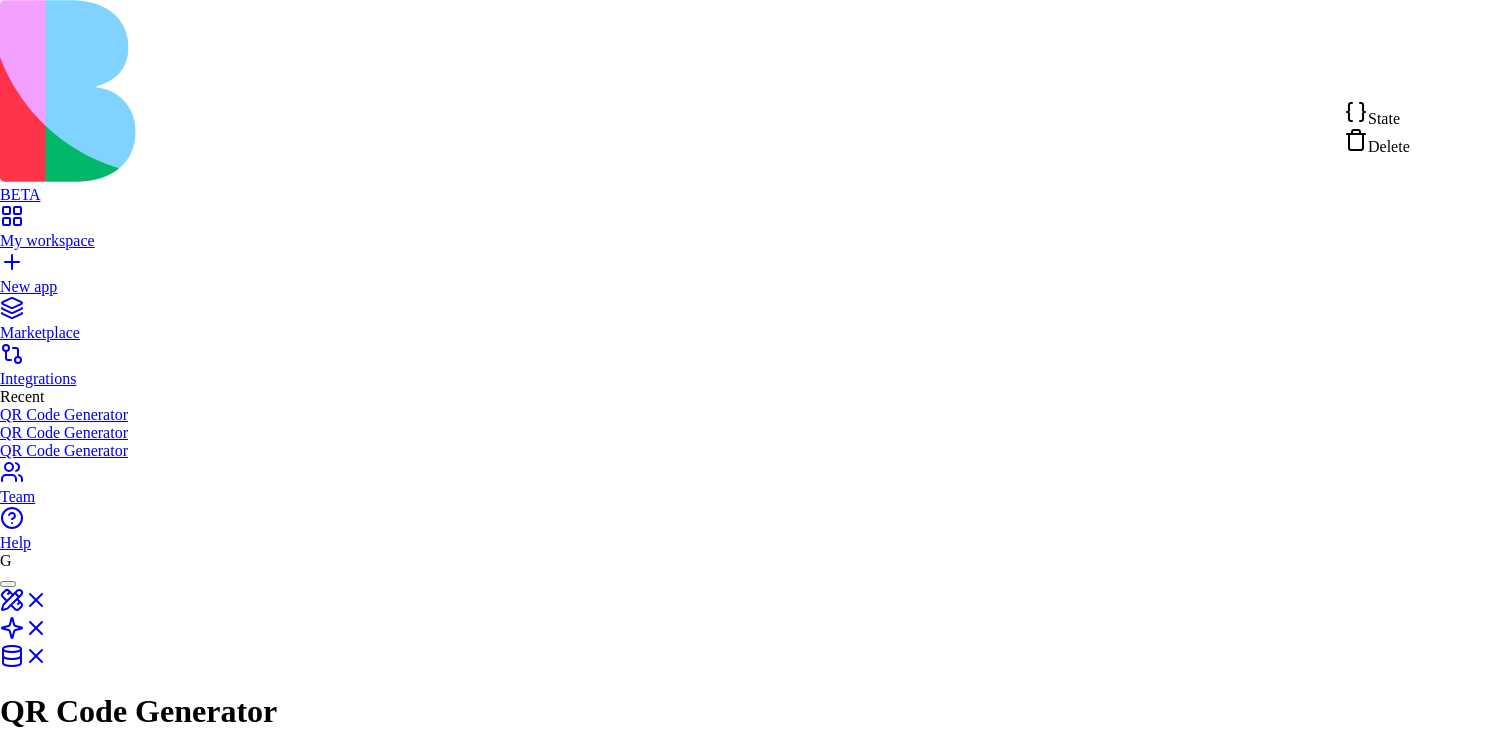 click on "State" at bounding box center [1377, 114] 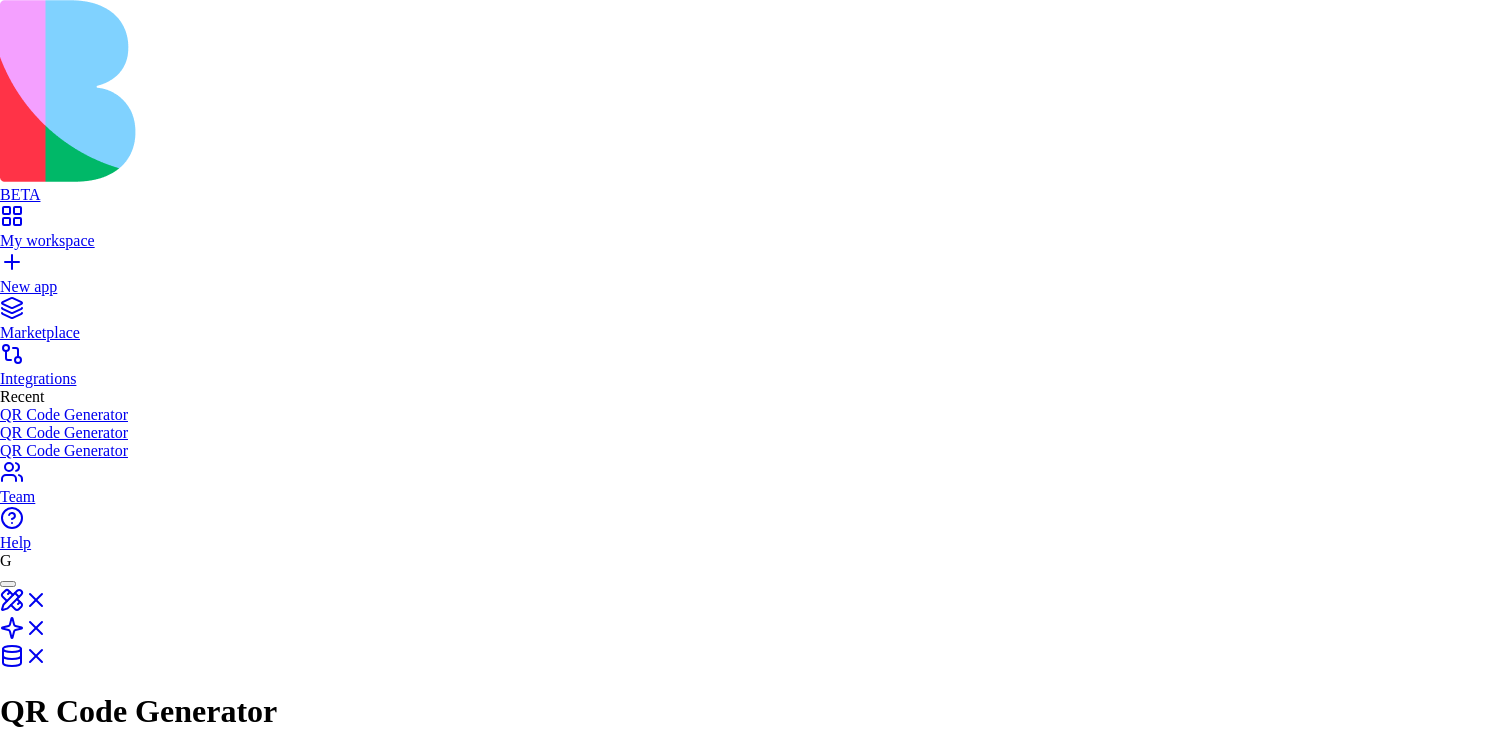 click on "Close" at bounding box center (37, 3518) 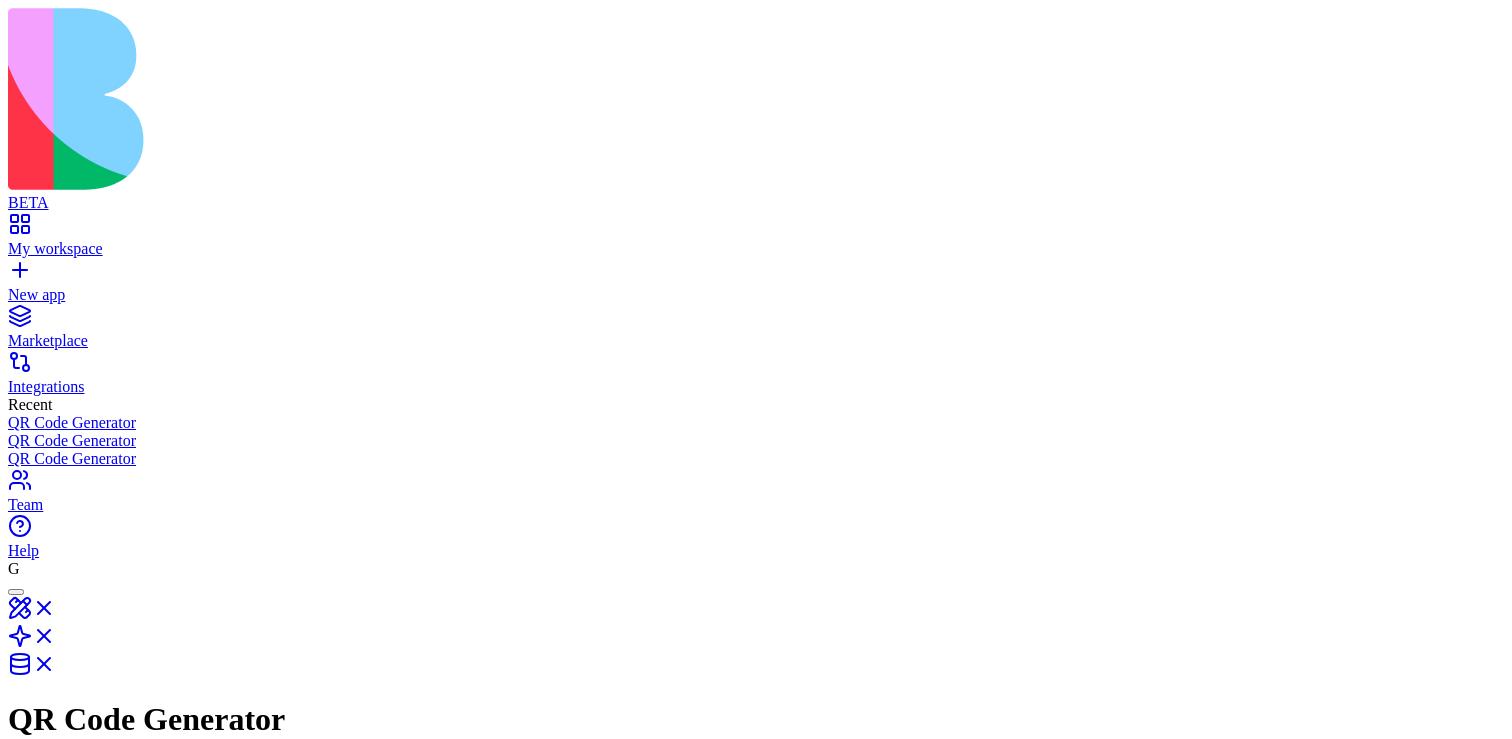 click on "BETA My workspace New app Marketplace Integrations Recent QR Code Generator QR Code Generator QR Code Generator Team Help G QR Code Generator Share Admin Logic menu Actions [TEXT] Triggers Input [TEXT] Output Press enter or space to select a node. You can then use the arrow keys to move the node around.  Press delete to remove it and escape to cancel.   Press enter or space to select an edge. You can then press delete to remove it or escape to cancel. *** General Input Output Action title *** Action Description Icon Publish Action Output Select Permissions Command Palette Search for a command to run... Logo Layers Active page GitMerge Routes Shield Errors (1) Settings Settings CopySlash Detach X Close Settings Open dev tools by default The dev tools will be open by default when you run the application and when you refresh the browser. Show dev tools only when URL flag is set ? rdt =true Allows you to only show rdt when there is a flag in the URL search params set. (rdt=true) Hide the trigger until hovered * *******" at bounding box center (756, 1483) 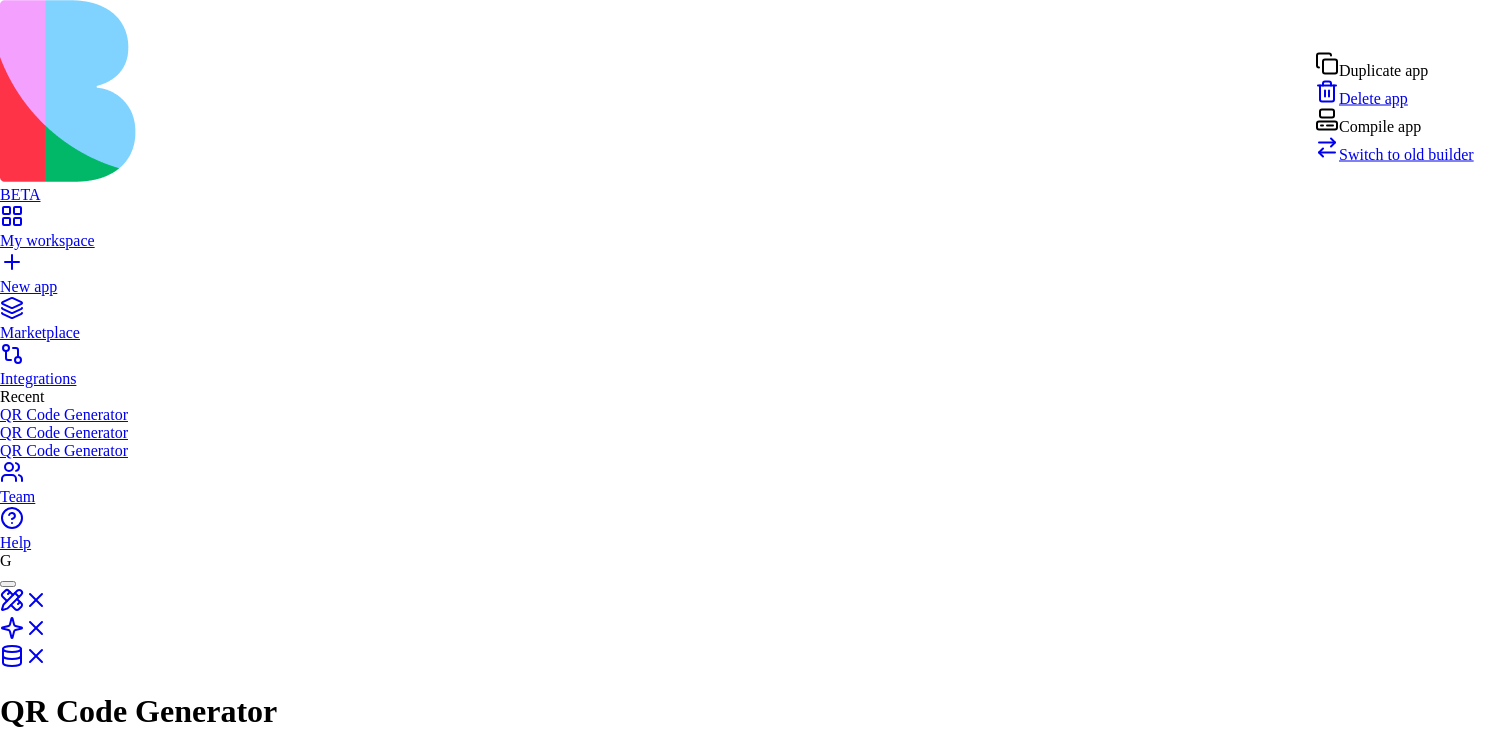 click on "Switch to old builder" at bounding box center [1406, 154] 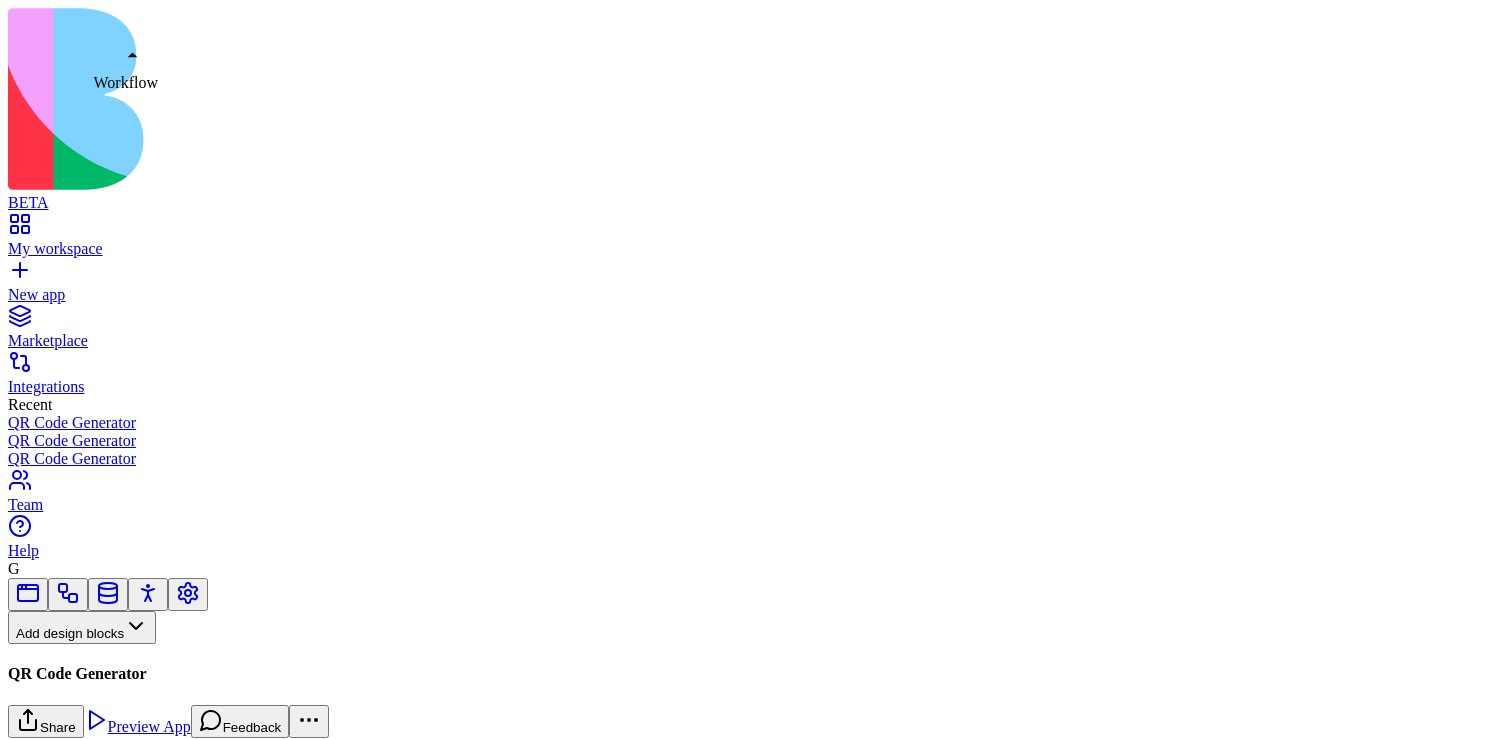 click at bounding box center (68, 600) 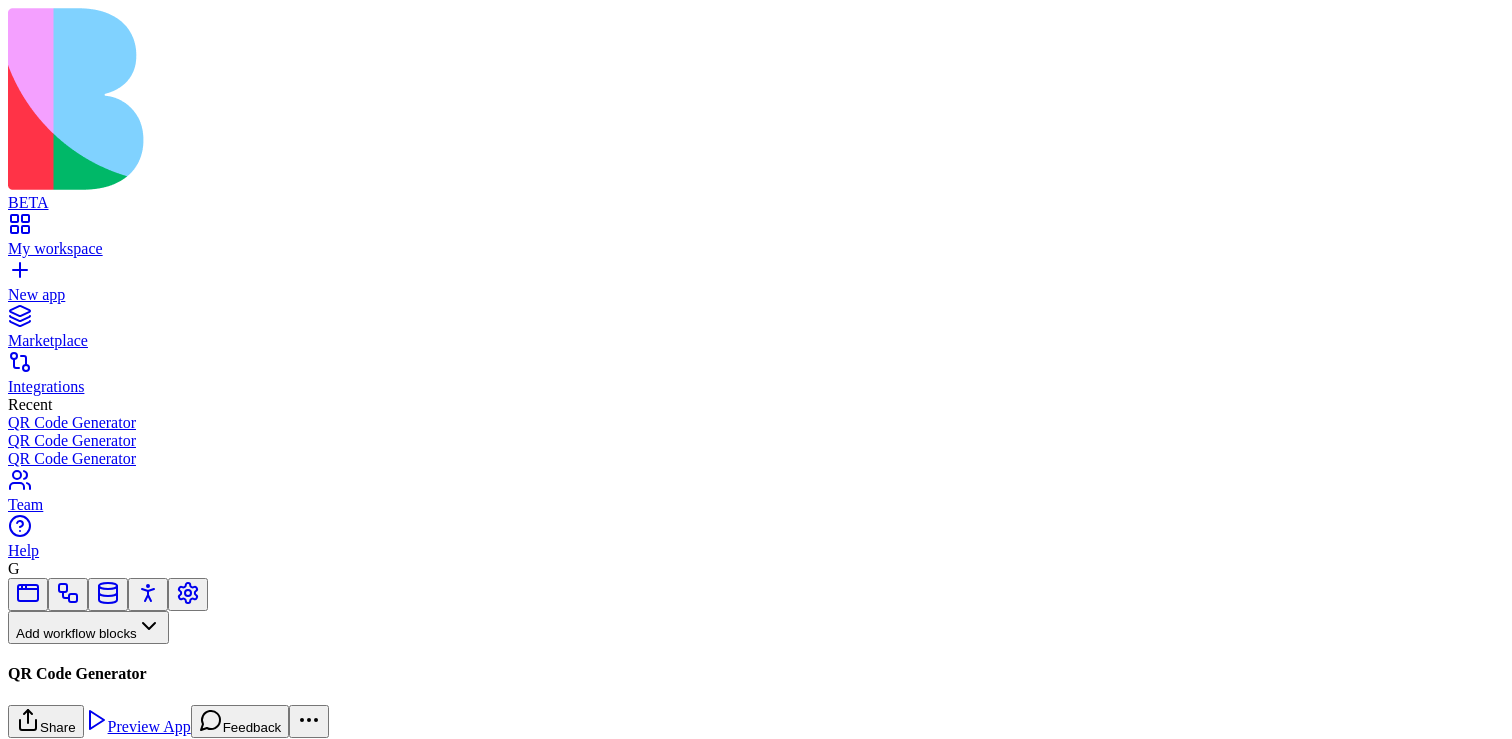 click on "Workflows" at bounding box center (58, 660) 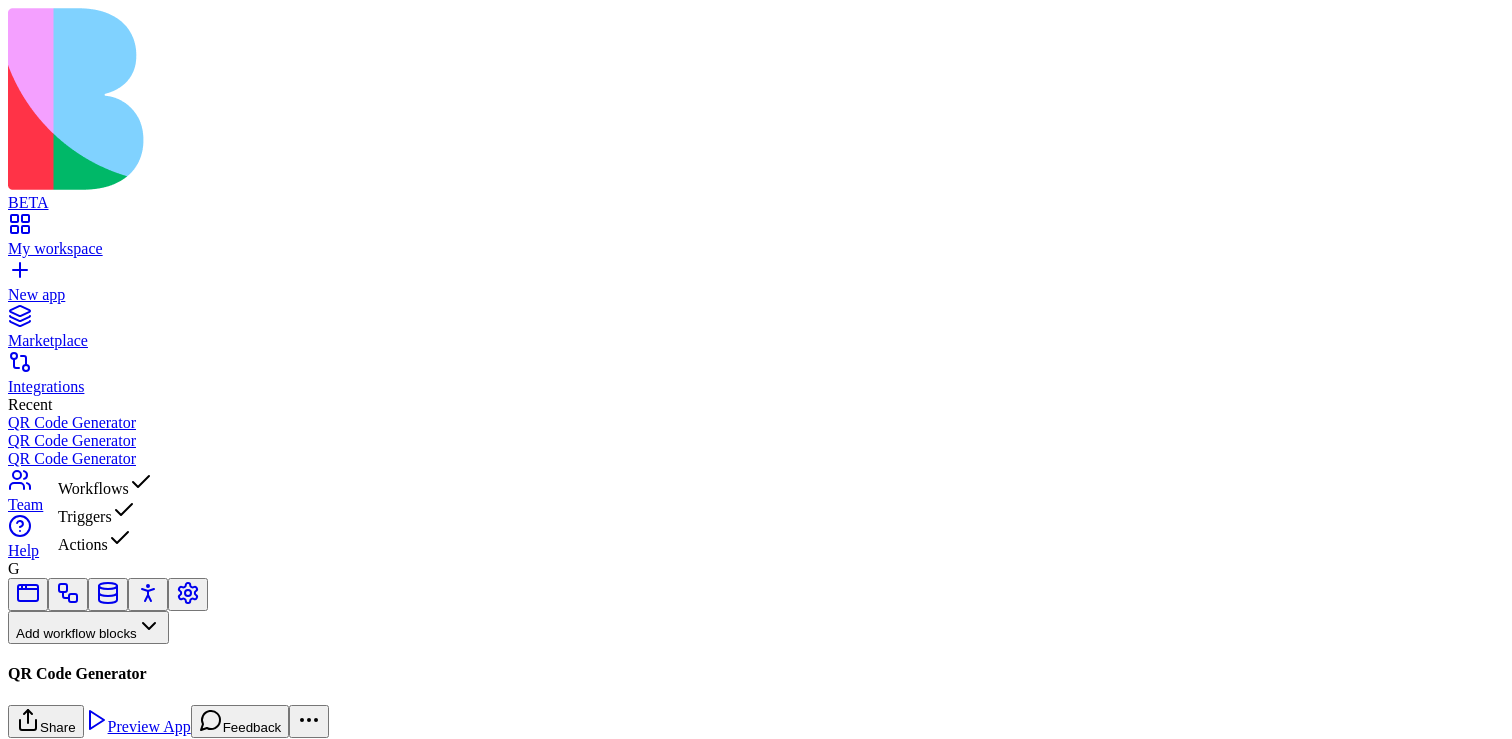 click on "Actions" at bounding box center [105, 540] 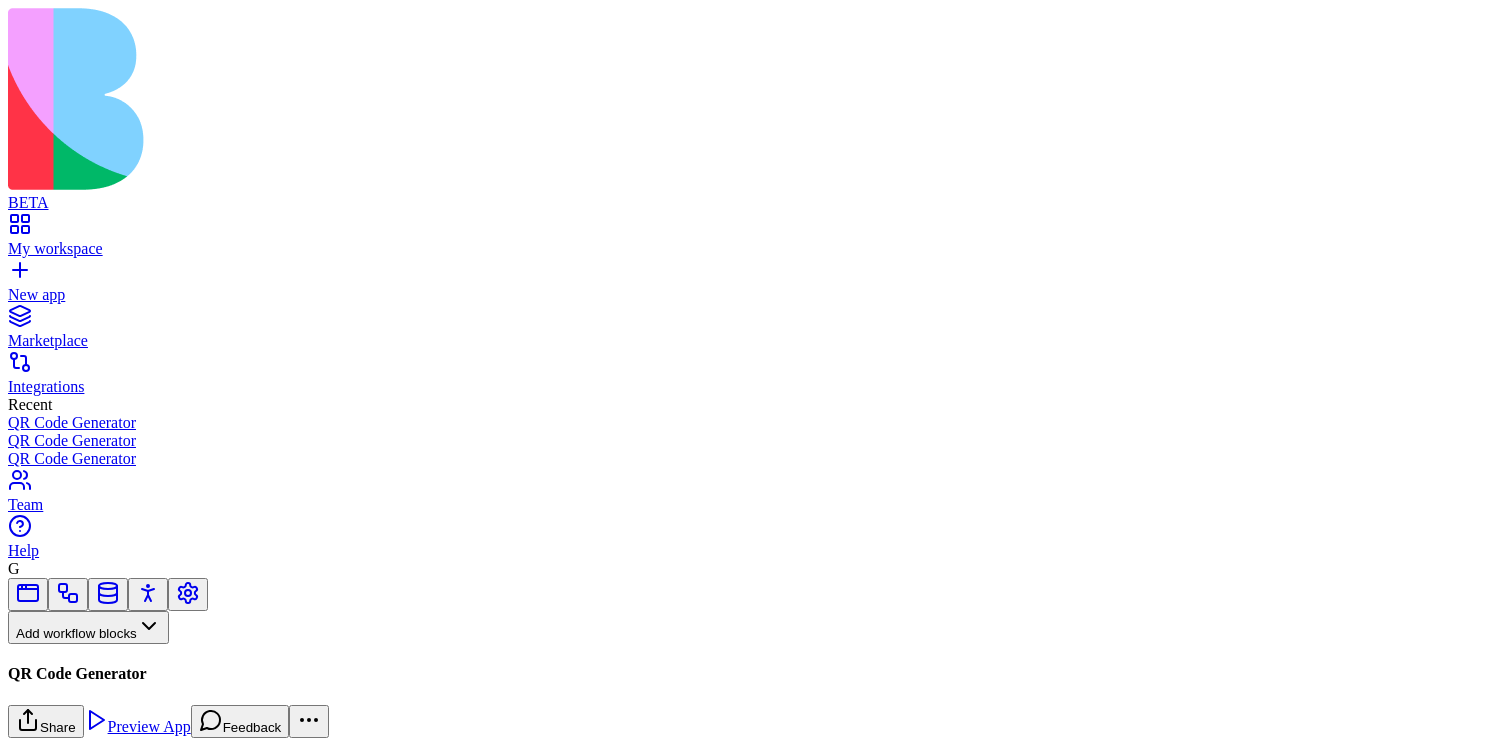 click on "aaa" at bounding box center (133, 757) 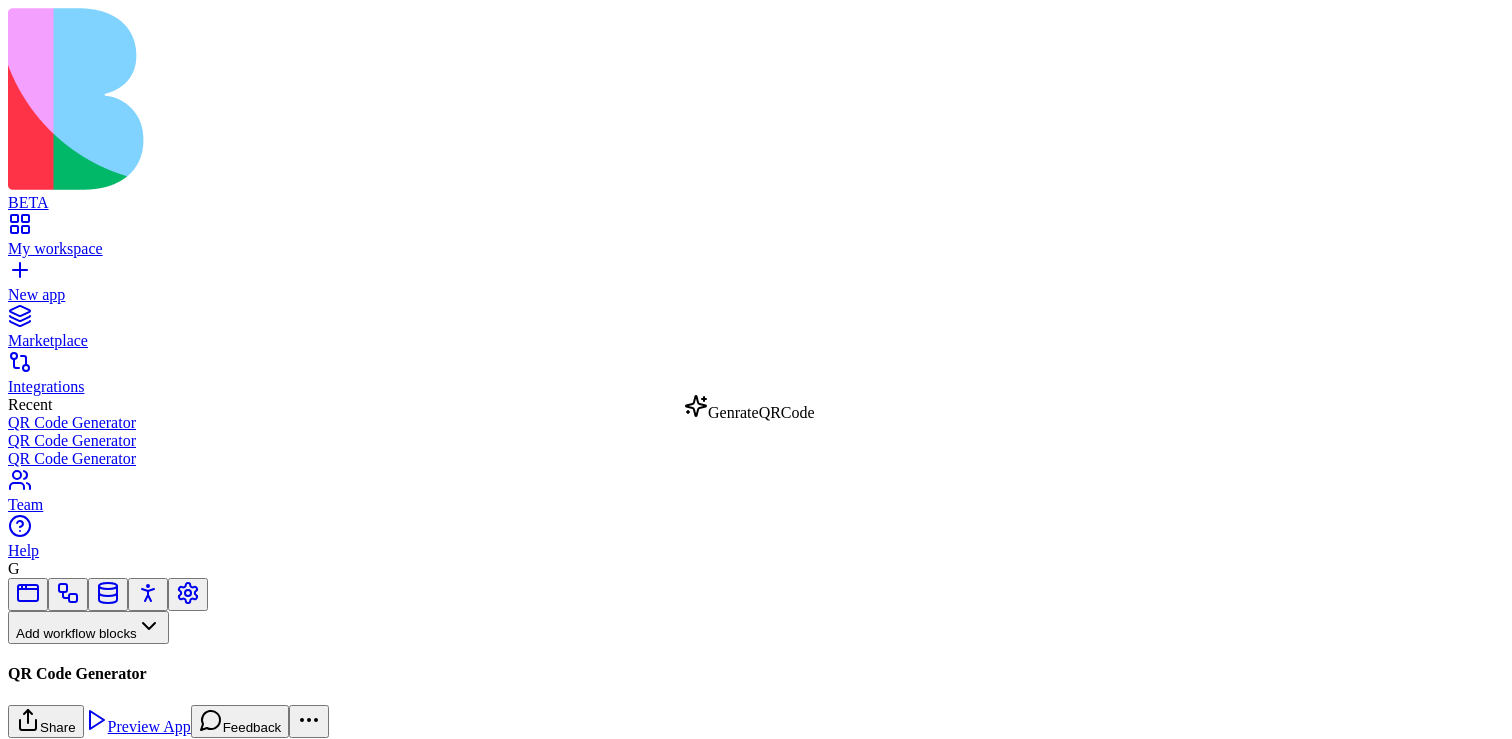 drag, startPoint x: 127, startPoint y: 399, endPoint x: 740, endPoint y: 414, distance: 613.1835 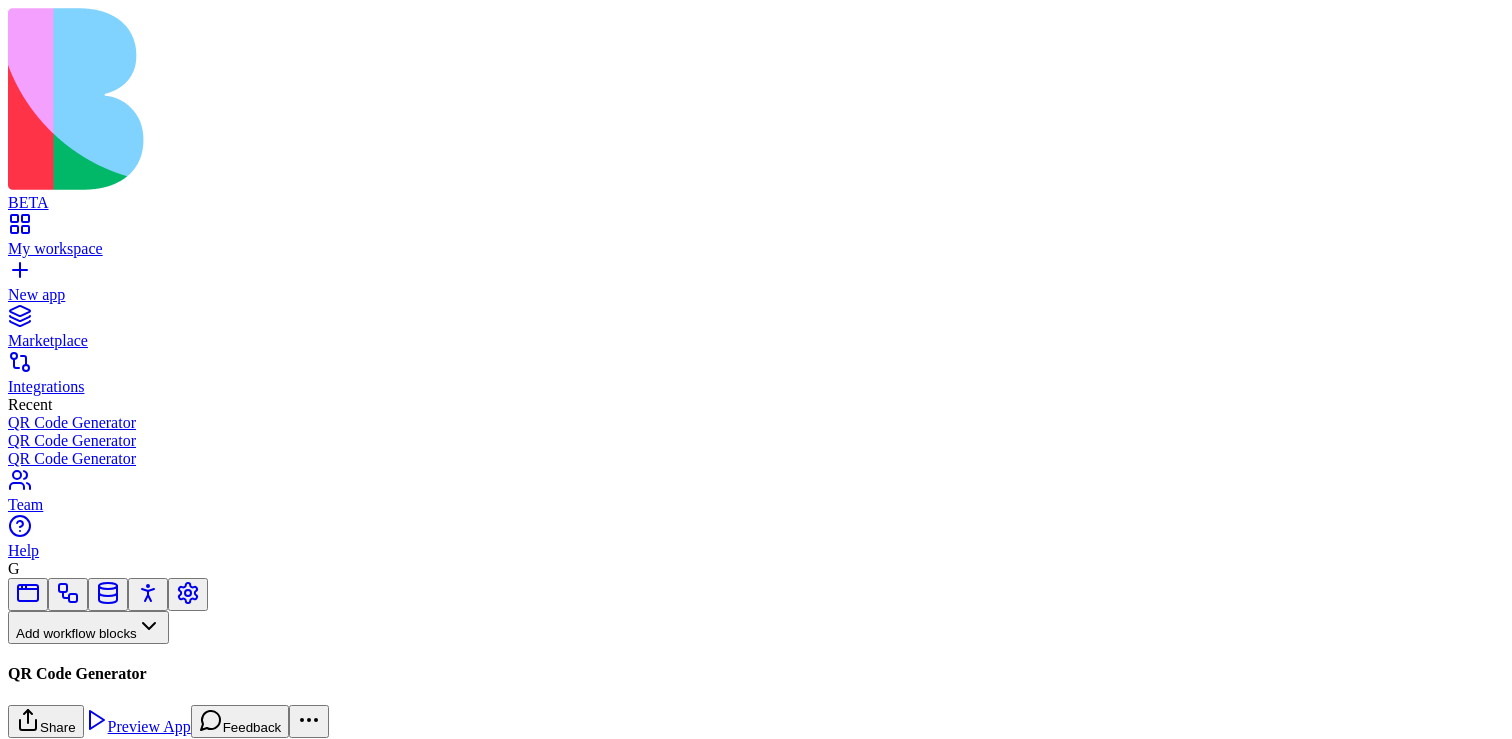 scroll, scrollTop: 37, scrollLeft: 0, axis: vertical 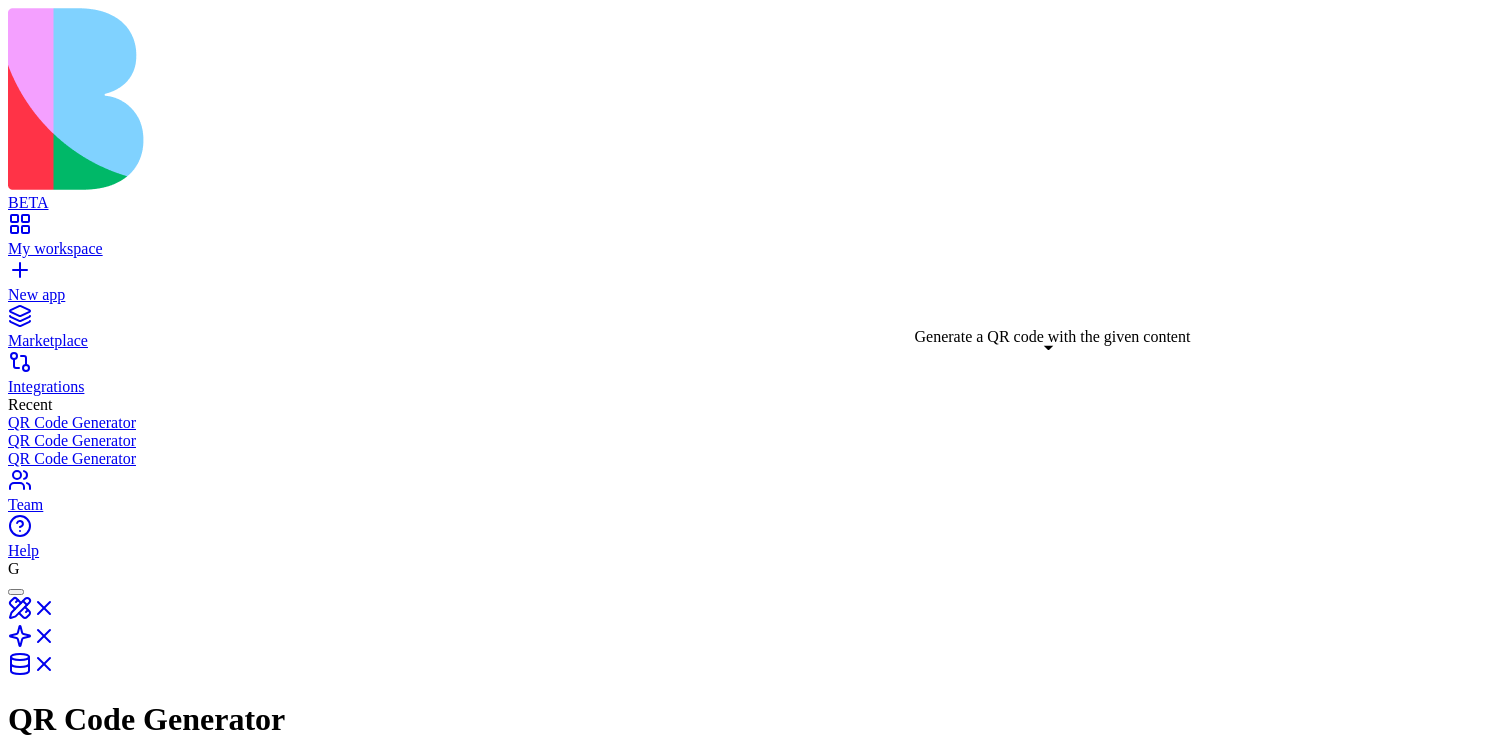 drag, startPoint x: 1354, startPoint y: 486, endPoint x: 1048, endPoint y: 367, distance: 328.32452 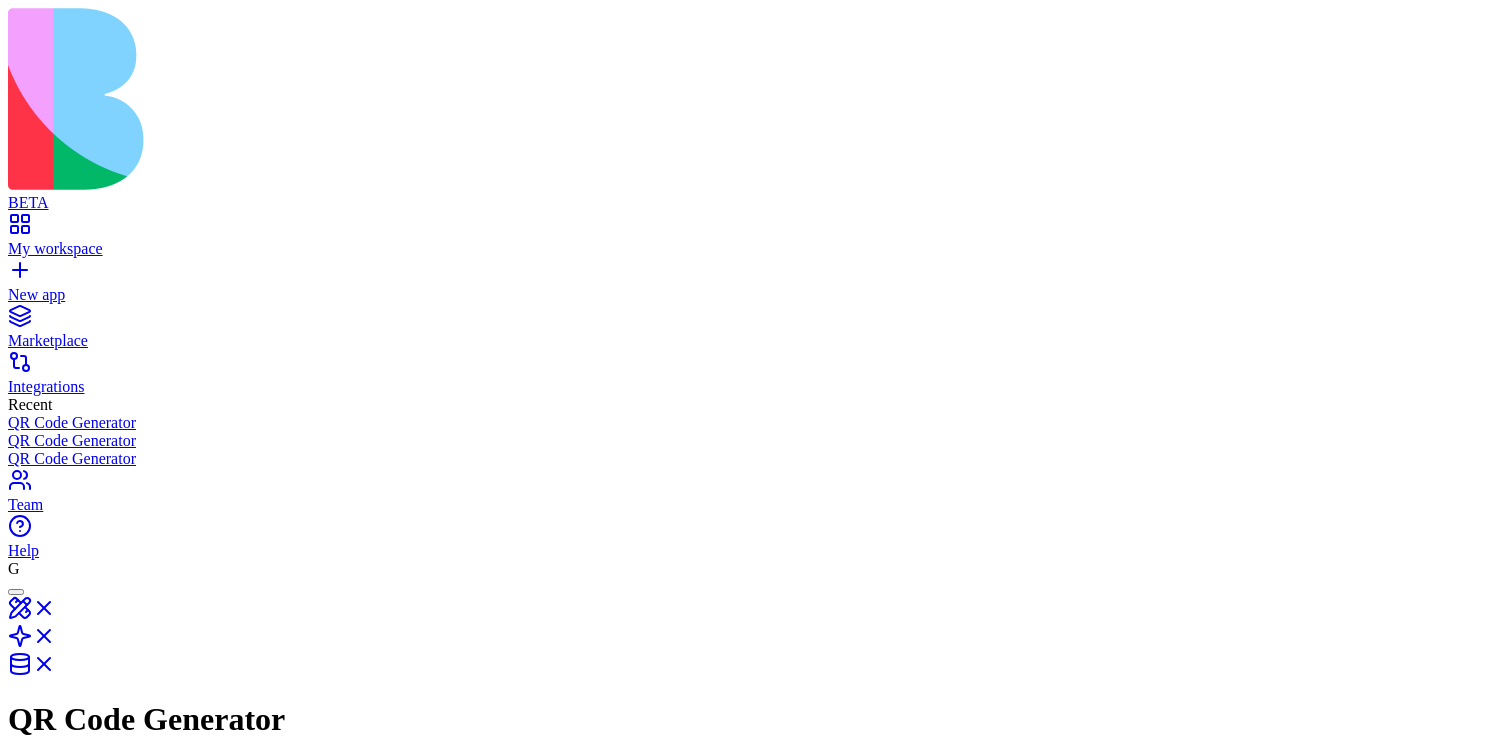click on "GenrateQRCode Generate a QR code with the given content" at bounding box center [750, 1198] 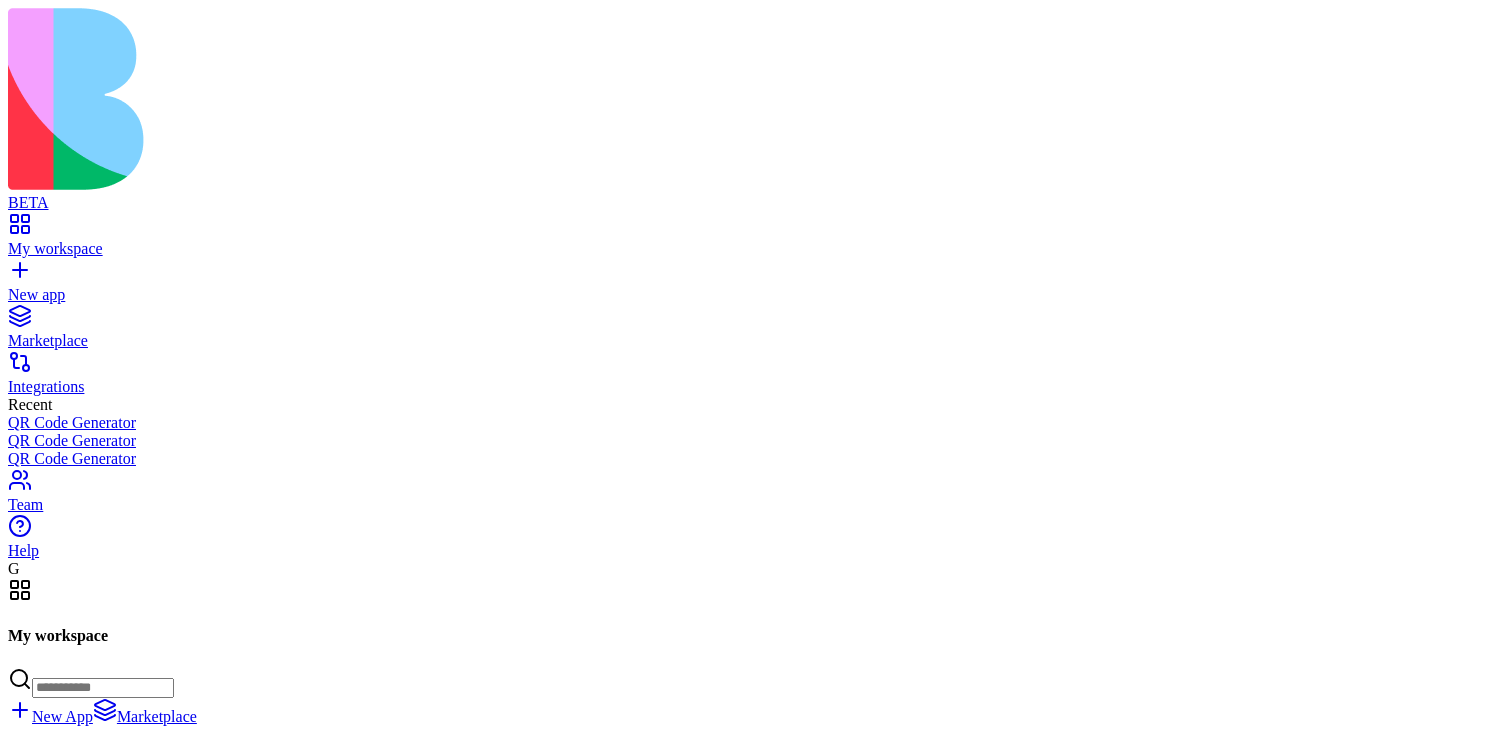 scroll, scrollTop: 0, scrollLeft: 0, axis: both 